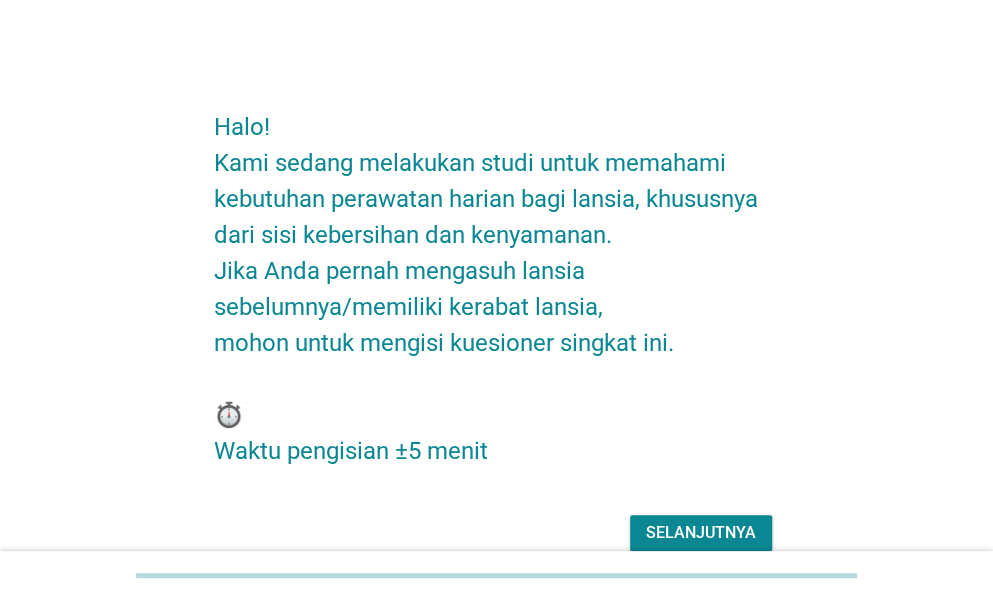 scroll, scrollTop: 94, scrollLeft: 0, axis: vertical 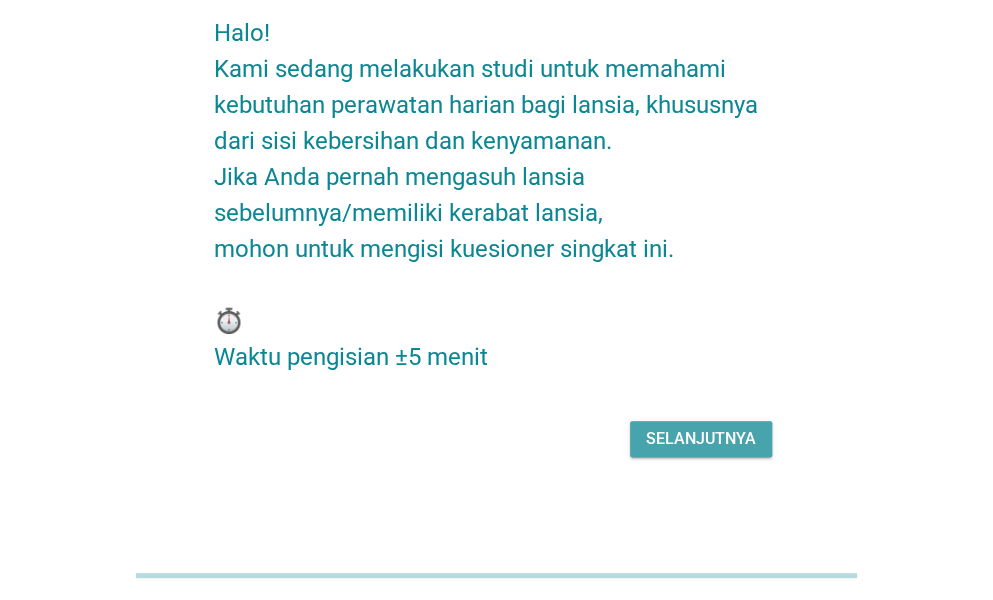 click on "Selanjutnya" at bounding box center (701, 439) 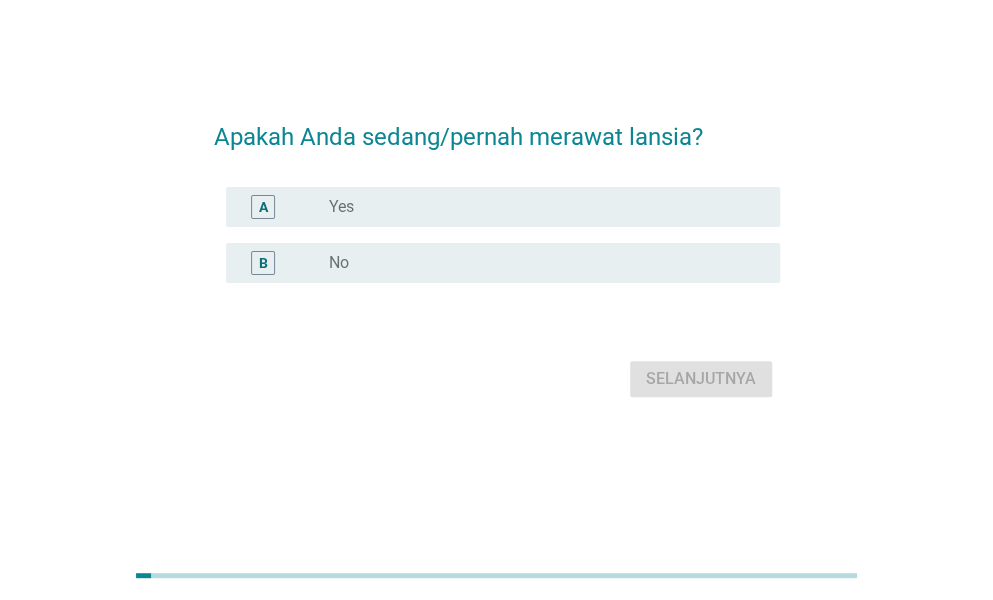 scroll, scrollTop: 0, scrollLeft: 0, axis: both 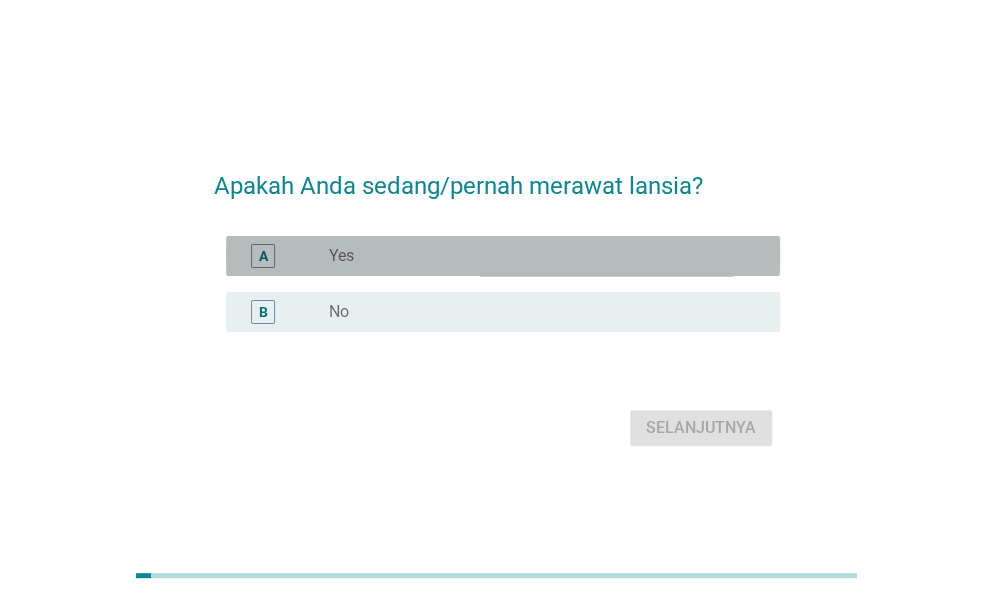 click on "Yes" at bounding box center (341, 256) 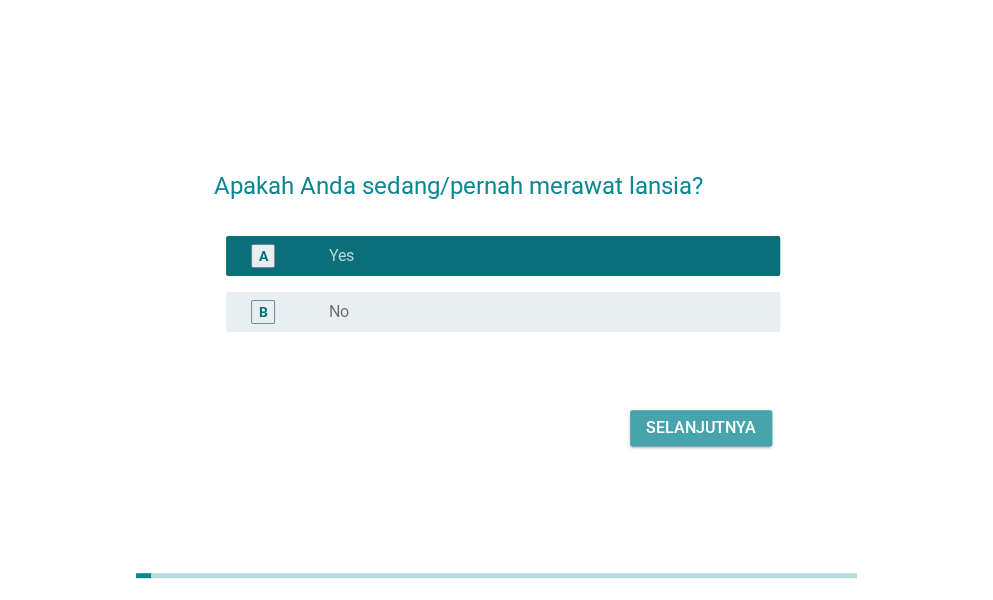 click on "Selanjutnya" at bounding box center [701, 428] 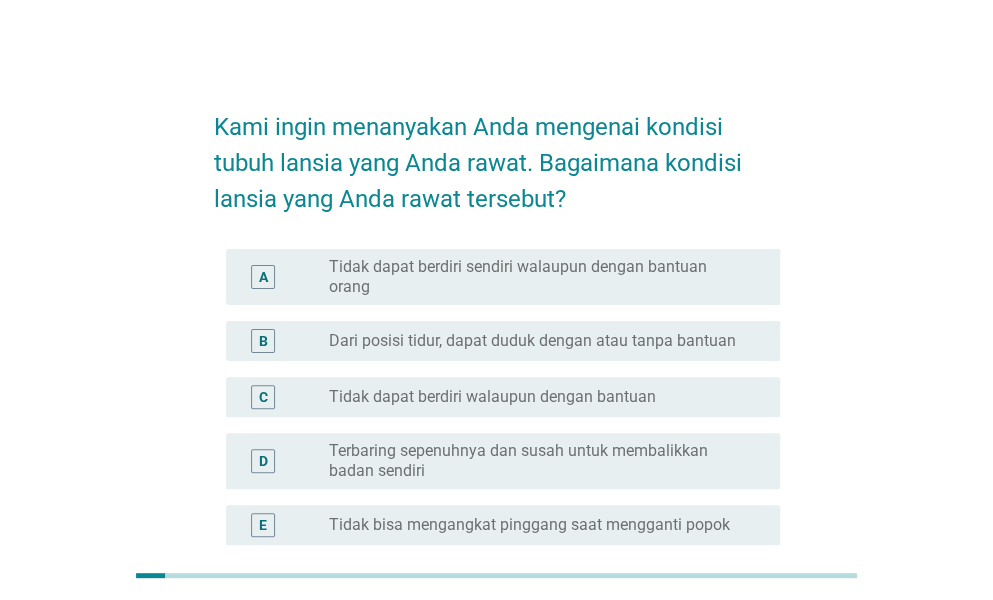 click on "Dari posisi tidur, dapat duduk dengan atau tanpa bantuan" at bounding box center [532, 341] 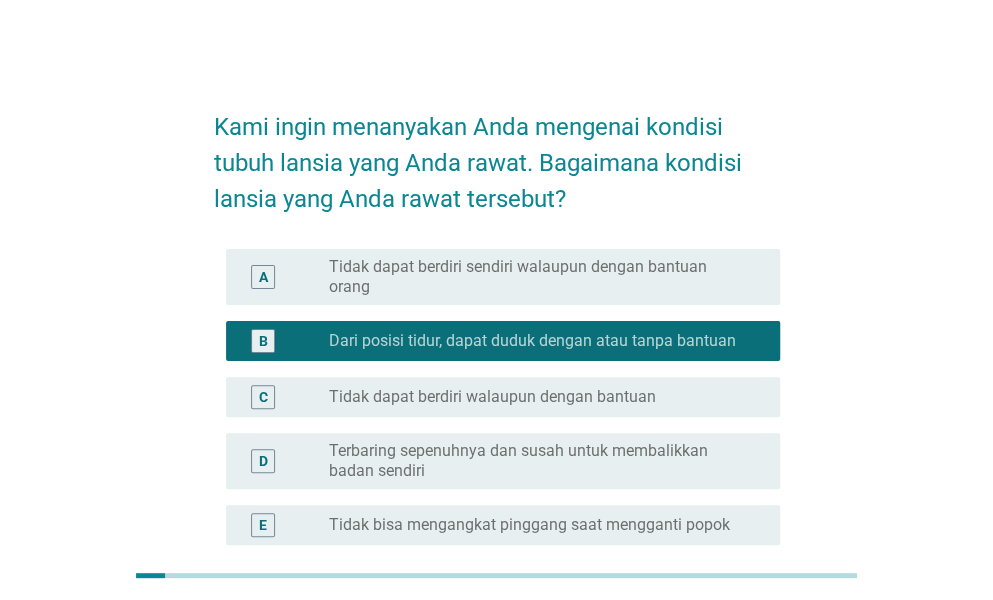click on "Dari posisi tidur, dapat duduk dengan atau tanpa bantuan" at bounding box center [532, 341] 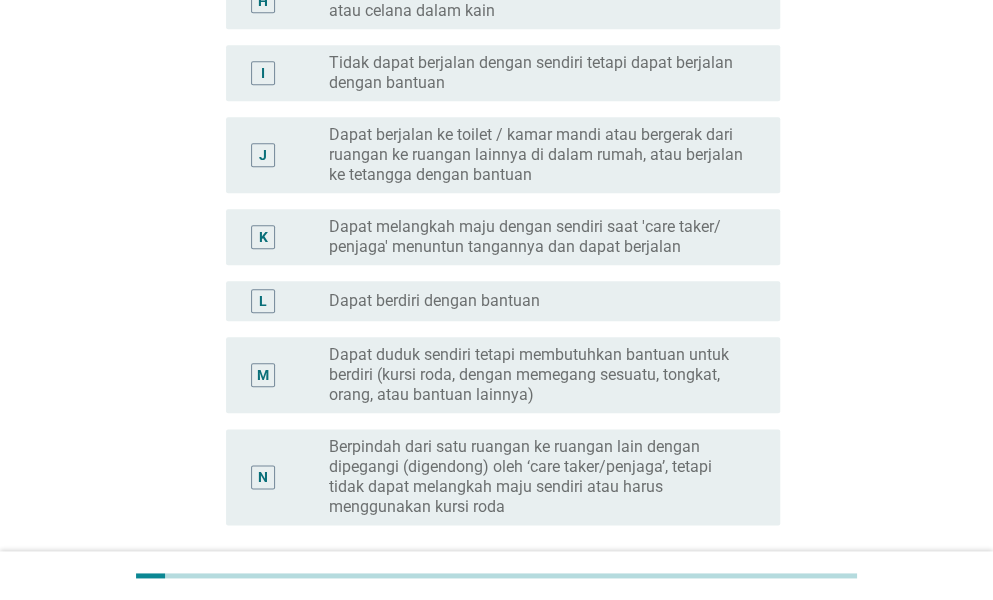 scroll, scrollTop: 882, scrollLeft: 0, axis: vertical 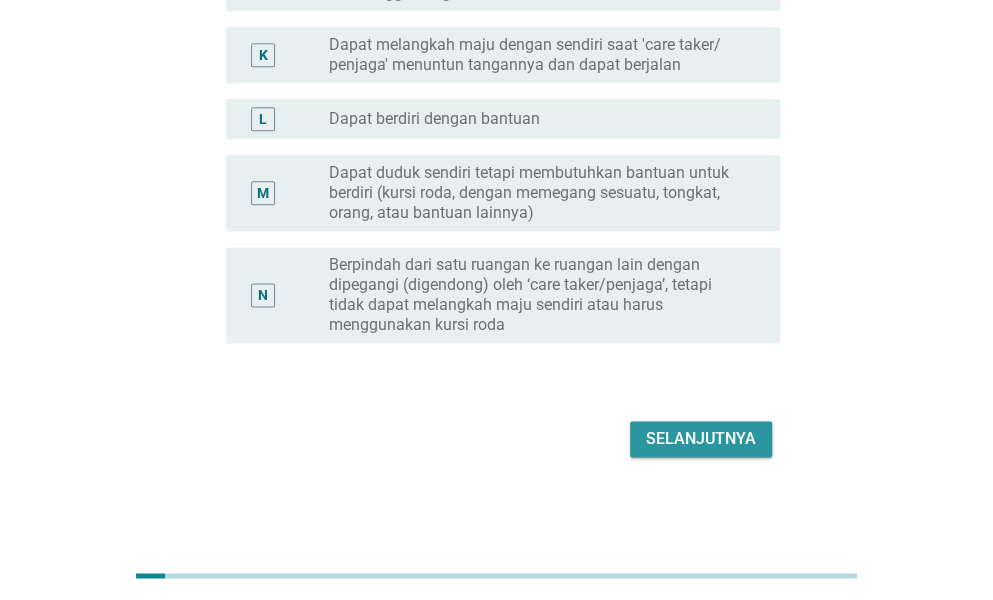 click on "Selanjutnya" at bounding box center (701, 439) 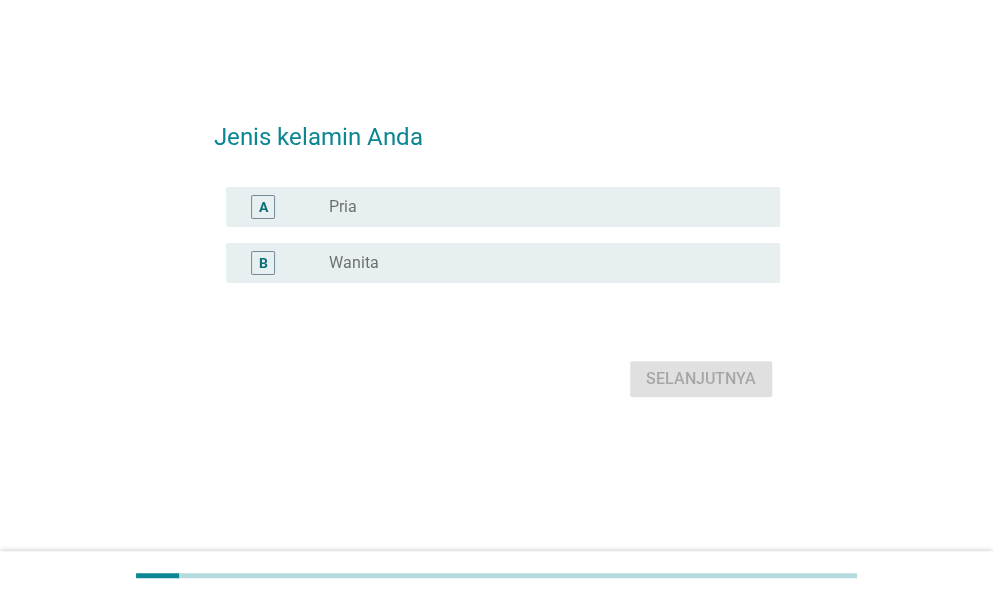 scroll, scrollTop: 0, scrollLeft: 0, axis: both 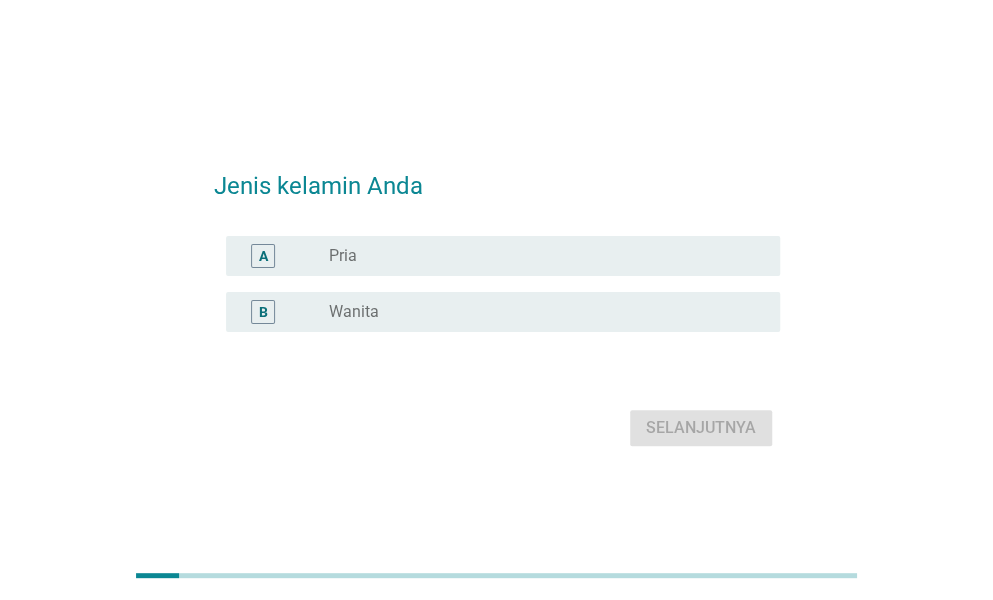 click on "radio_button_unchecked Wanita" at bounding box center (538, 312) 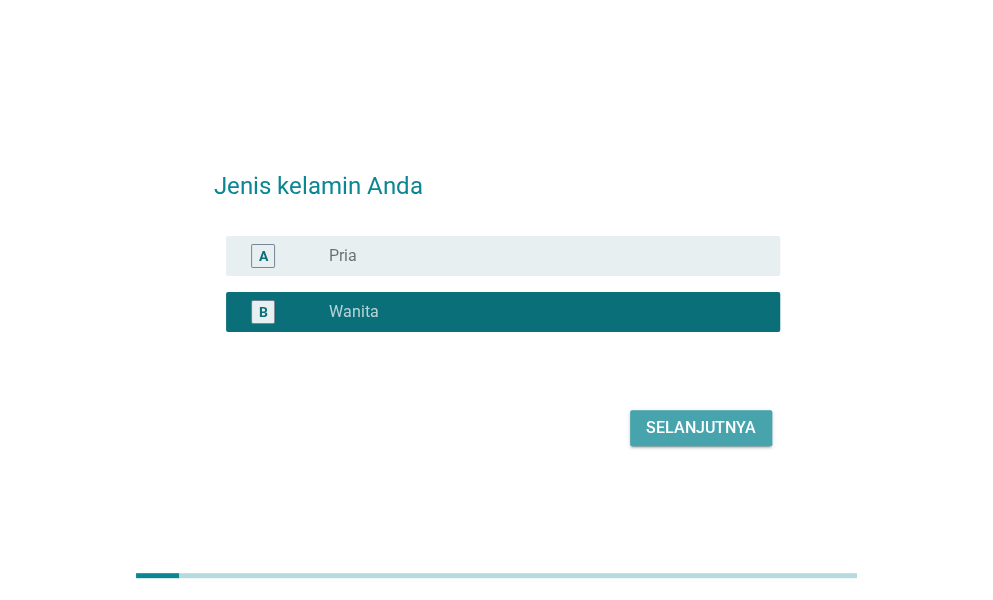 click on "Selanjutnya" at bounding box center [701, 428] 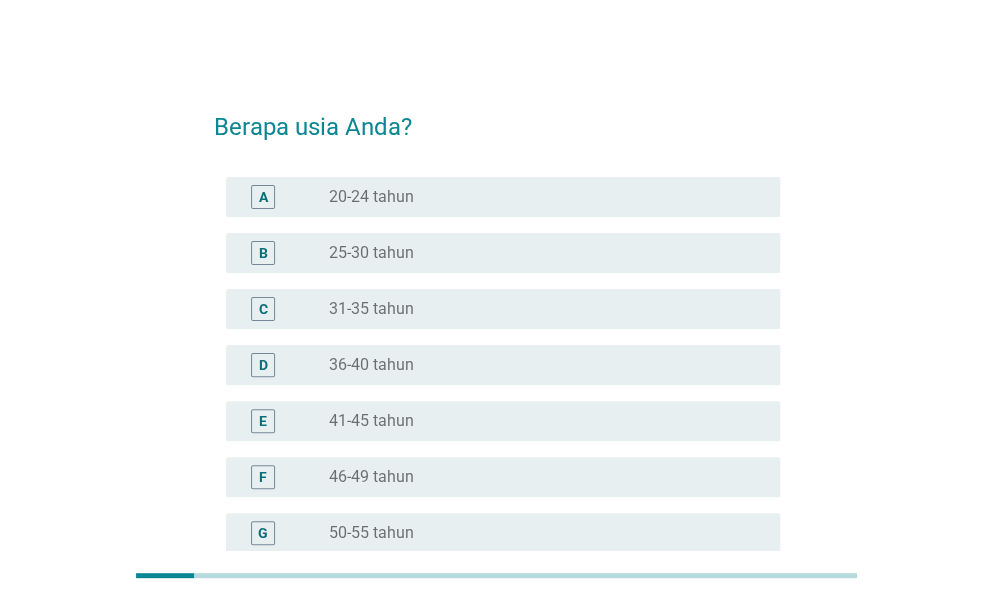 click on "radio_button_unchecked [AGE]" at bounding box center (538, 309) 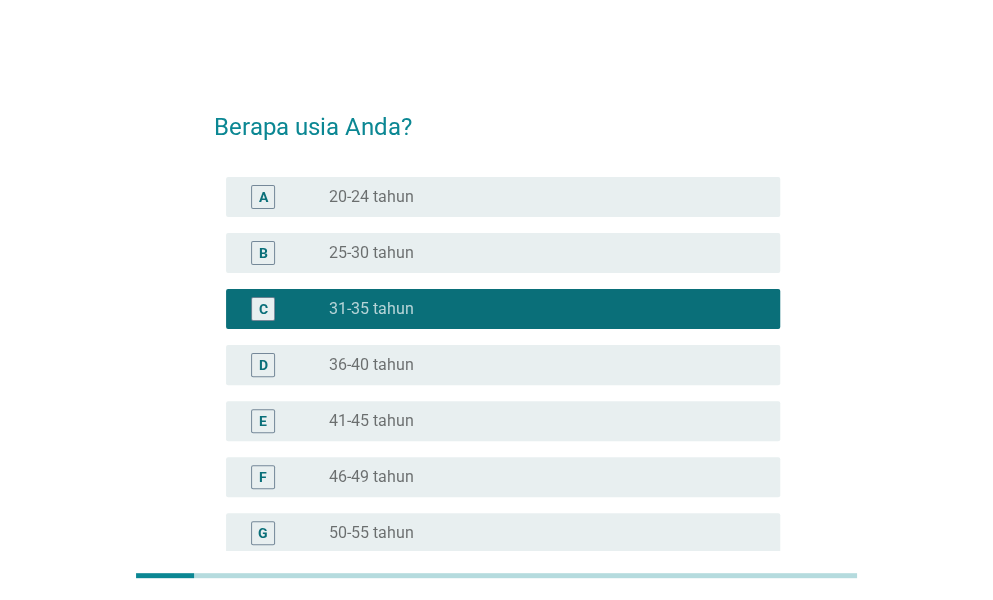 scroll, scrollTop: 210, scrollLeft: 0, axis: vertical 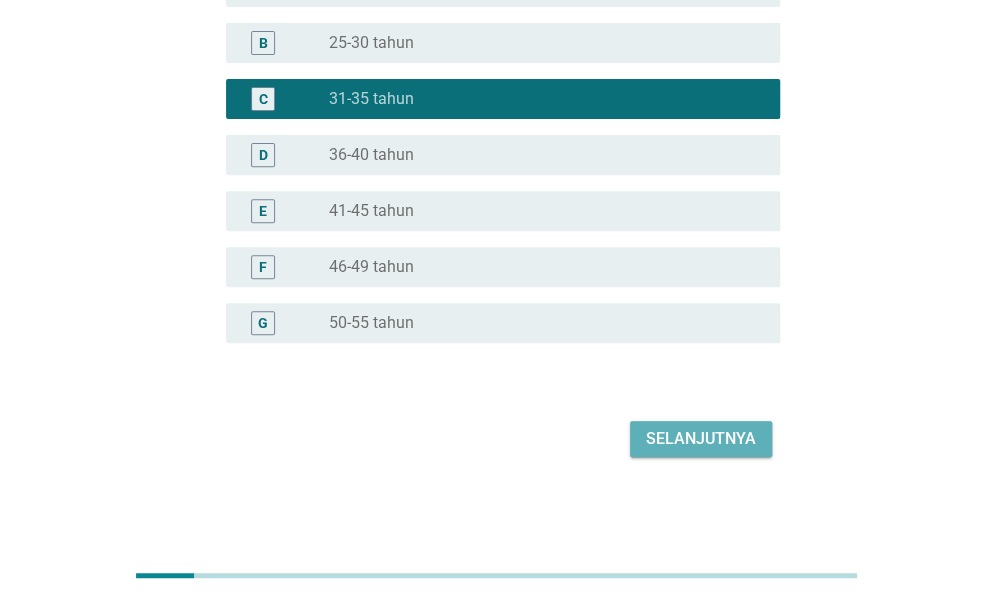 click on "Selanjutnya" at bounding box center [701, 439] 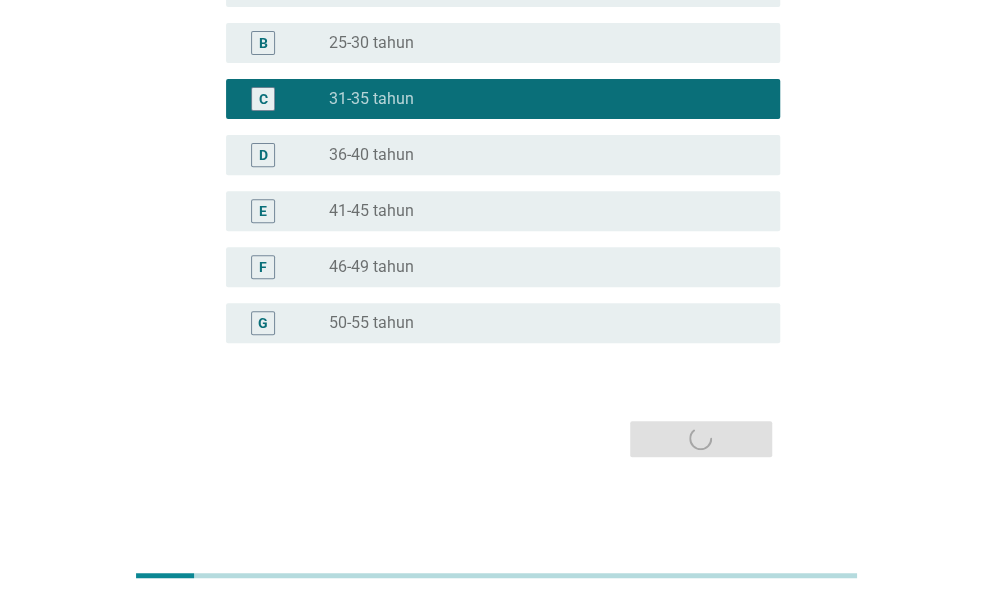 scroll, scrollTop: 0, scrollLeft: 0, axis: both 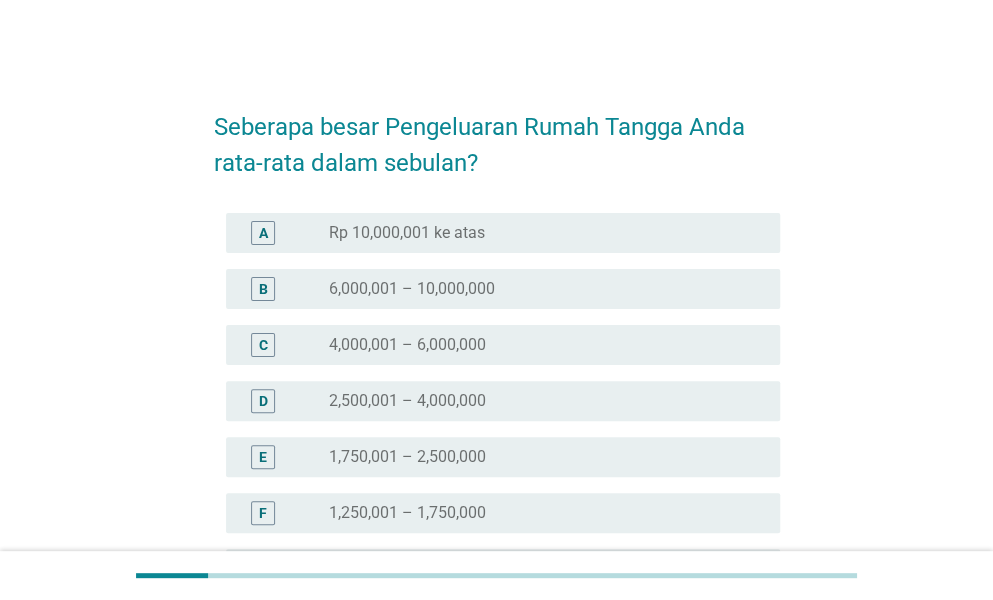 click on "1,750,001 – 2,500,000" at bounding box center [407, 457] 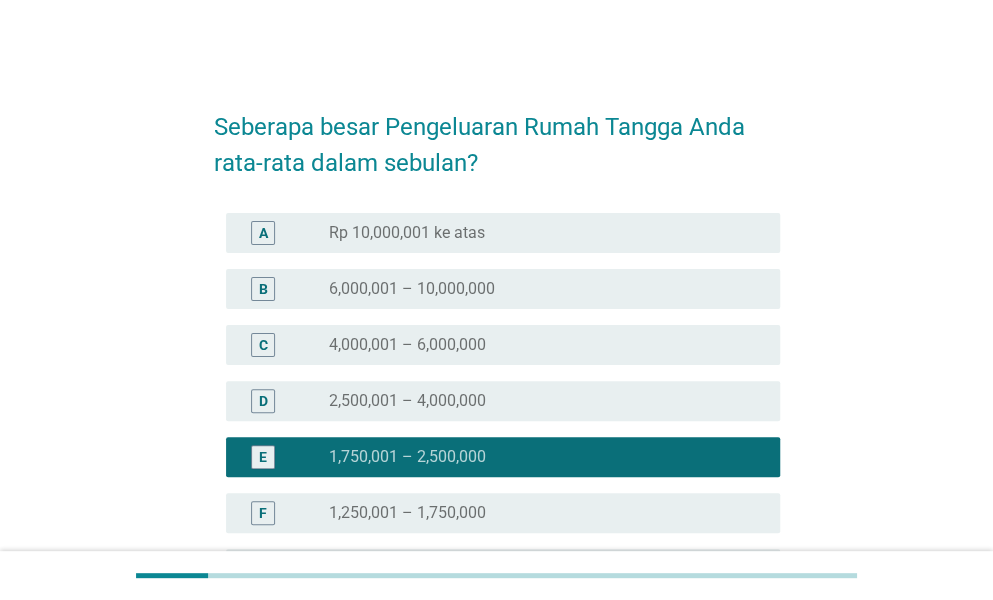 scroll, scrollTop: 302, scrollLeft: 0, axis: vertical 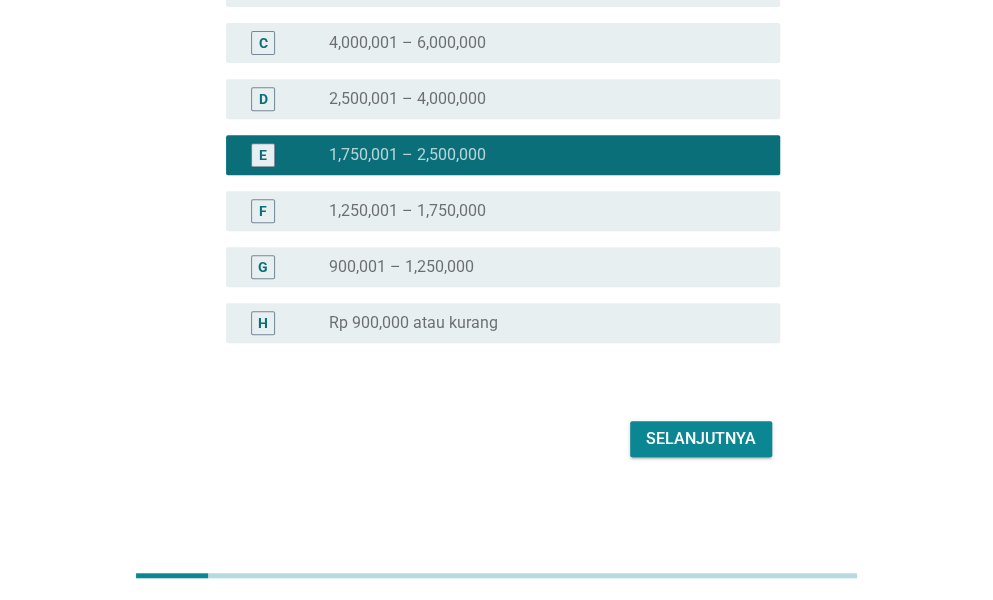 click on "Selanjutnya" at bounding box center [701, 439] 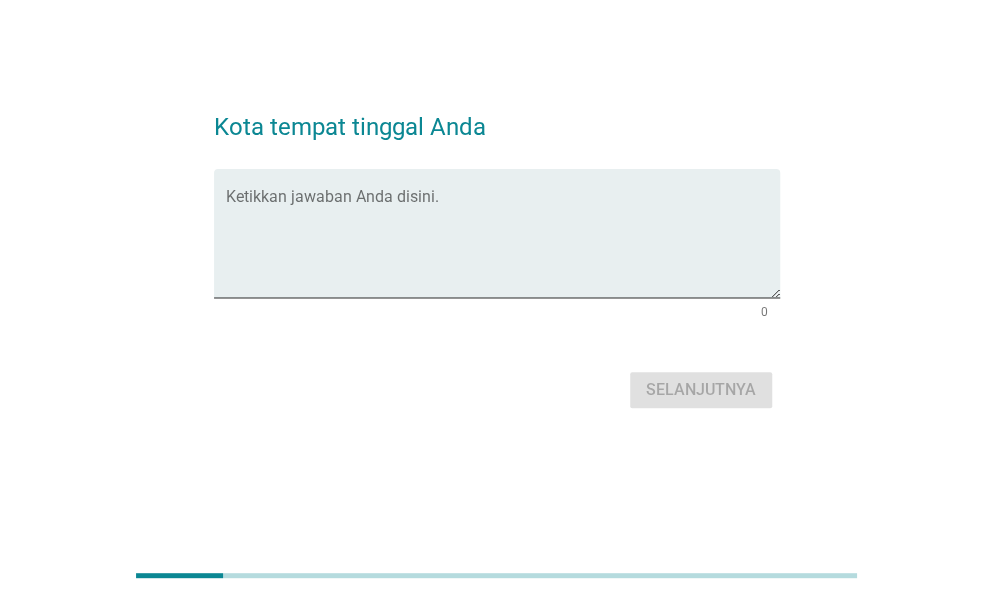 scroll, scrollTop: 0, scrollLeft: 0, axis: both 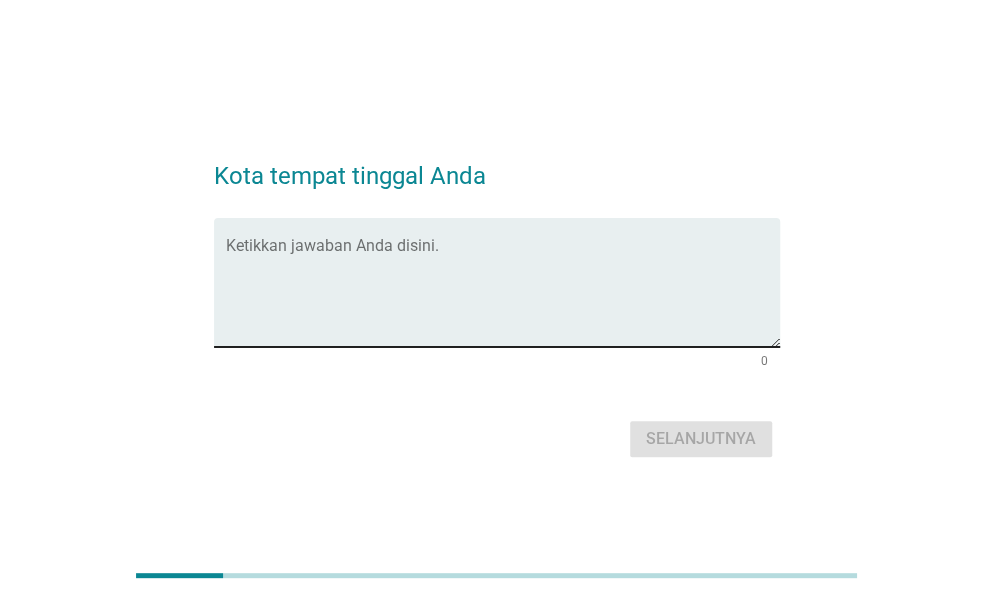 click on "Ketikkan jawaban Anda disini." at bounding box center (503, 282) 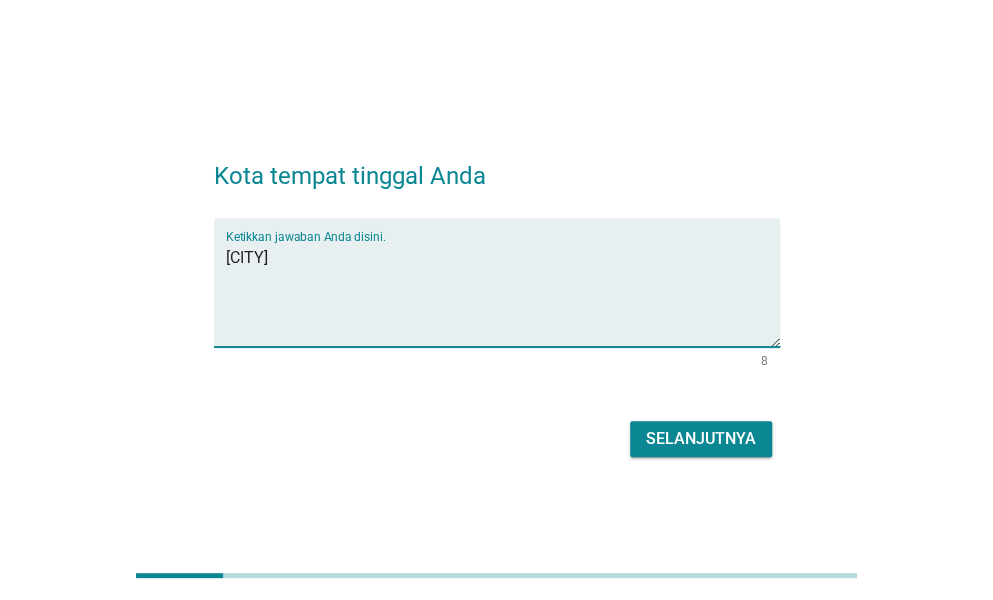 type on "[CITY]" 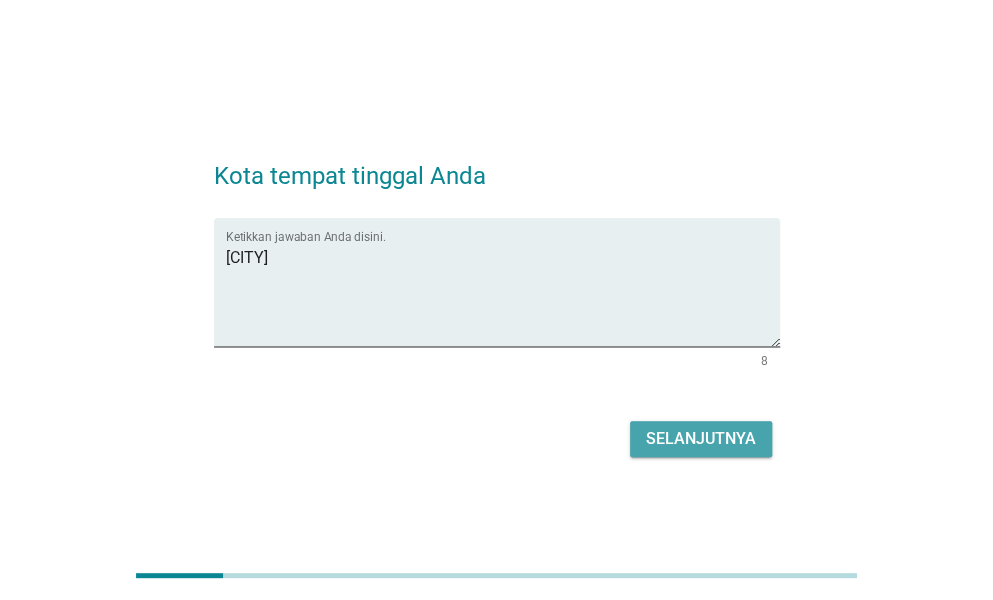 click on "Selanjutnya" at bounding box center [701, 439] 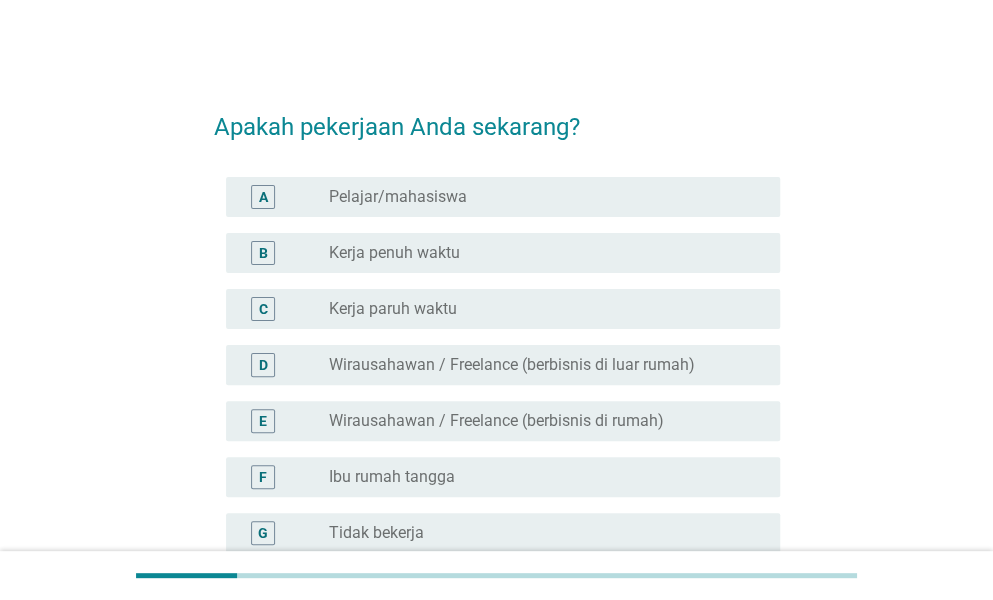 click on "Kerja penuh waktu" at bounding box center (394, 253) 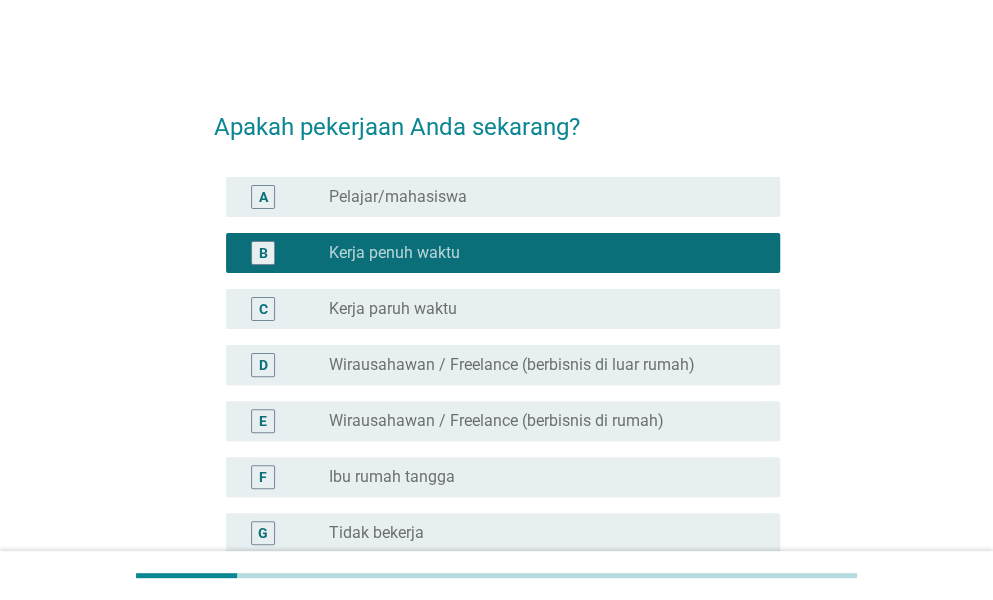 scroll, scrollTop: 200, scrollLeft: 0, axis: vertical 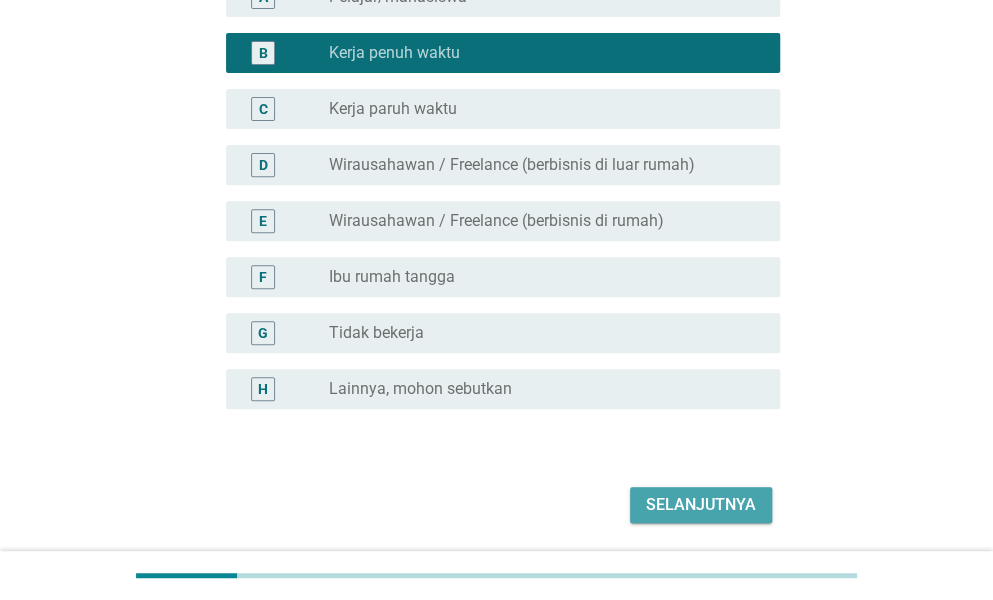 click on "Selanjutnya" at bounding box center (701, 505) 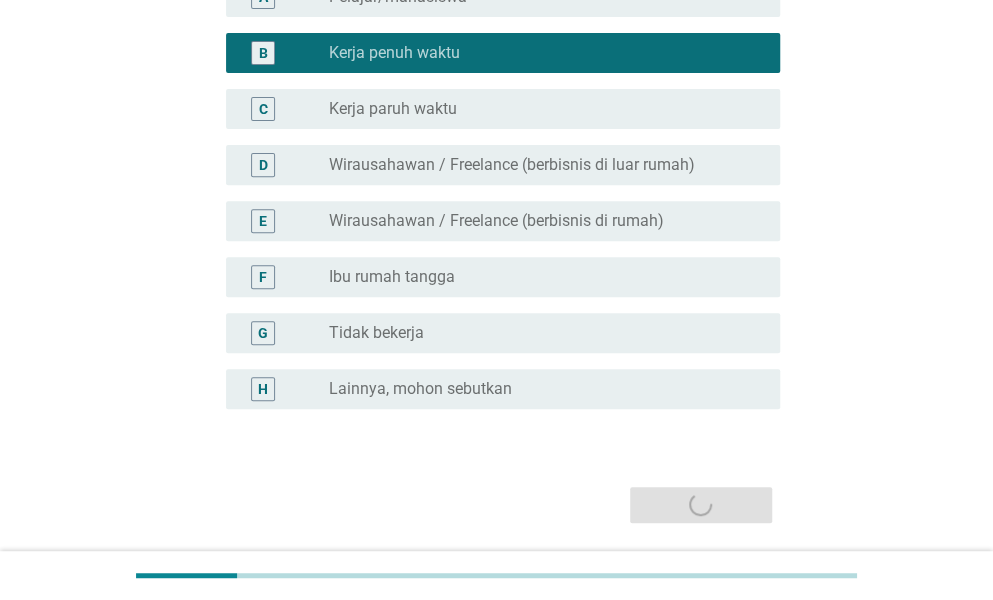 scroll, scrollTop: 0, scrollLeft: 0, axis: both 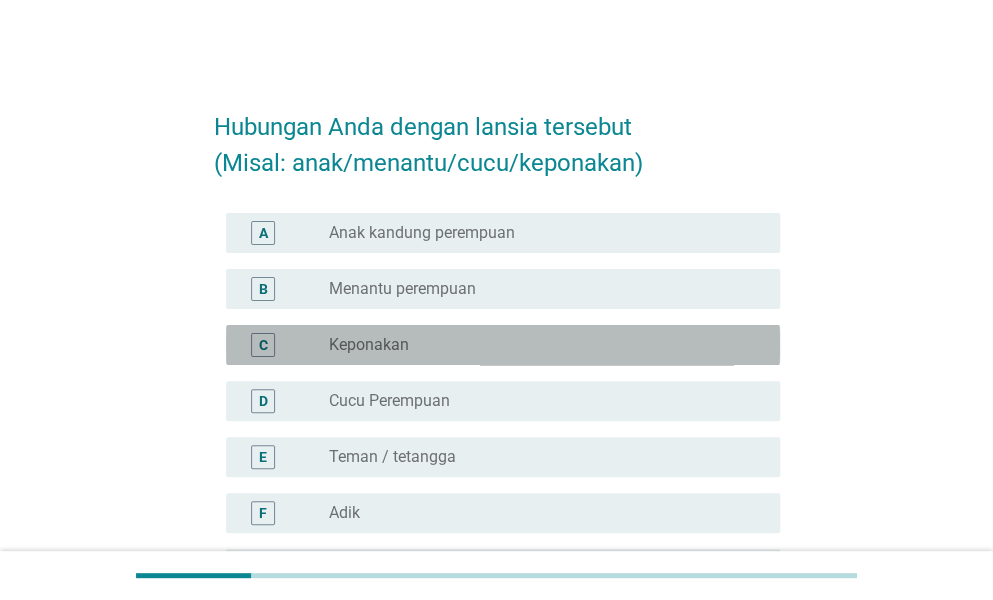 click on "Keponakan" at bounding box center [369, 345] 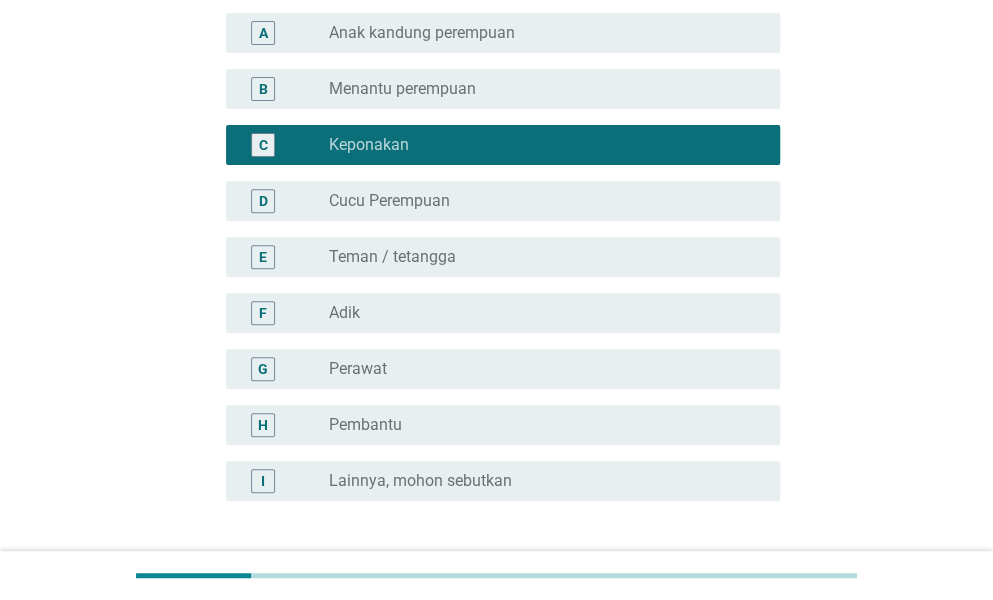 scroll, scrollTop: 358, scrollLeft: 0, axis: vertical 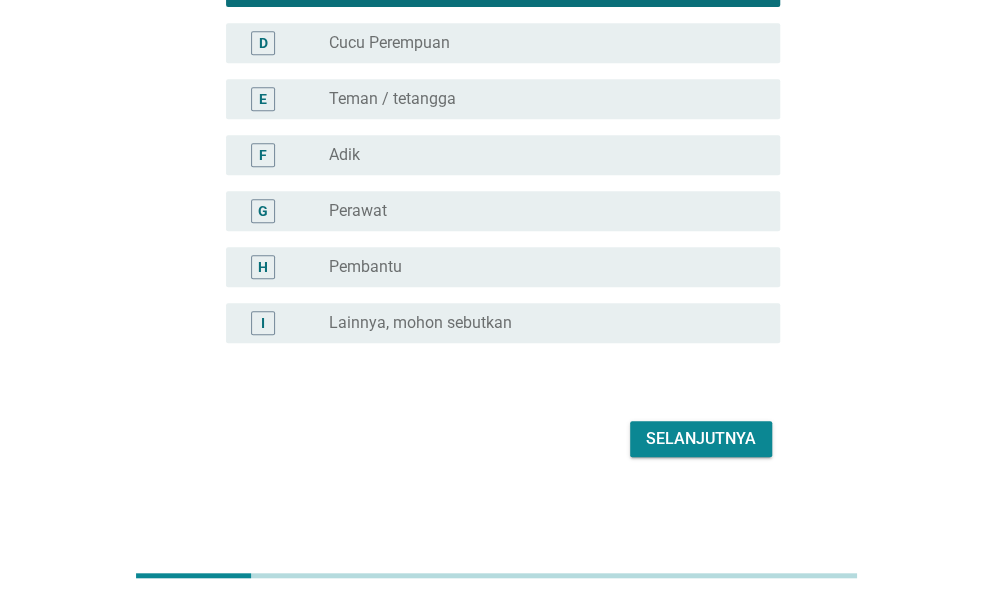 click on "Selanjutnya" at bounding box center [701, 439] 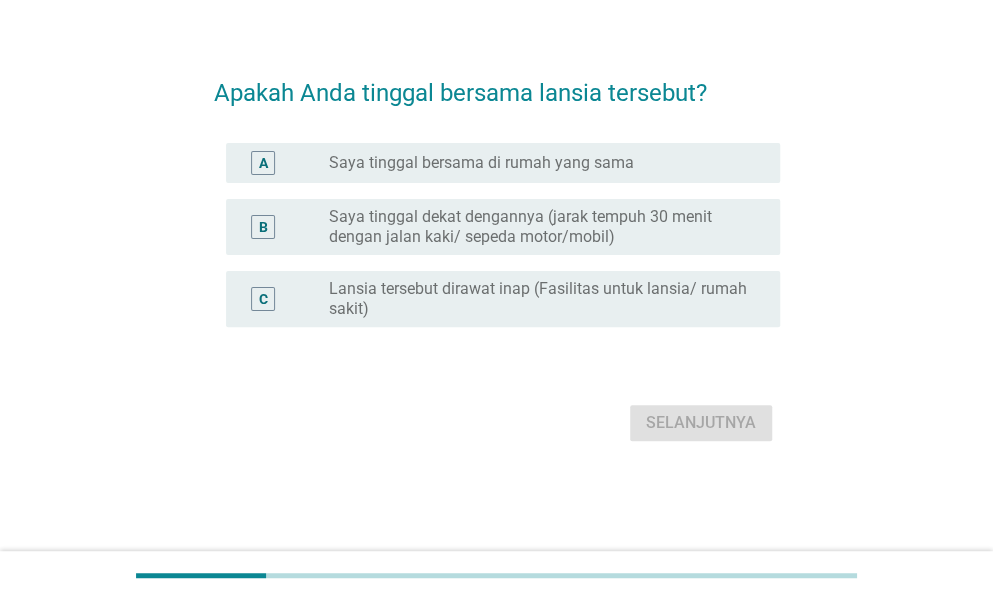 scroll, scrollTop: 0, scrollLeft: 0, axis: both 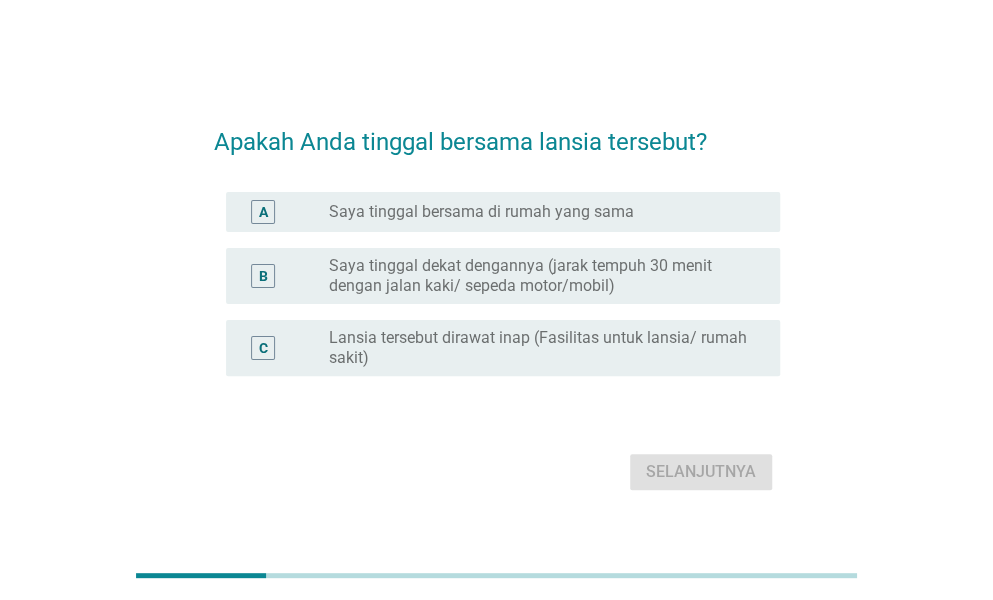 click on "Saya tinggal dekat dengannya (jarak tempuh 30 menit dengan jalan kaki/ sepeda motor/mobil)" at bounding box center (538, 276) 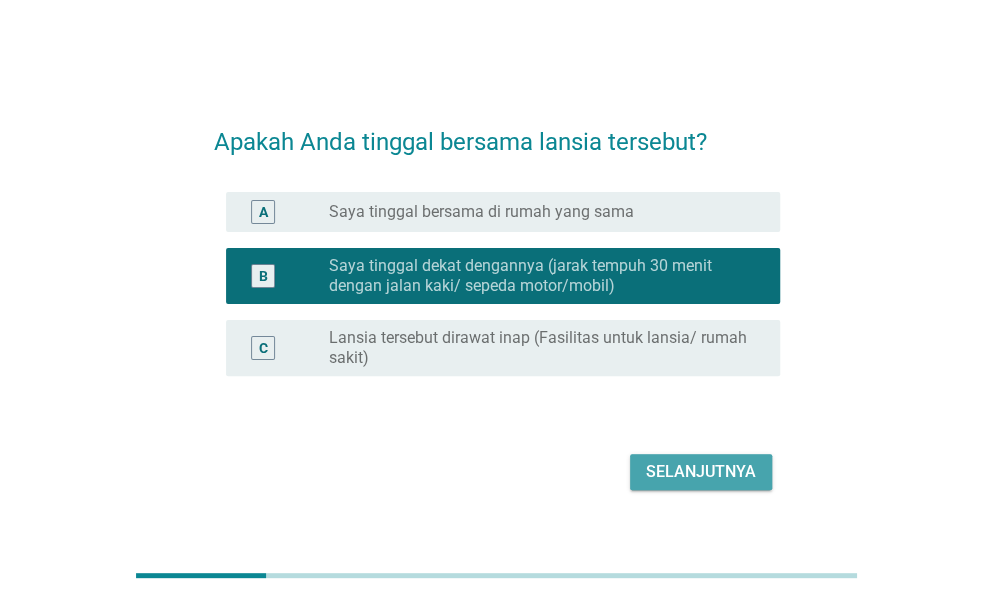 click on "Selanjutnya" at bounding box center (701, 472) 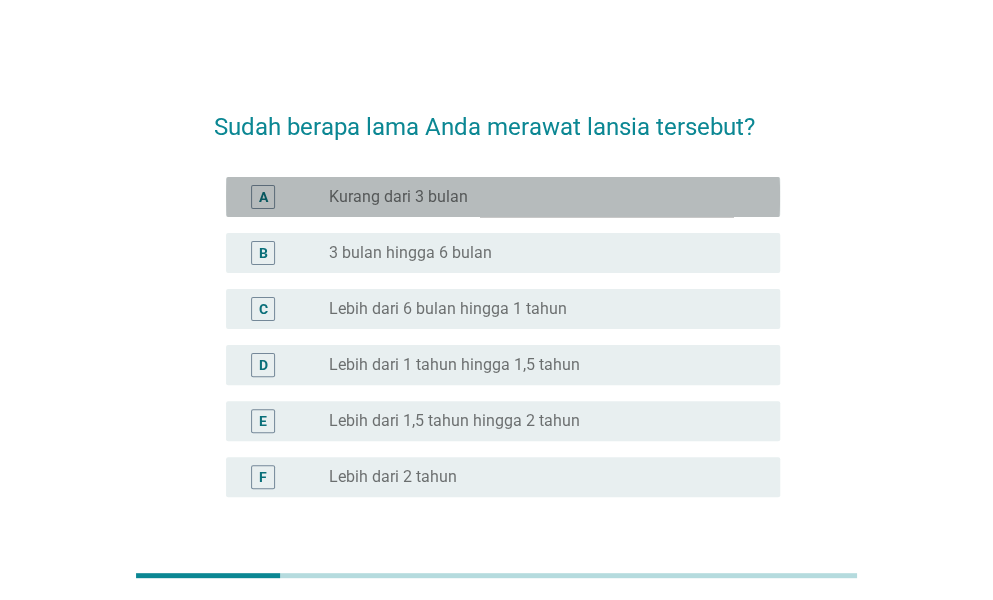 click on "radio_button_unchecked Kurang dari 3 bulan" at bounding box center (538, 197) 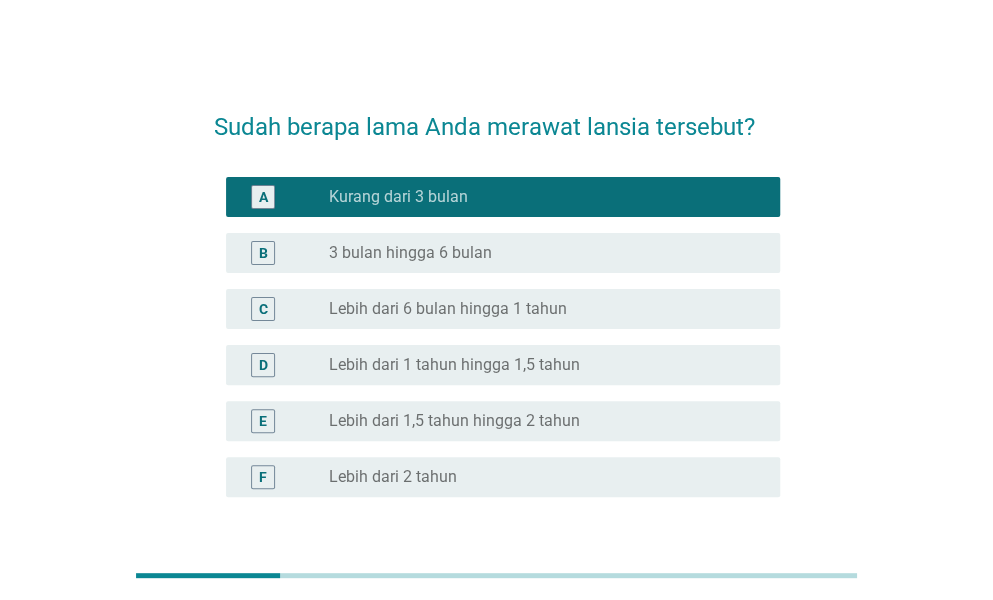 scroll, scrollTop: 154, scrollLeft: 0, axis: vertical 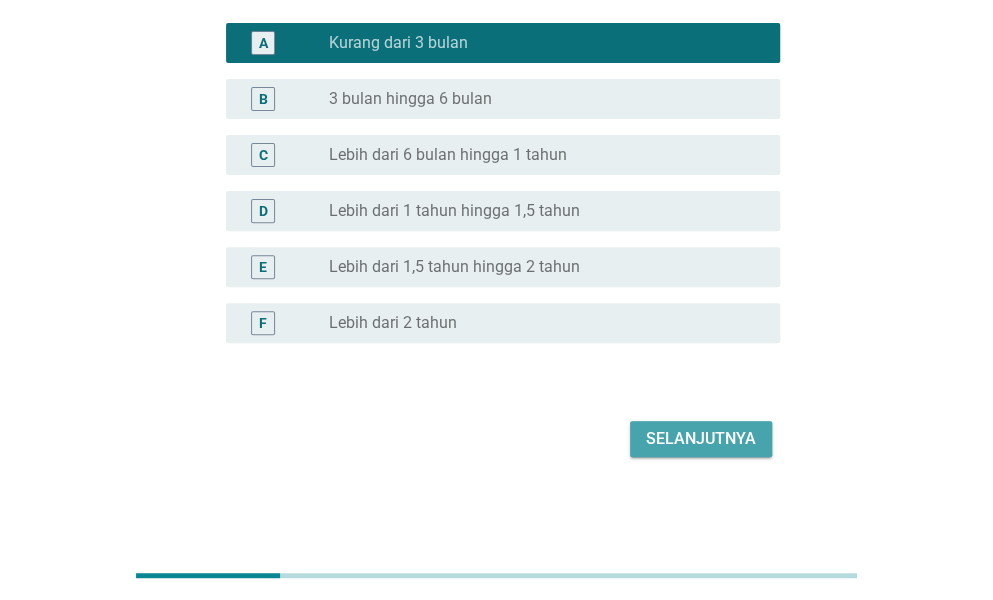 click on "Selanjutnya" at bounding box center [701, 439] 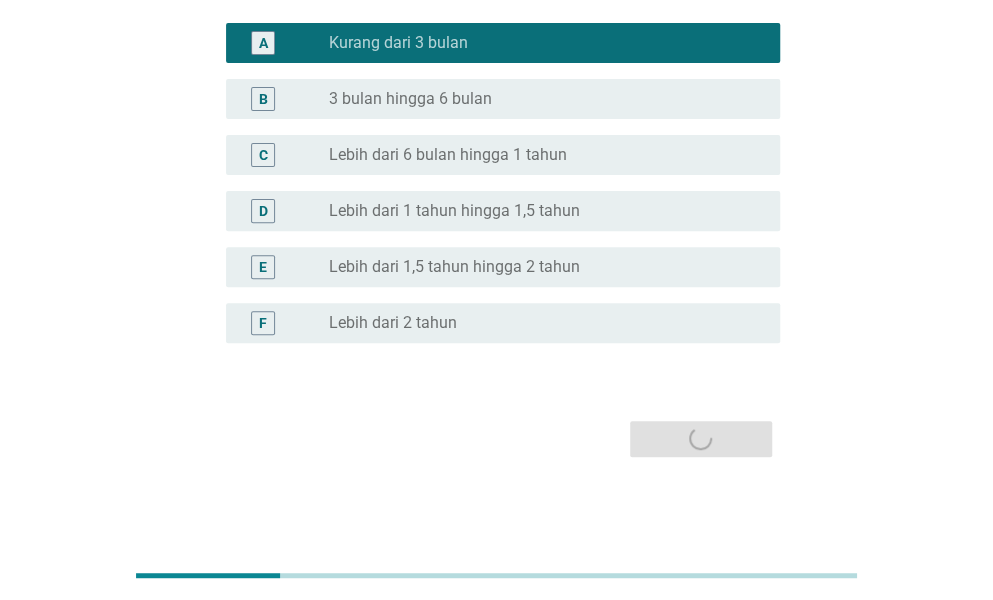 scroll, scrollTop: 0, scrollLeft: 0, axis: both 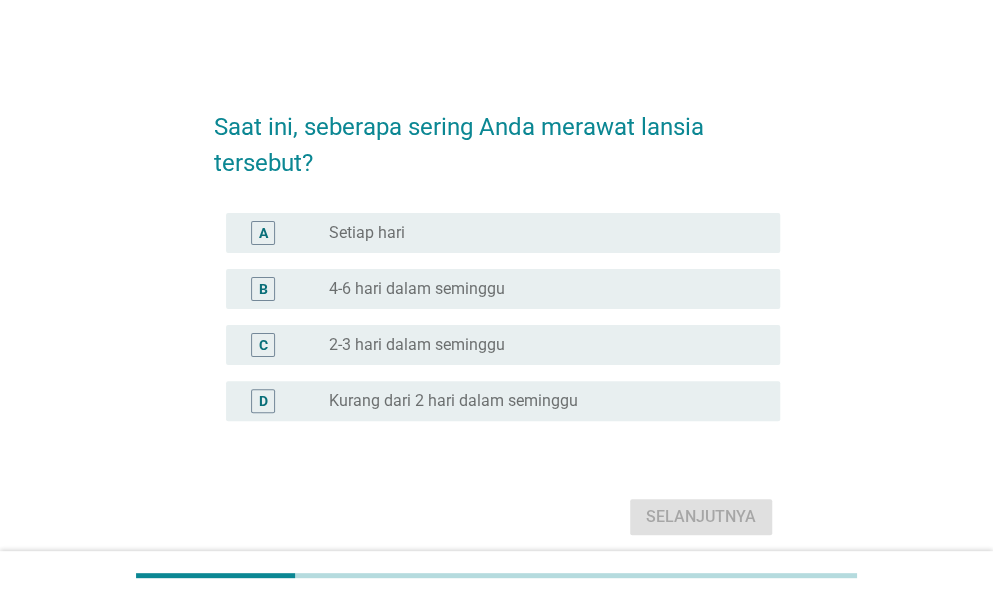 click on "radio_button_unchecked 2-3 hari dalam seminggu" at bounding box center (538, 345) 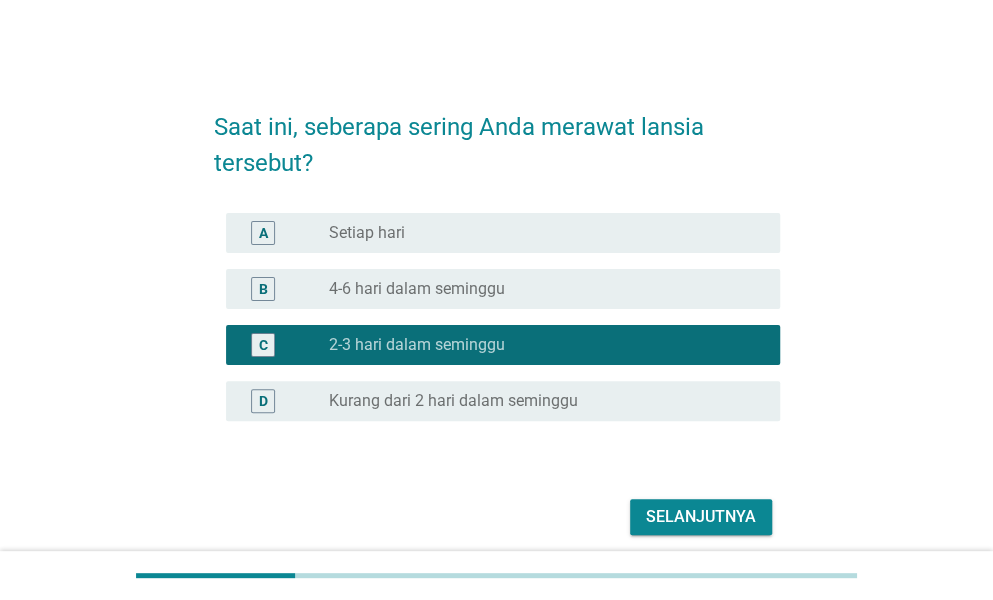 click on "Selanjutnya" at bounding box center (701, 517) 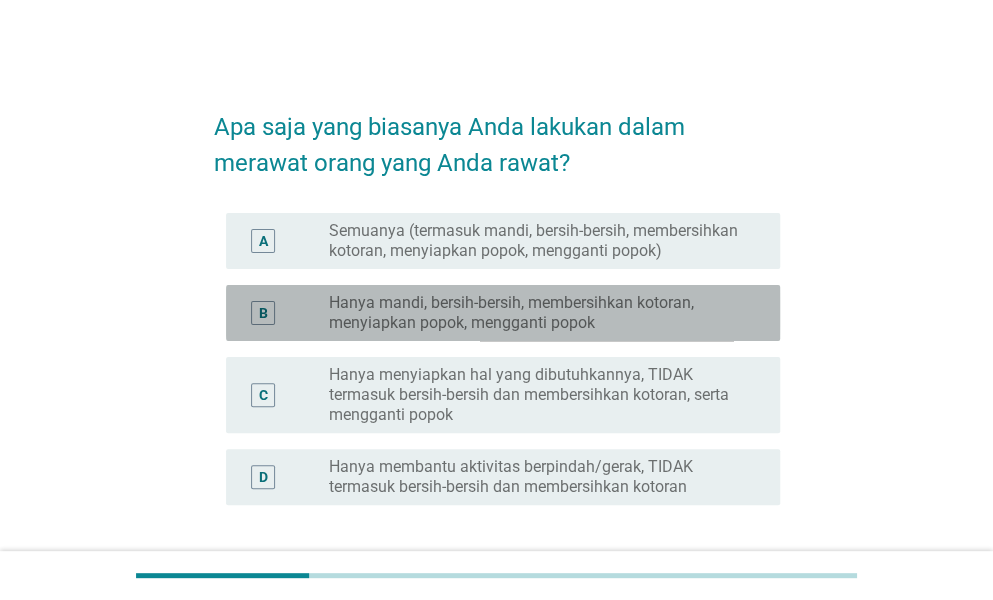 click on "B     radio_button_unchecked Hanya mandi, bersih-bersih, membersihkan kotoran, menyiapkan popok, mengganti popok" at bounding box center [503, 313] 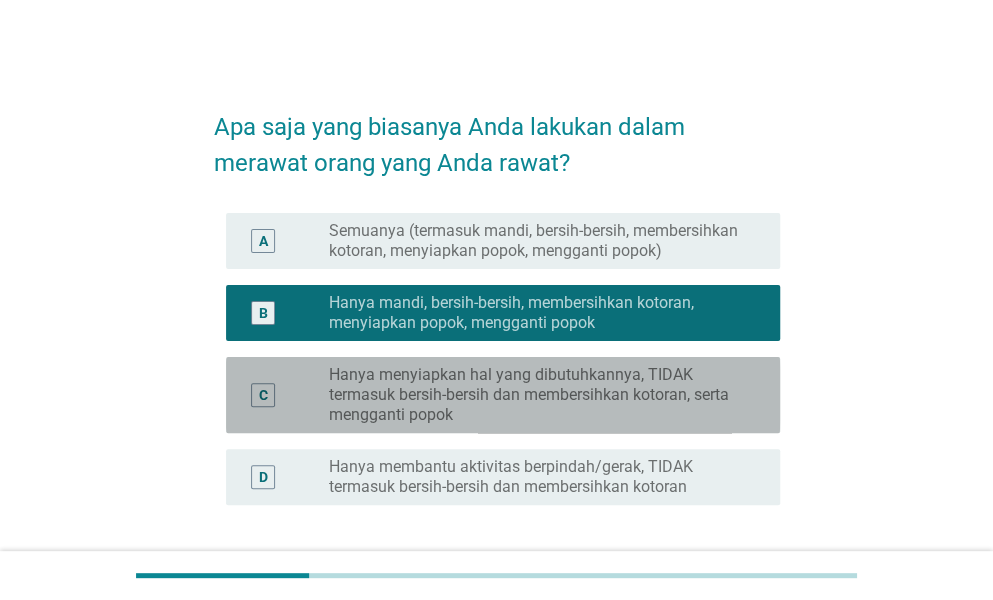 click on "Hanya menyiapkan hal yang dibutuhkannya, TIDAK termasuk bersih-bersih dan membersihkan kotoran, serta mengganti popok" at bounding box center [538, 395] 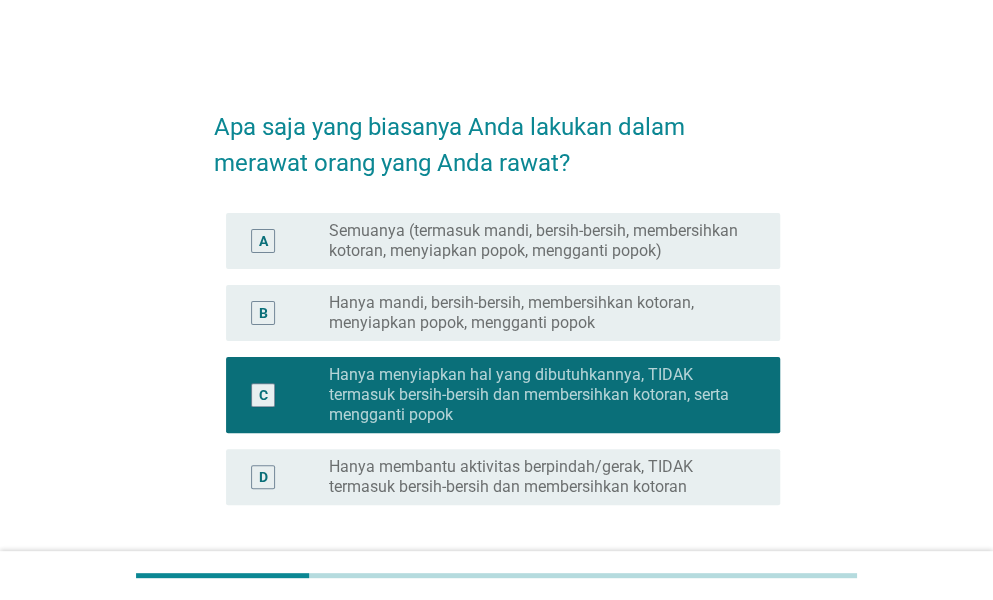 scroll, scrollTop: 100, scrollLeft: 0, axis: vertical 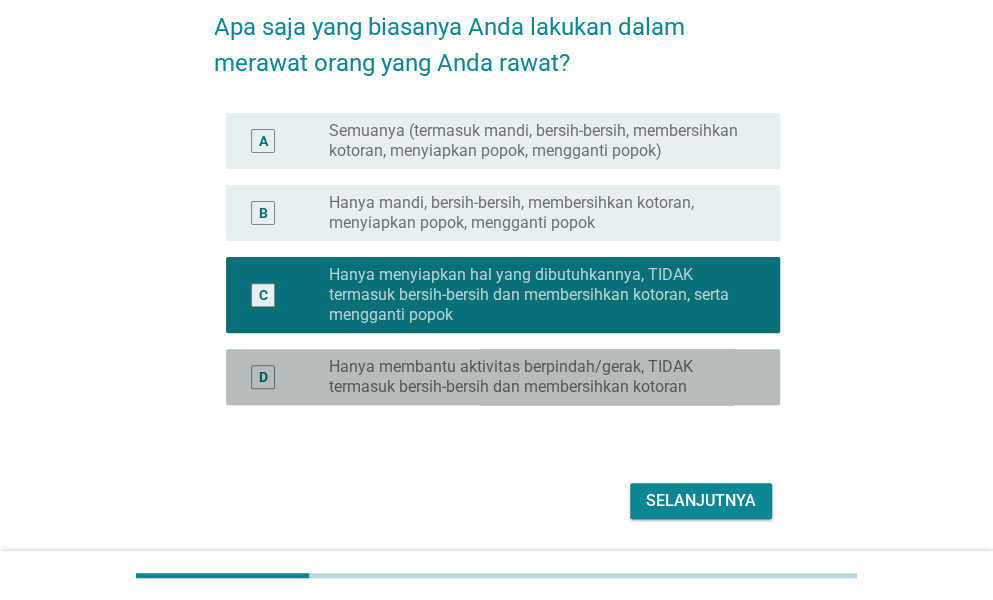 click on "Hanya membantu aktivitas berpindah/gerak, TIDAK termasuk bersih-bersih dan membersihkan kotoran" at bounding box center (538, 377) 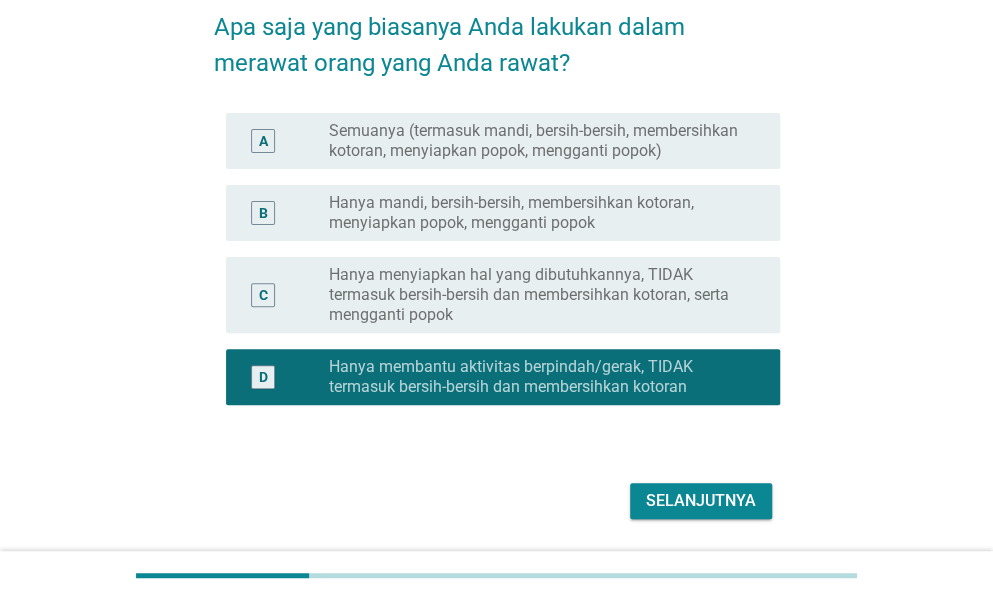 click on "Selanjutnya" at bounding box center [701, 501] 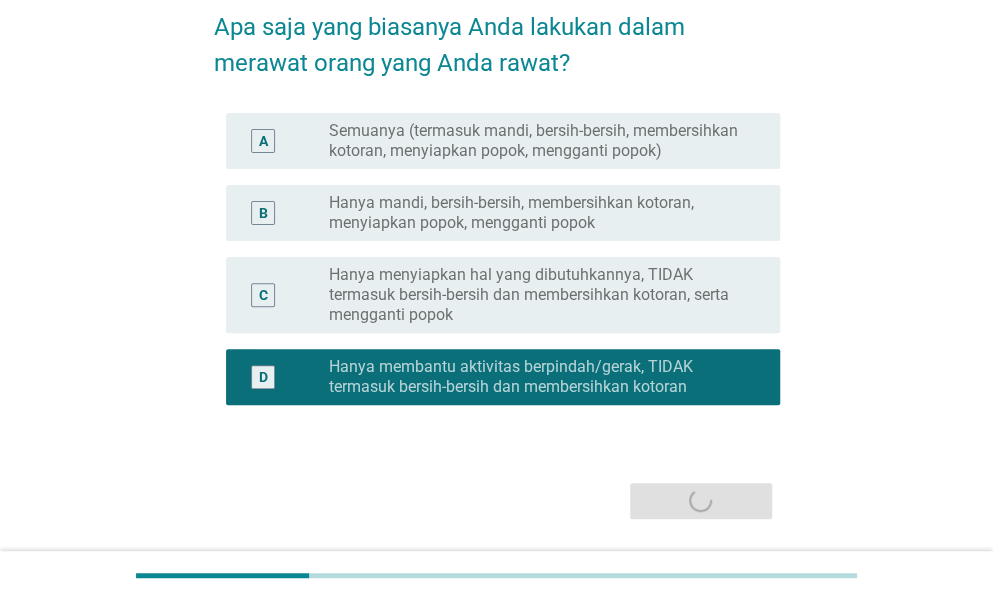 scroll, scrollTop: 0, scrollLeft: 0, axis: both 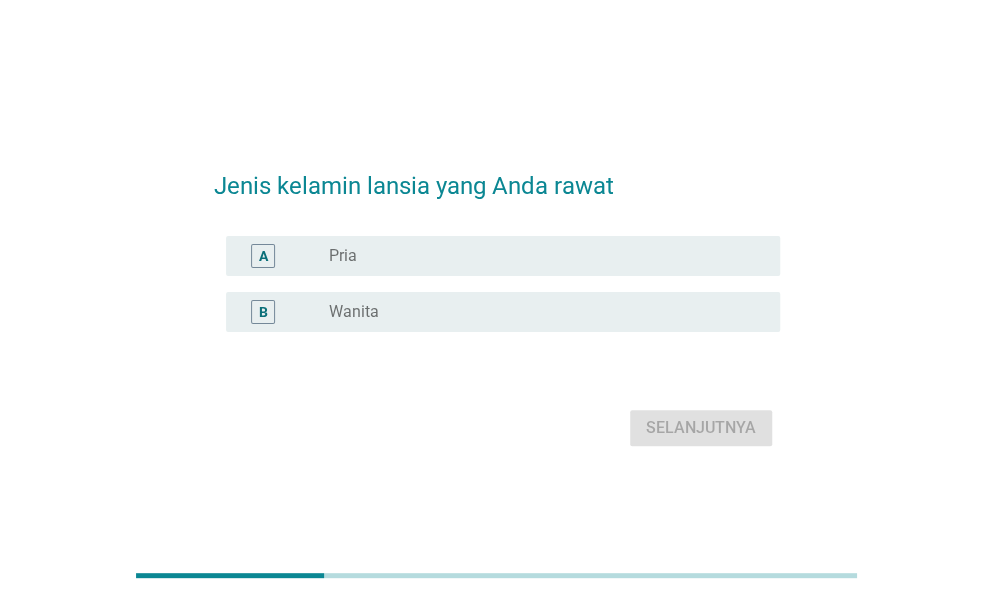 click on "radio_button_unchecked Pria" at bounding box center (538, 256) 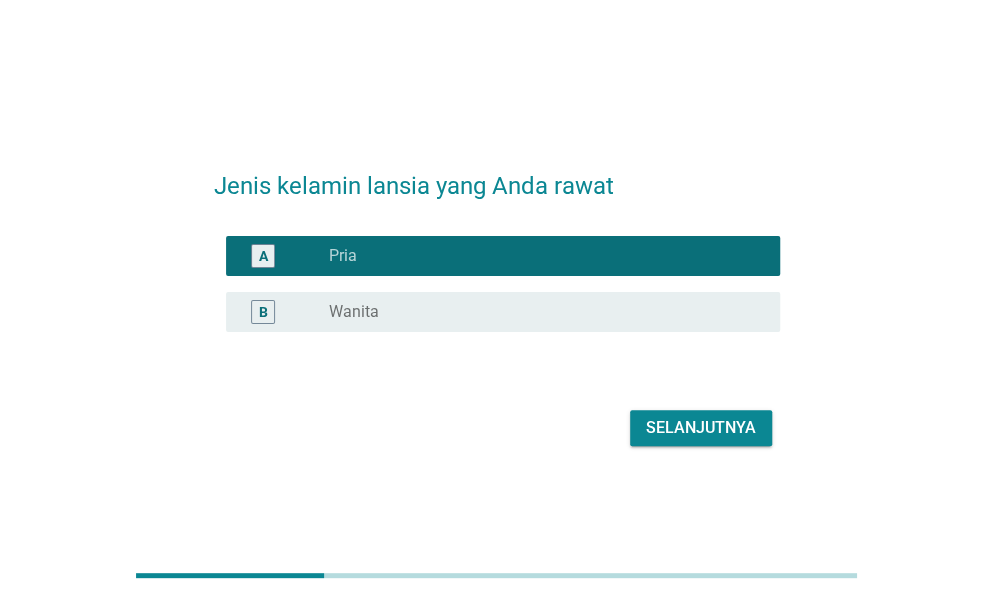 click on "Selanjutnya" at bounding box center (701, 428) 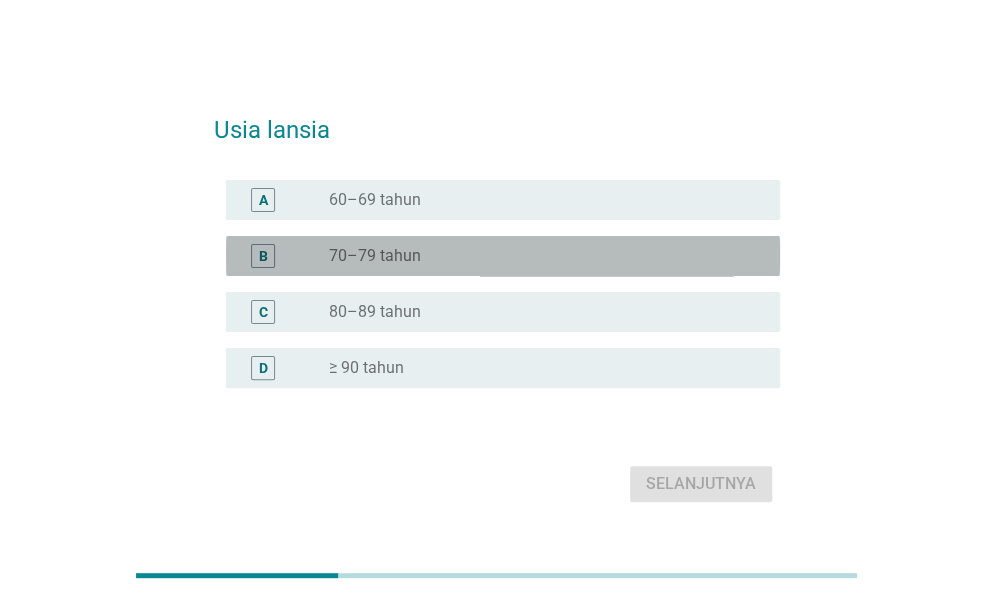 drag, startPoint x: 372, startPoint y: 261, endPoint x: 416, endPoint y: 293, distance: 54.405884 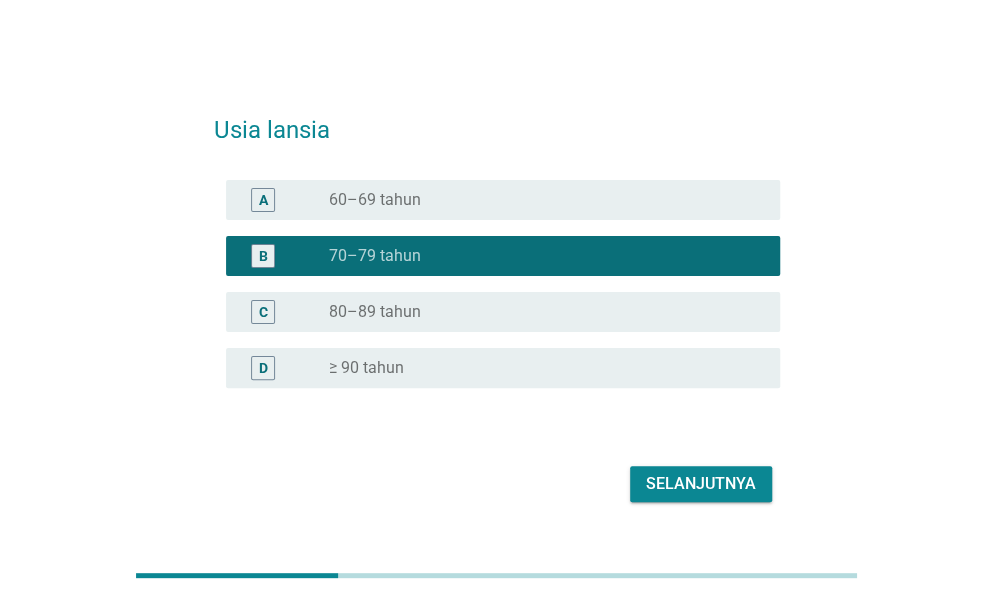 click on "radio_button_unchecked 80–89 tahun" at bounding box center (538, 312) 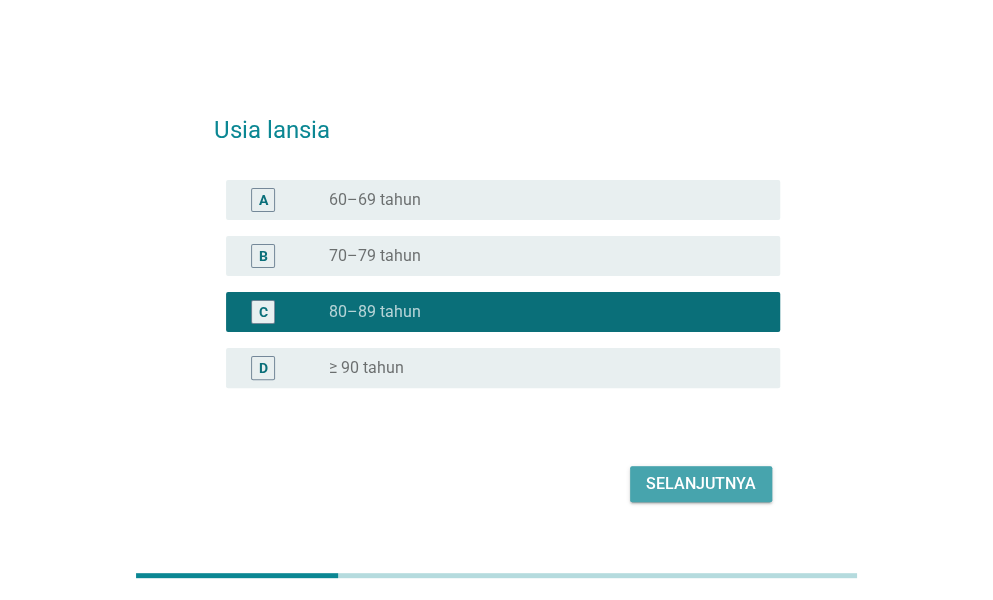 click on "Selanjutnya" at bounding box center (701, 484) 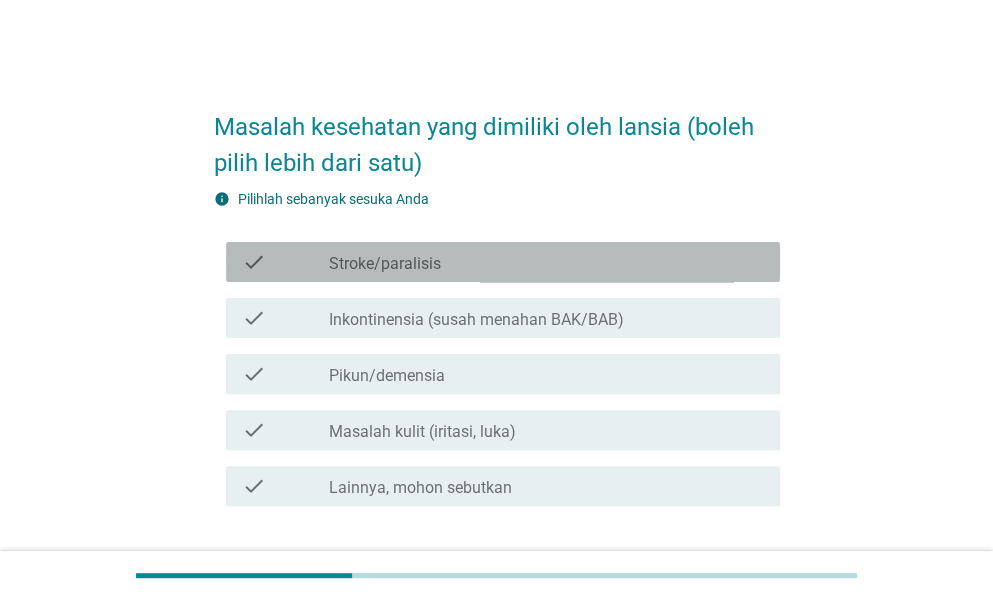 click on "check_box_outline_blank Stroke/paralisis" at bounding box center (546, 262) 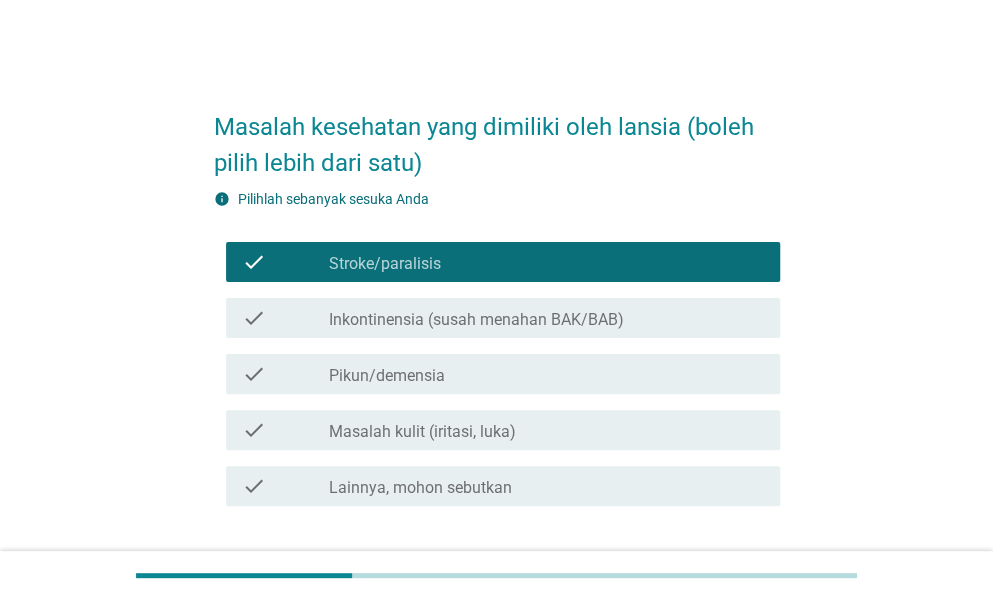 scroll, scrollTop: 100, scrollLeft: 0, axis: vertical 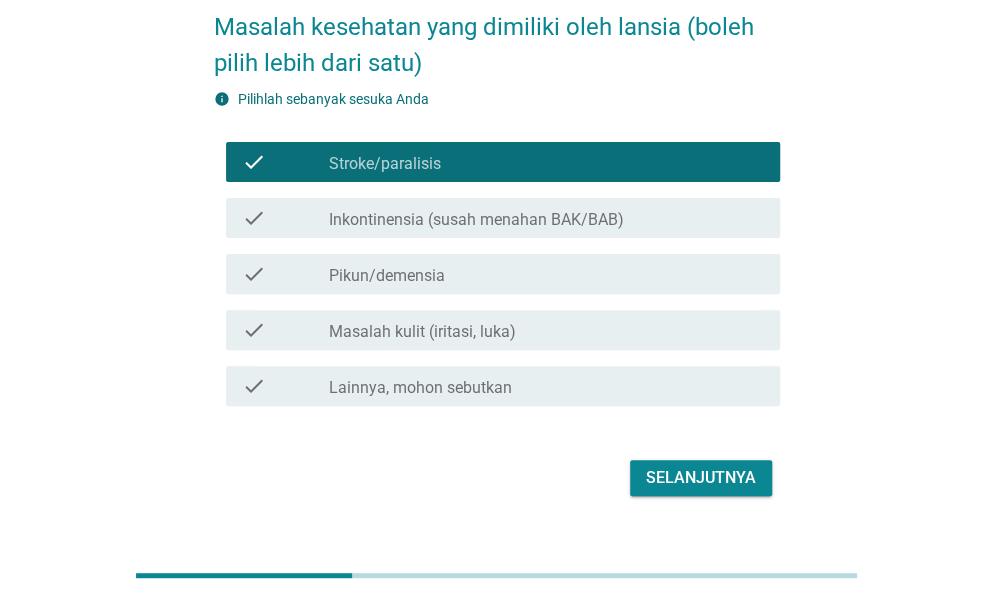 click on "Masalah kulit (iritasi, luka)" at bounding box center [422, 332] 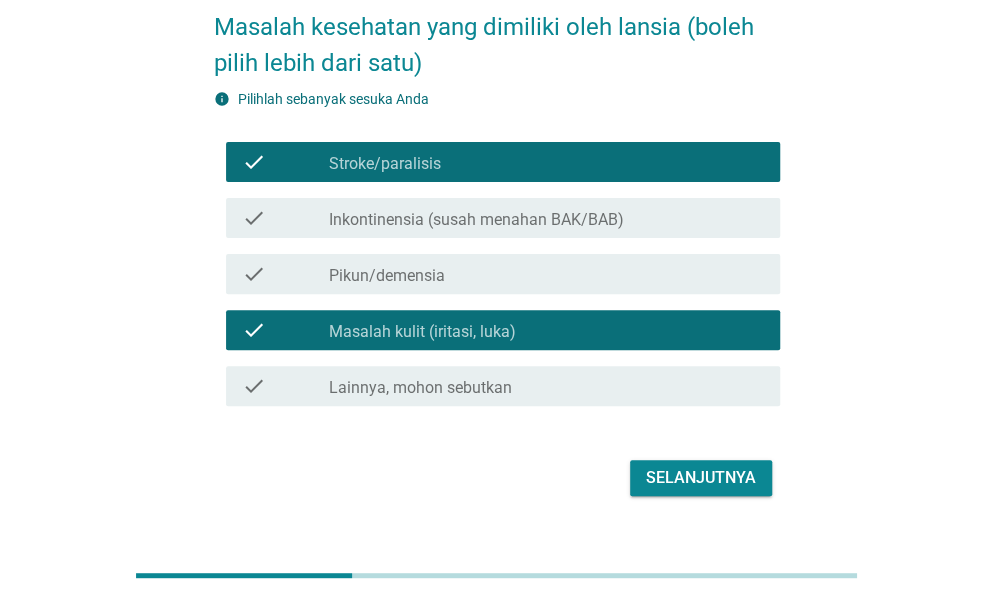 click on "Selanjutnya" at bounding box center (701, 478) 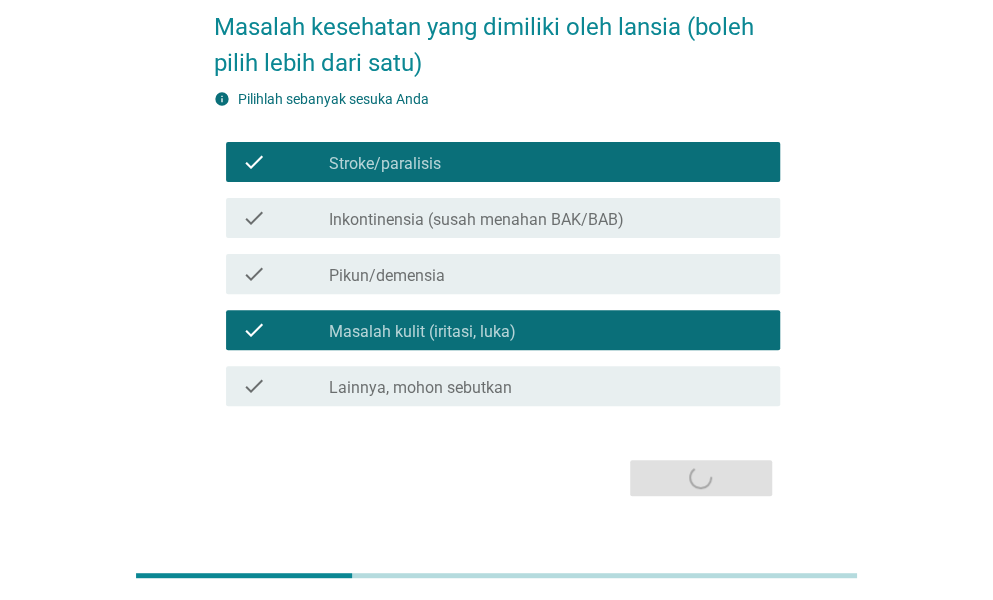 scroll, scrollTop: 0, scrollLeft: 0, axis: both 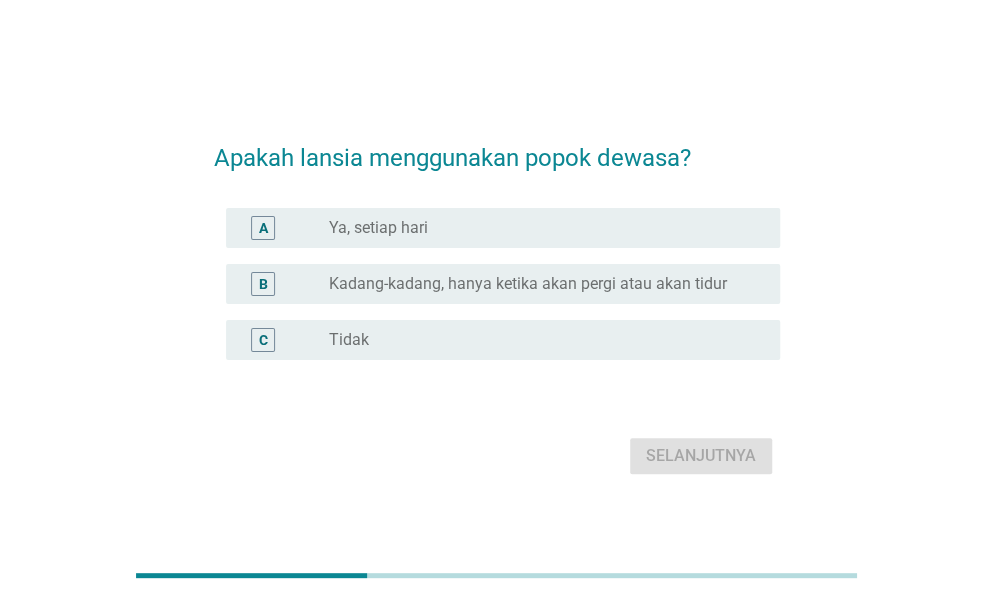 click on "radio_button_unchecked Ya, setiap hari" at bounding box center [538, 228] 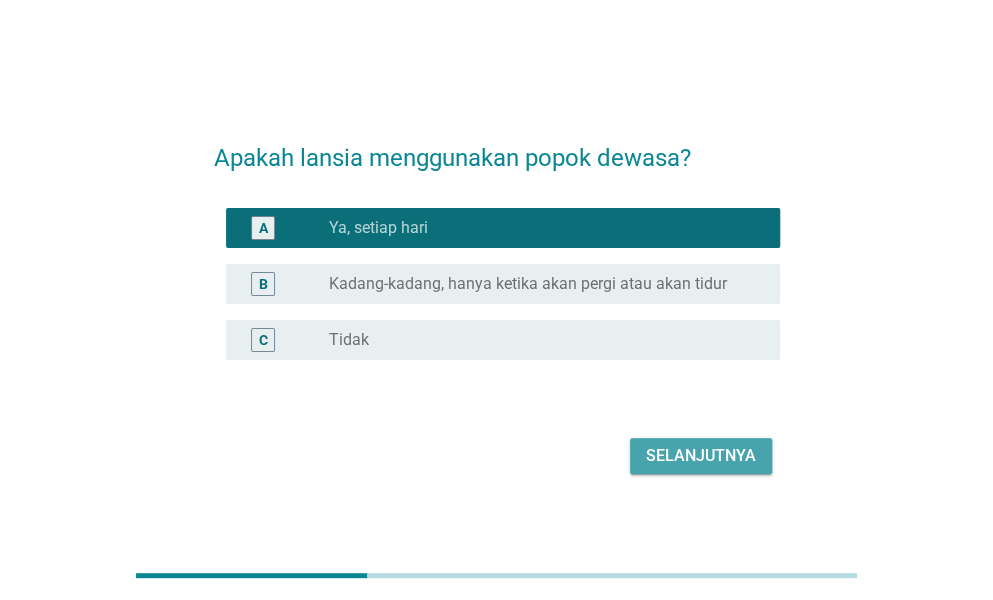 click on "Selanjutnya" at bounding box center (701, 456) 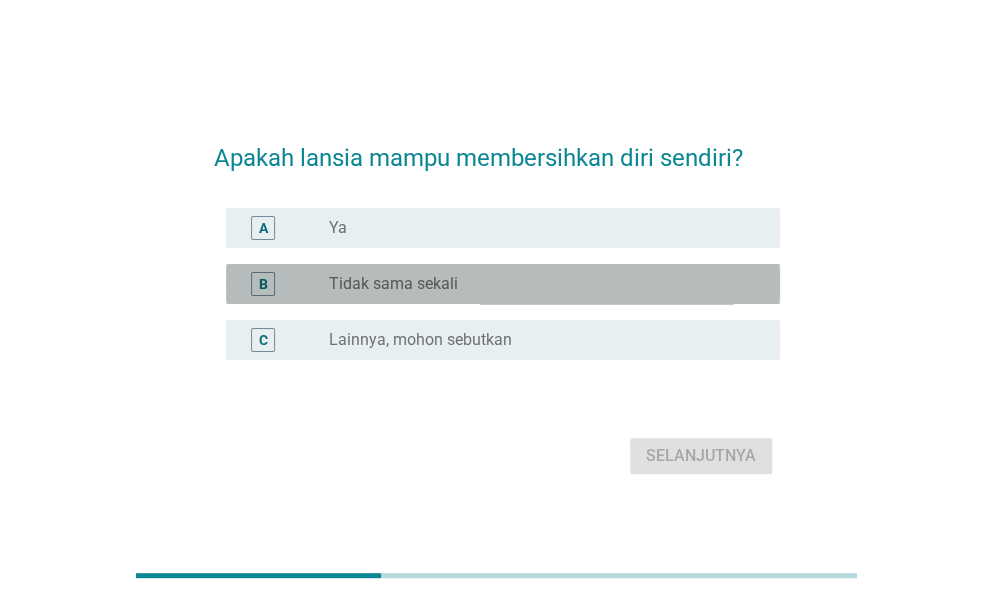 click on "radio_button_unchecked Tidak sama sekali" at bounding box center (538, 284) 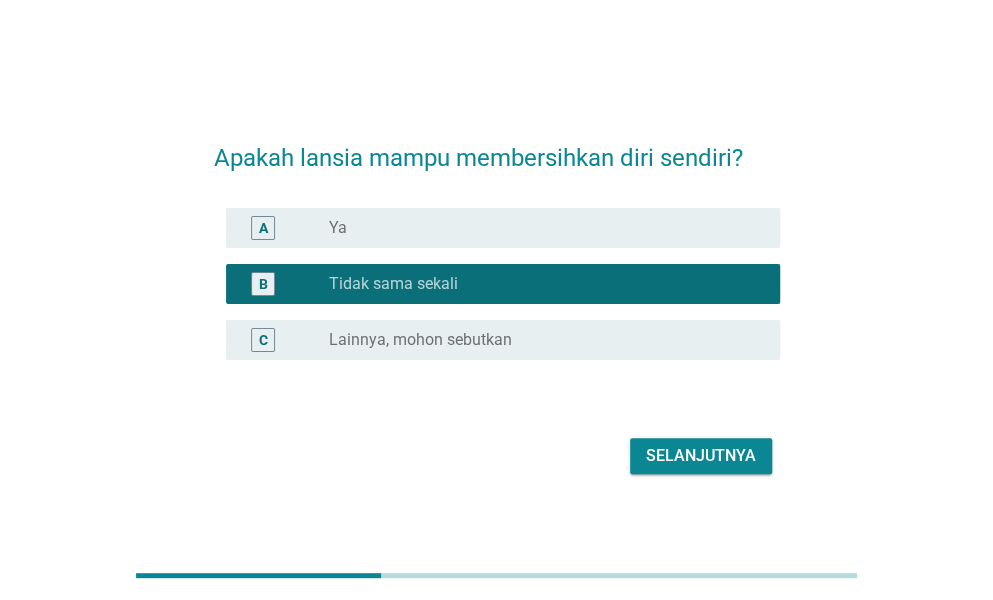 click on "Selanjutnya" at bounding box center [497, 456] 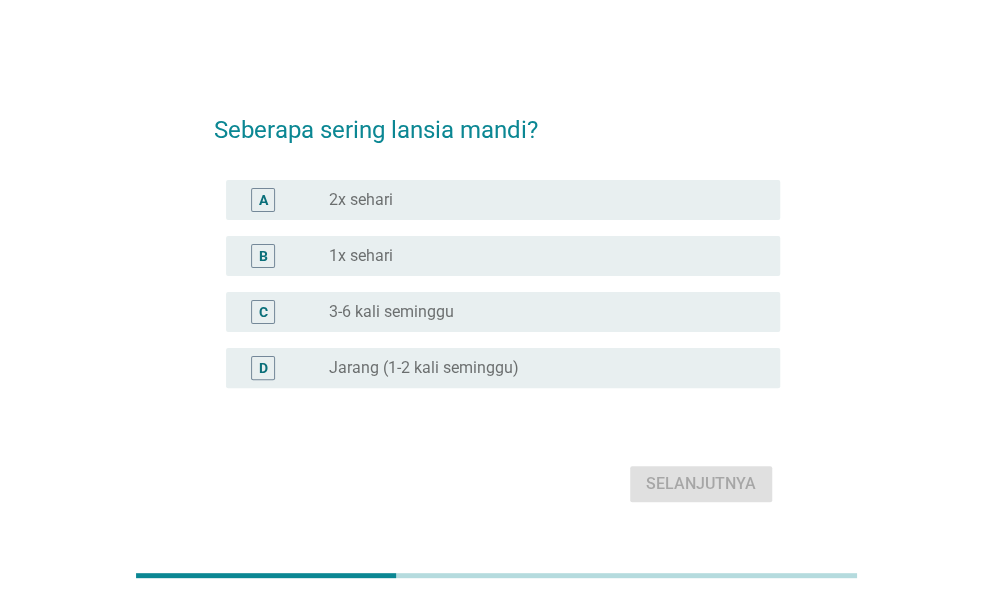 click on "radio_button_unchecked 2x sehari" at bounding box center (538, 200) 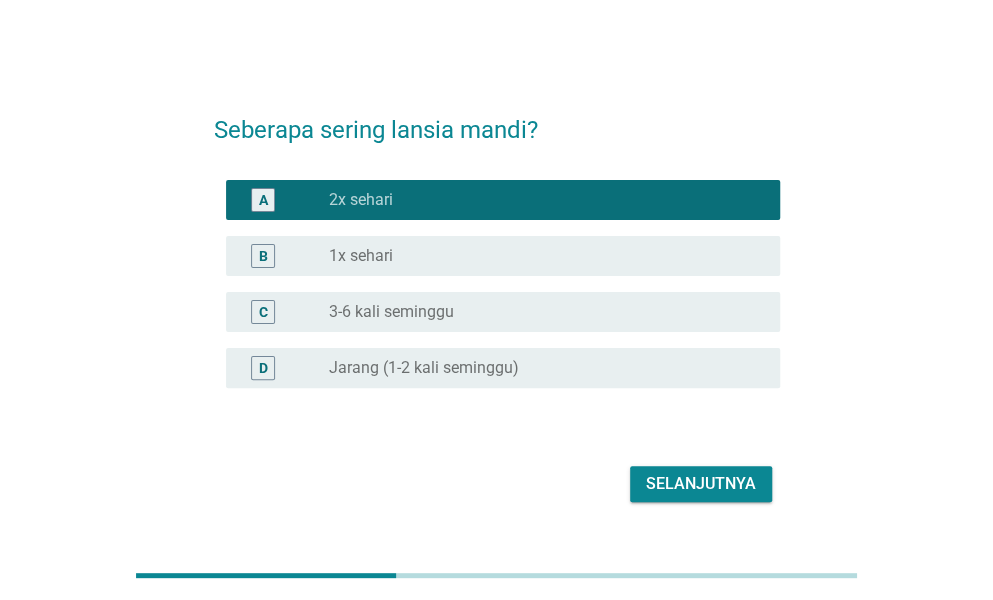 click on "Selanjutnya" at bounding box center [701, 484] 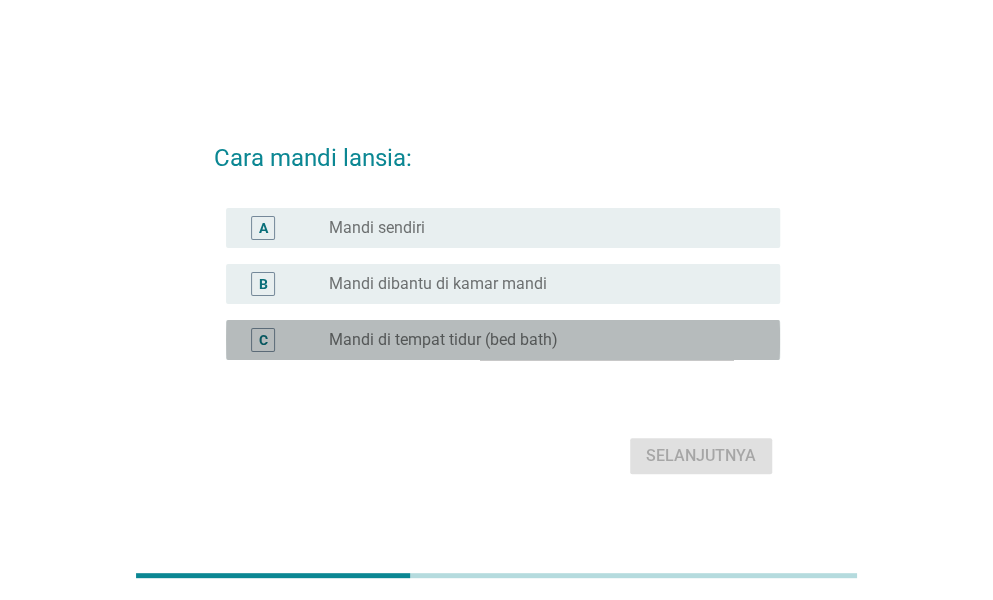 click on "radio_button_unchecked Mandi di tempat tidur (bed bath)" at bounding box center (546, 340) 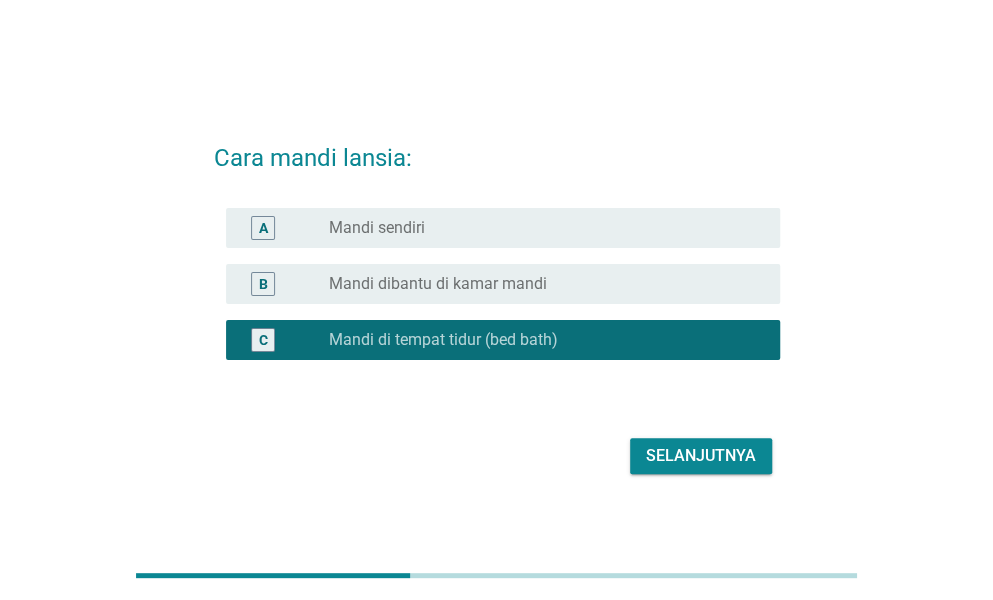 click on "Selanjutnya" at bounding box center [701, 456] 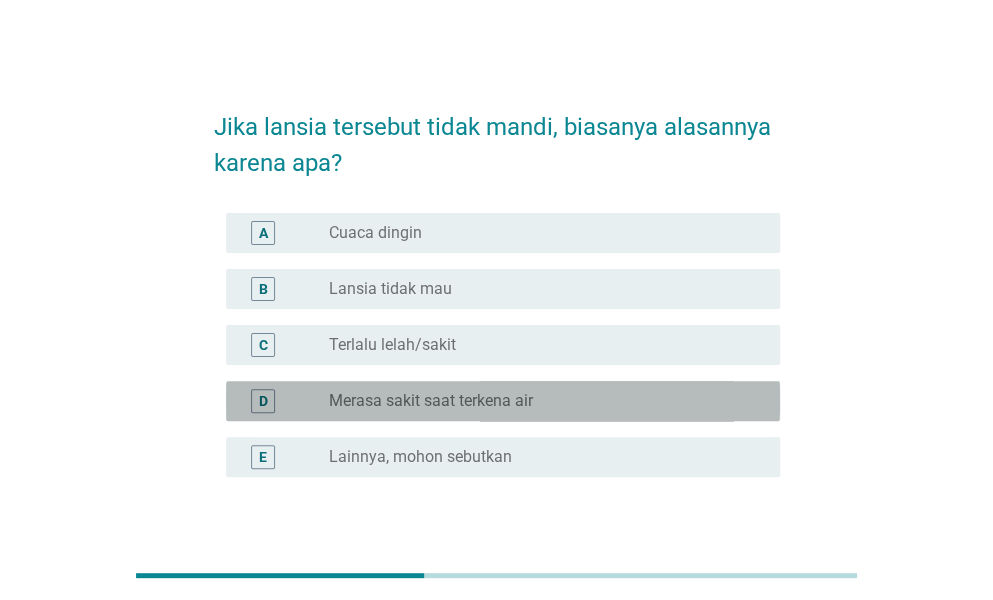 click on "Merasa sakit saat terkena air" at bounding box center [431, 401] 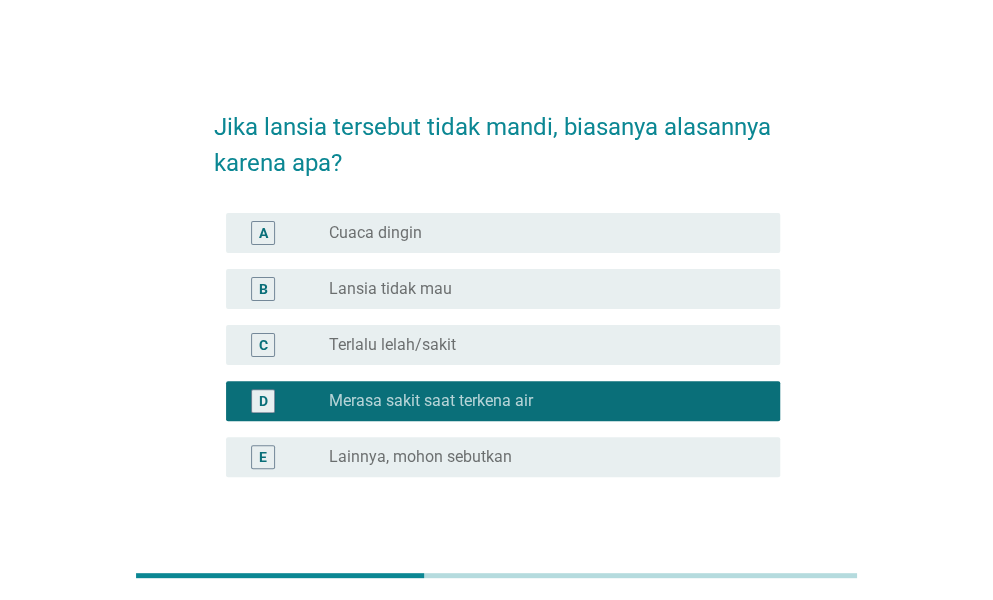 scroll, scrollTop: 134, scrollLeft: 0, axis: vertical 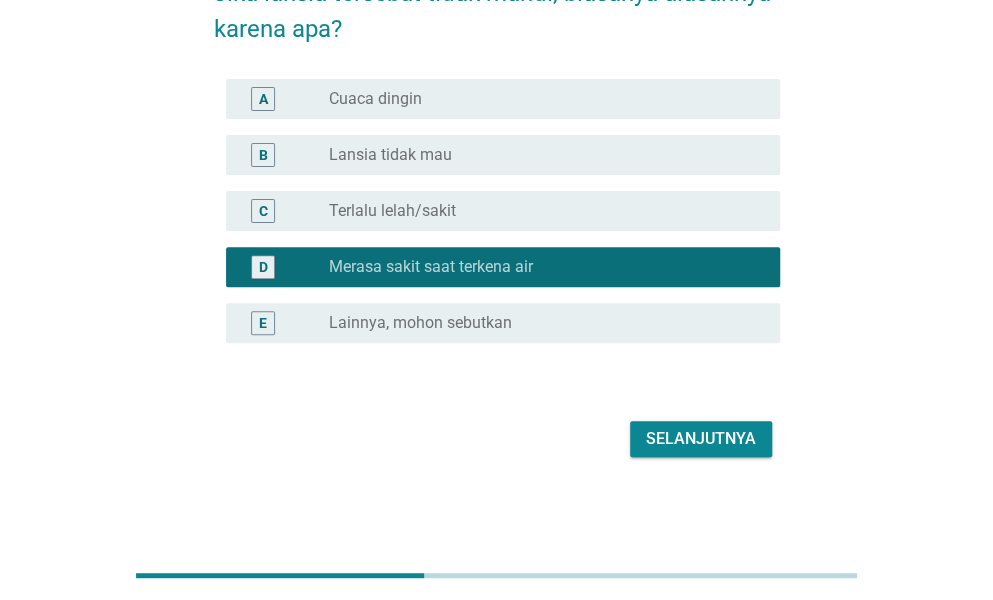 click on "Selanjutnya" at bounding box center [701, 439] 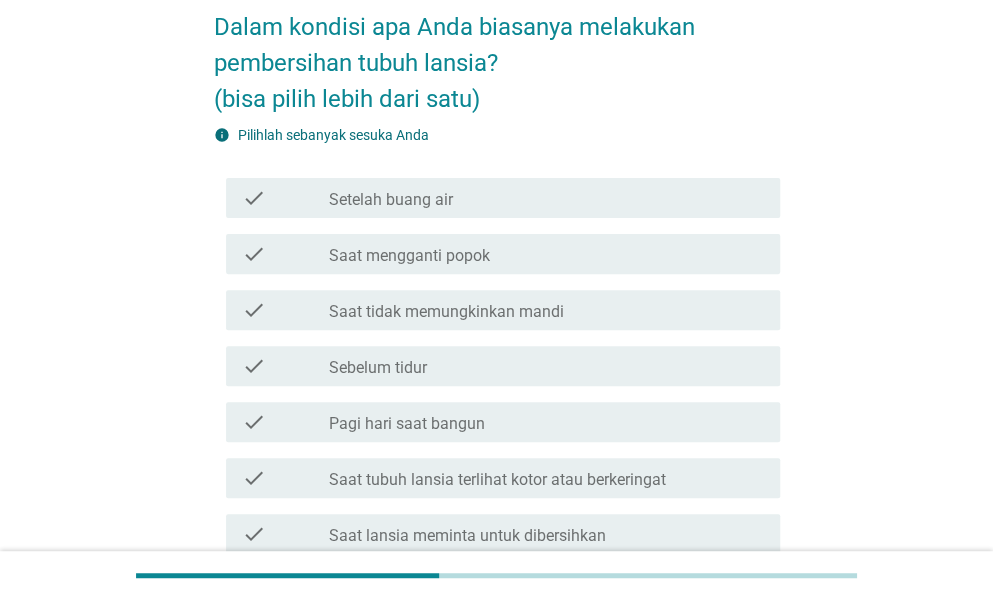scroll, scrollTop: 200, scrollLeft: 0, axis: vertical 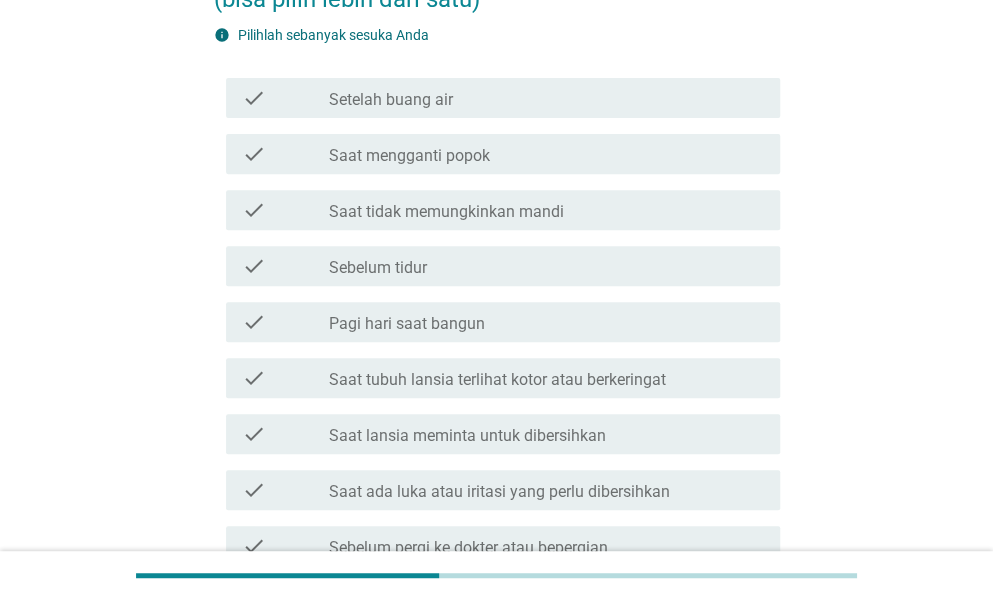 click on "Saat mengganti popok" at bounding box center (409, 156) 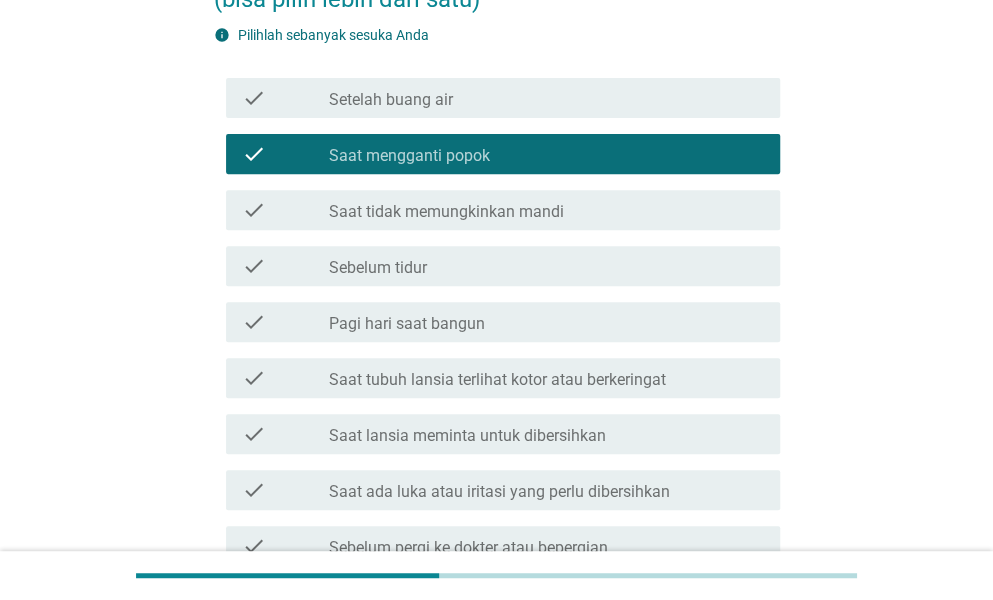 scroll, scrollTop: 300, scrollLeft: 0, axis: vertical 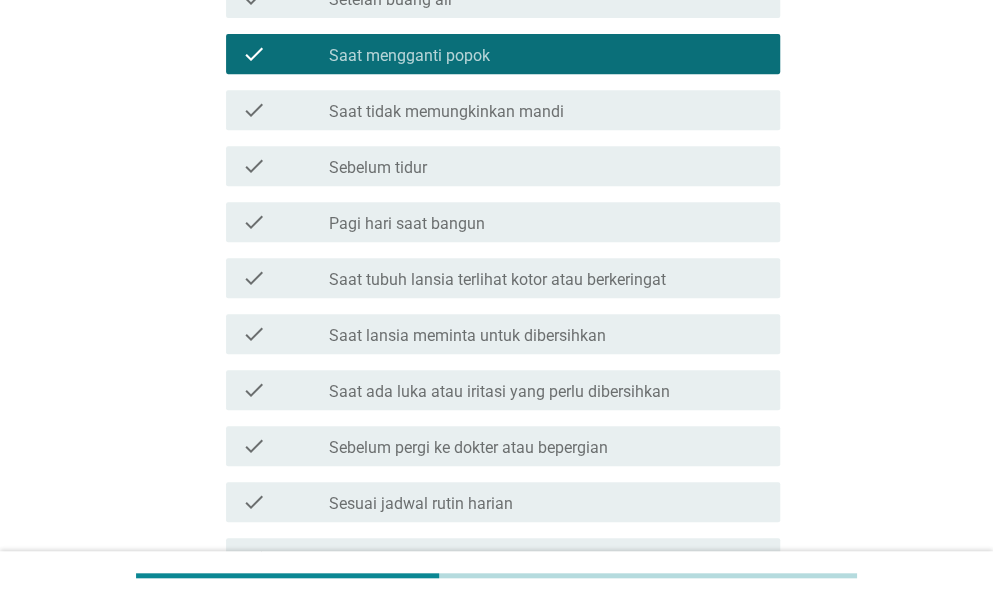 click on "check_box_outline_blank Pagi hari saat bangun" at bounding box center (546, 222) 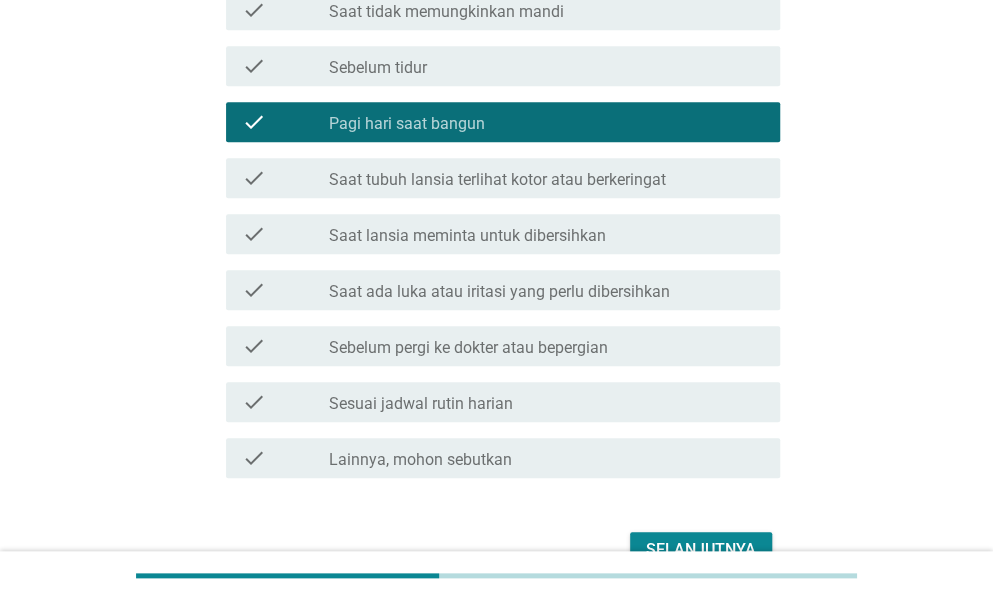 scroll, scrollTop: 500, scrollLeft: 0, axis: vertical 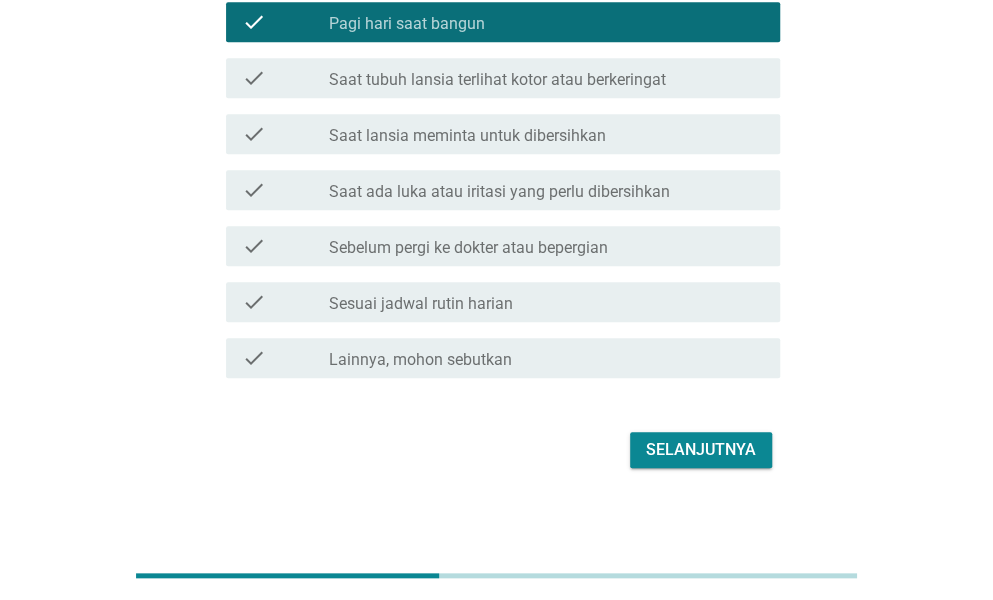 click on "Selanjutnya" at bounding box center [701, 450] 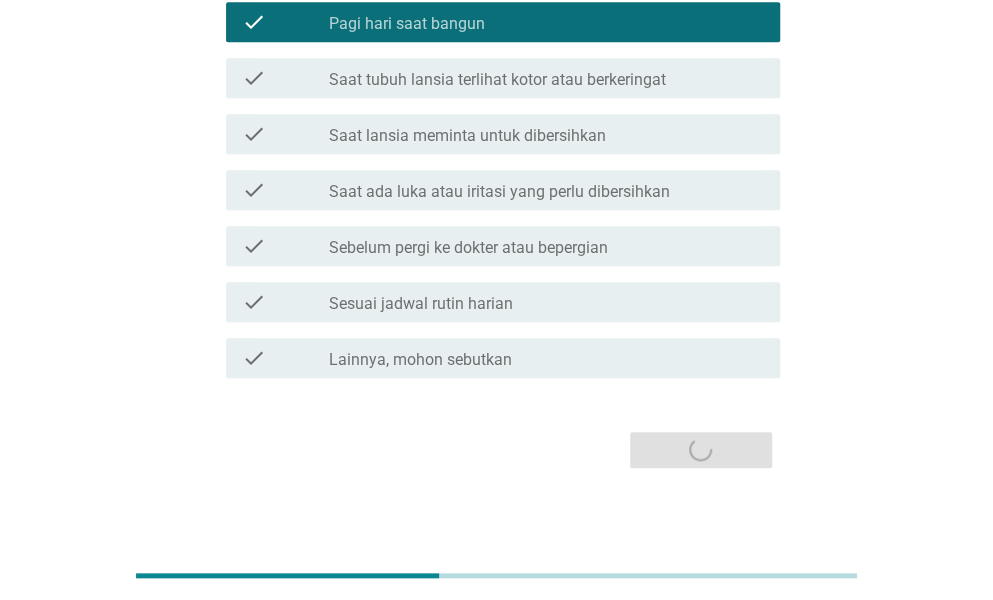 scroll, scrollTop: 0, scrollLeft: 0, axis: both 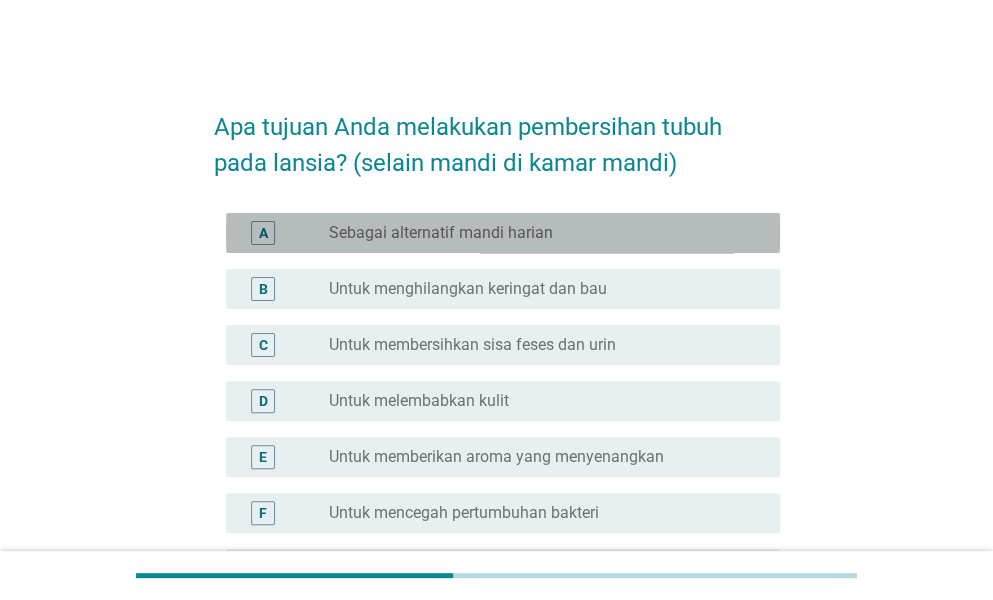 click on "Sebagai alternatif mandi harian" at bounding box center (441, 233) 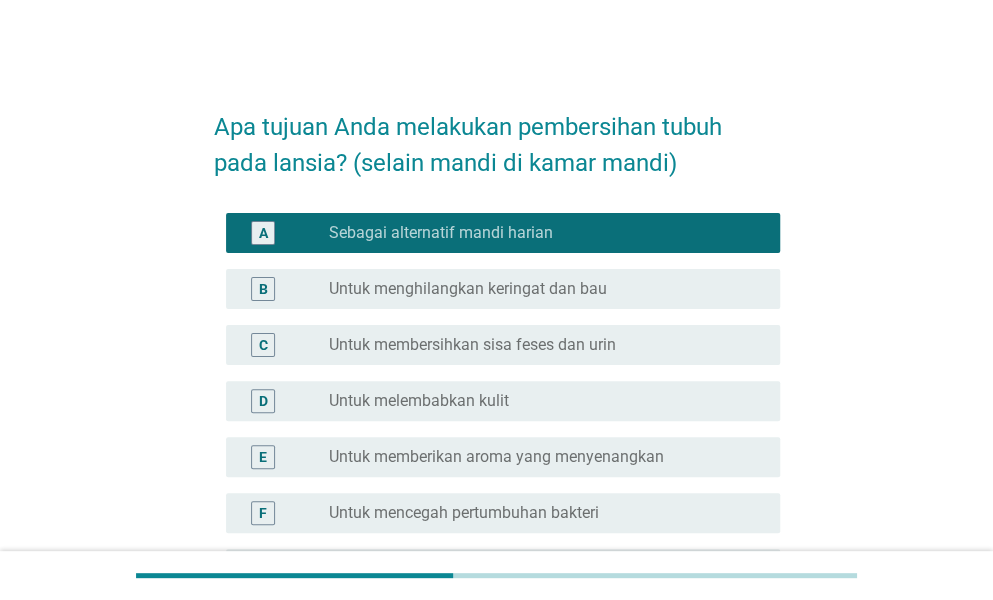 scroll, scrollTop: 100, scrollLeft: 0, axis: vertical 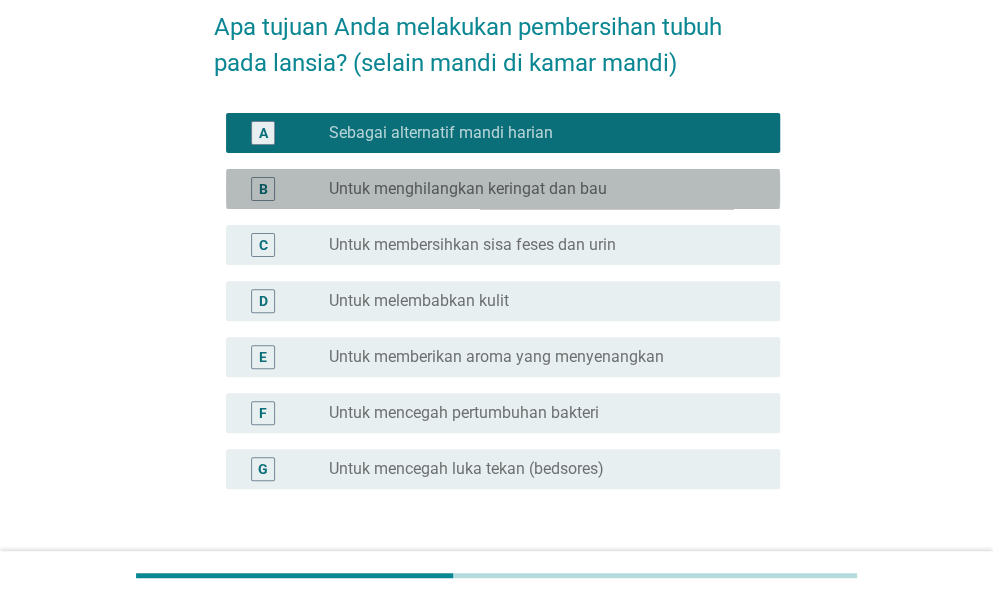 click on "Untuk menghilangkan keringat dan bau" at bounding box center (468, 189) 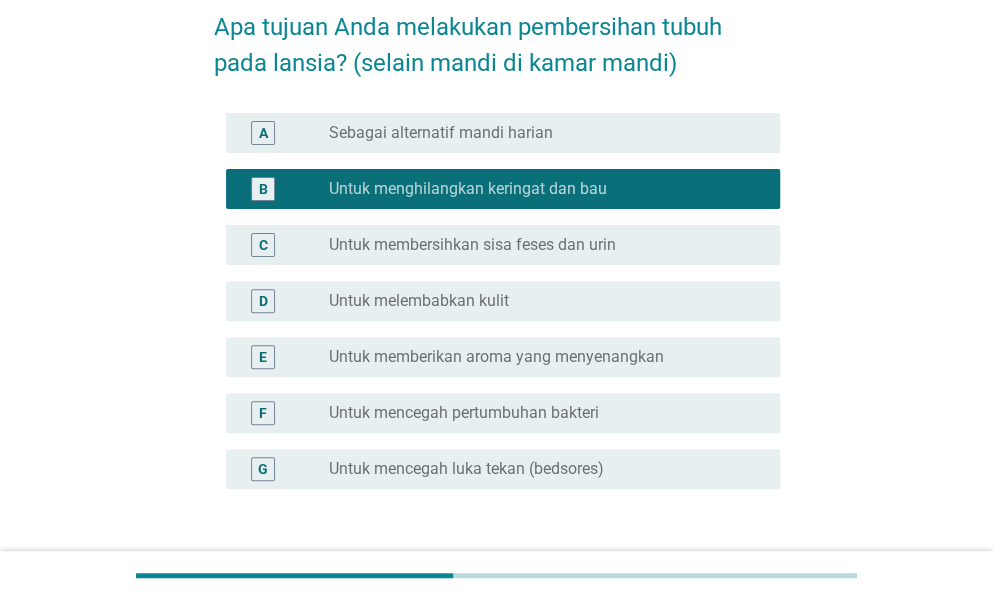 scroll, scrollTop: 246, scrollLeft: 0, axis: vertical 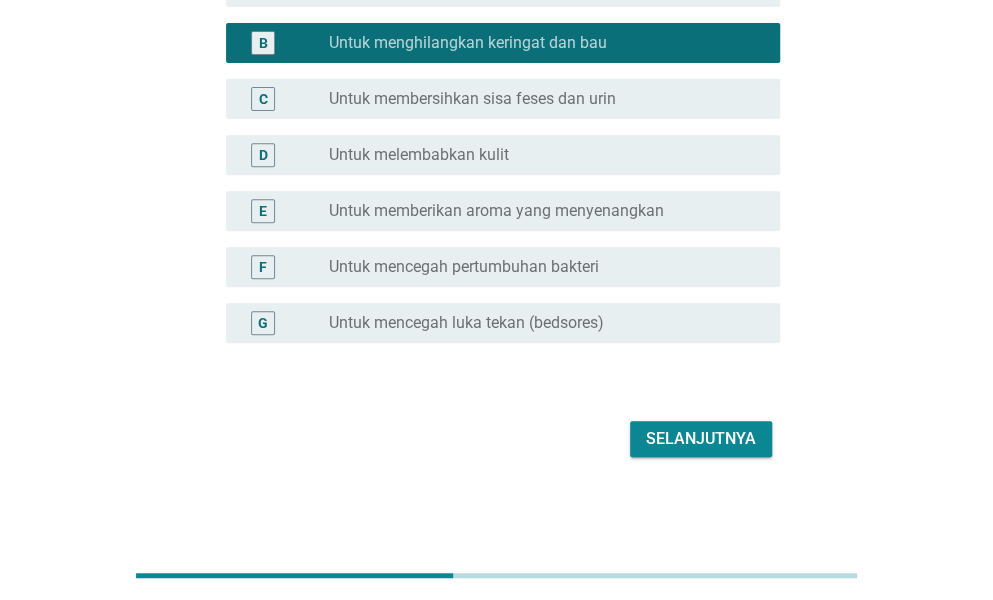click on "Selanjutnya" at bounding box center [701, 439] 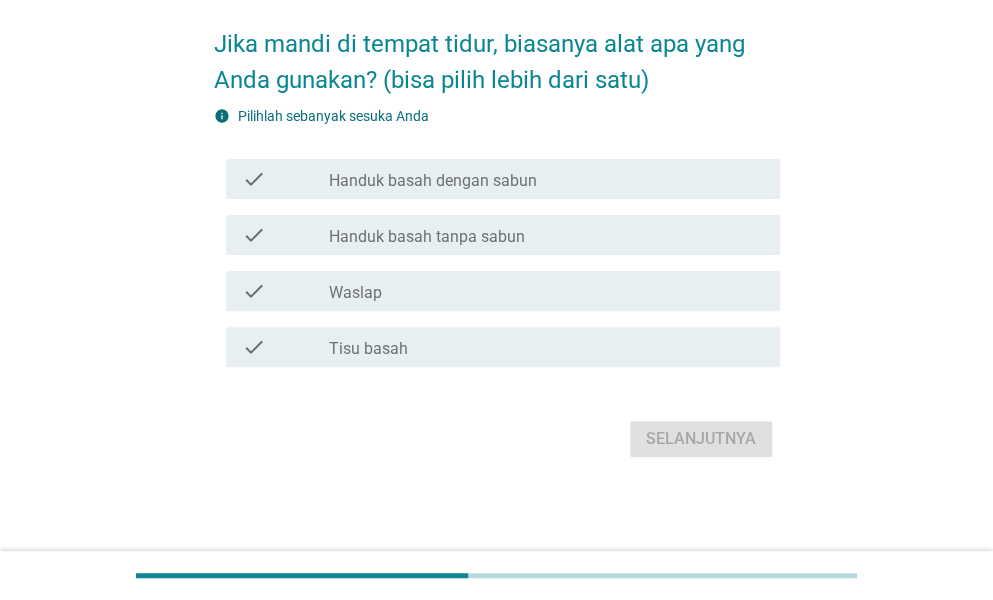 scroll, scrollTop: 0, scrollLeft: 0, axis: both 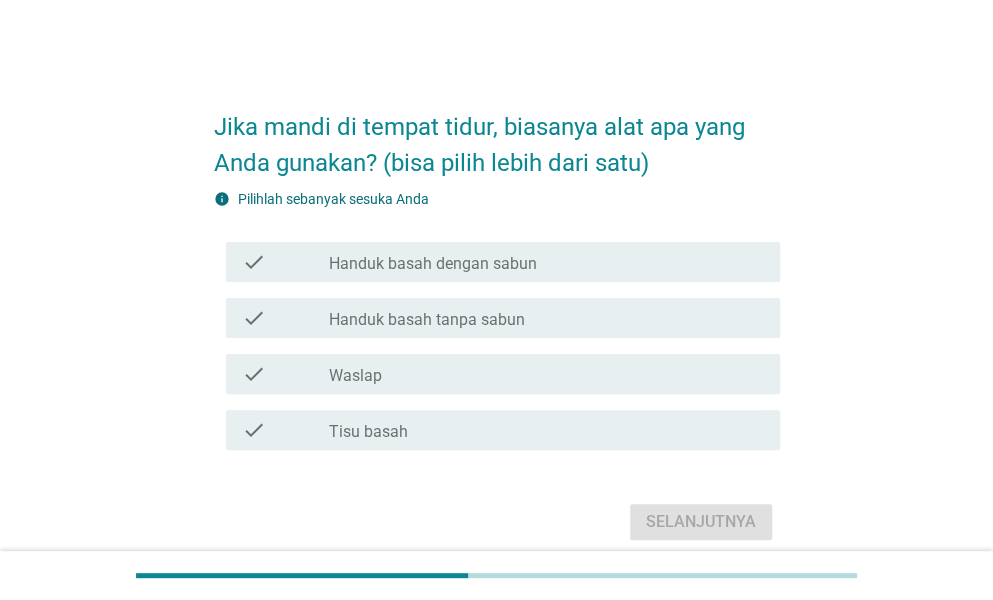 click on "check_box_outline_blank Waslap" at bounding box center [546, 374] 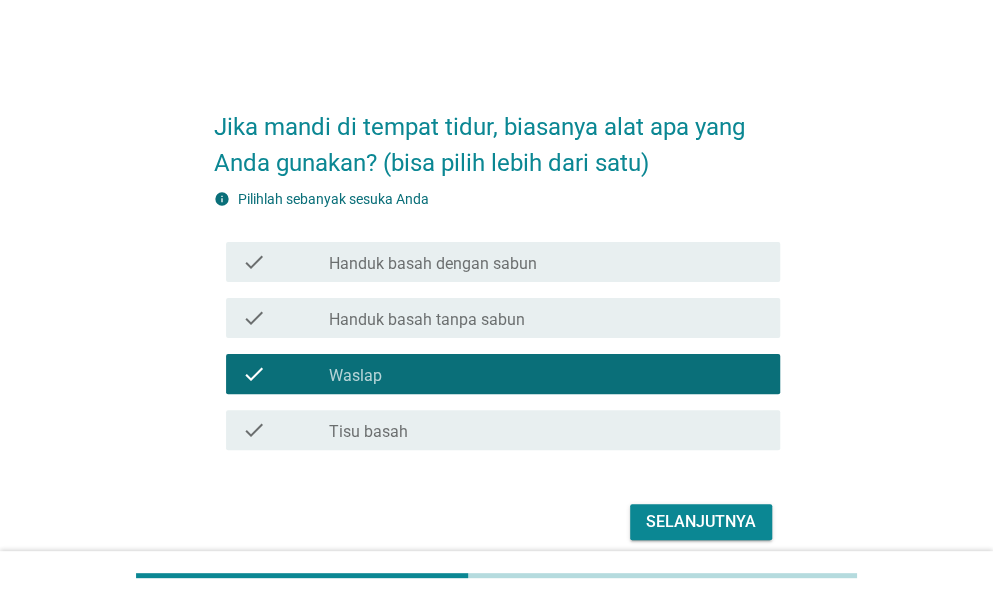 click on "Selanjutnya" at bounding box center (701, 522) 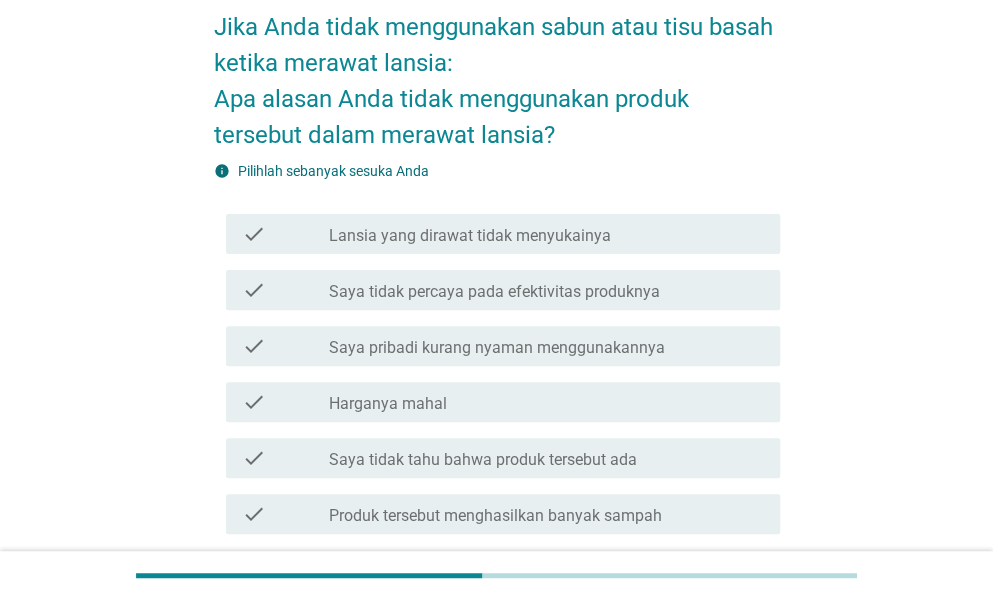 scroll, scrollTop: 200, scrollLeft: 0, axis: vertical 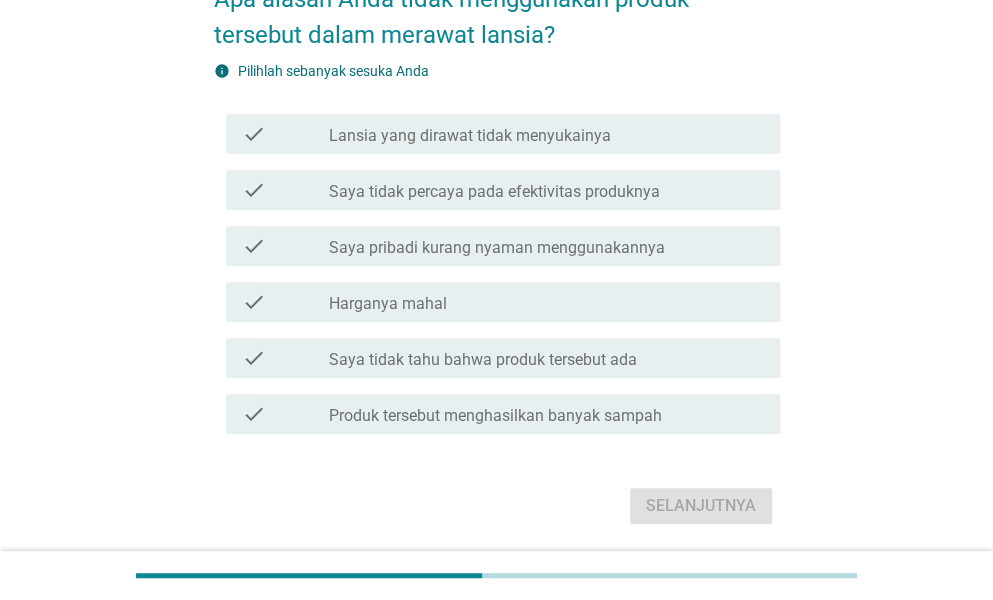click on "Lansia yang dirawat tidak menyukainya" at bounding box center [470, 136] 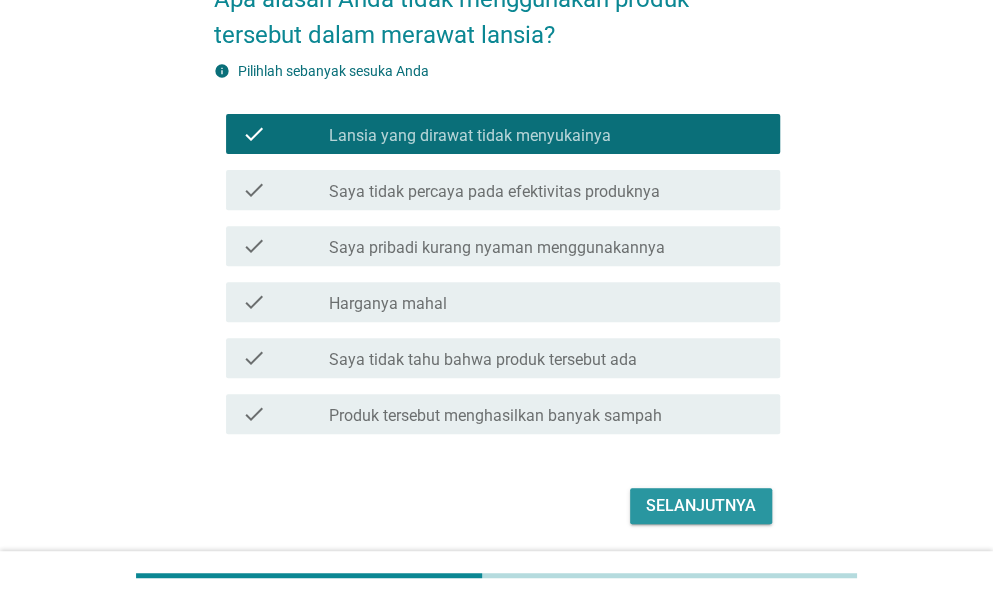 click on "Selanjutnya" at bounding box center (701, 506) 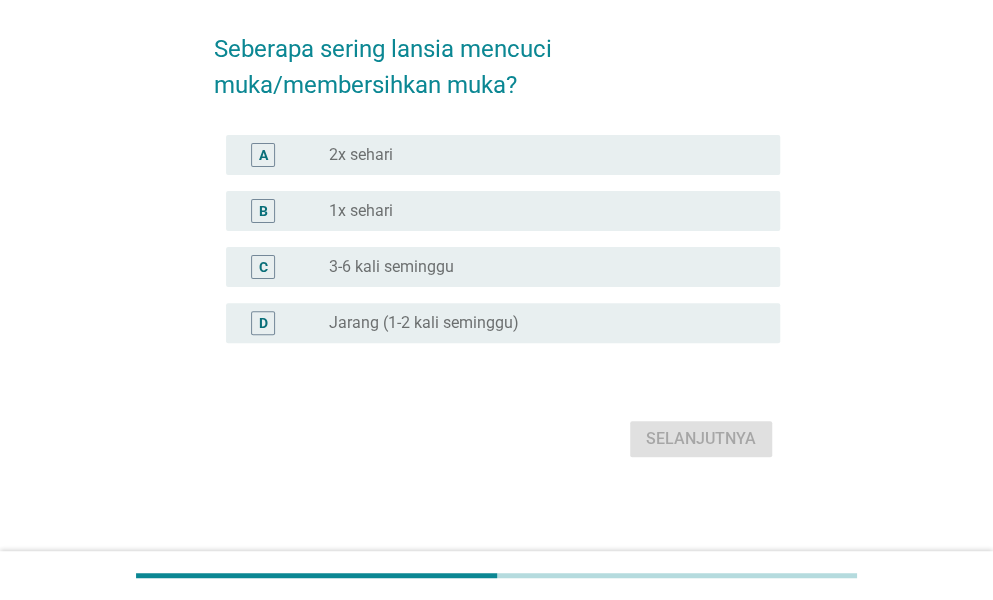 scroll, scrollTop: 0, scrollLeft: 0, axis: both 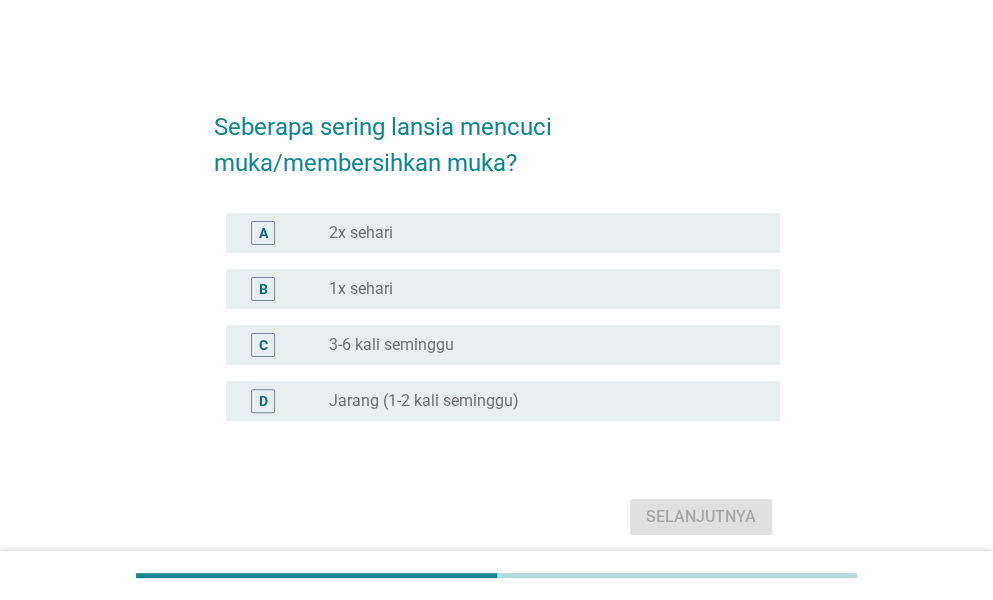 click on "1x sehari" at bounding box center [361, 289] 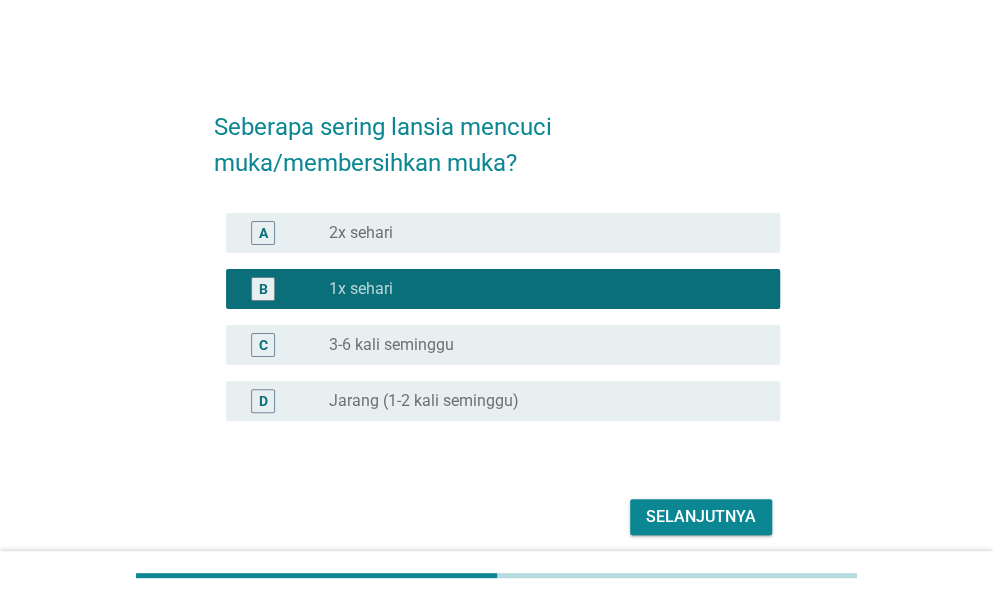 click on "radio_button_unchecked 2x sehari" at bounding box center (538, 233) 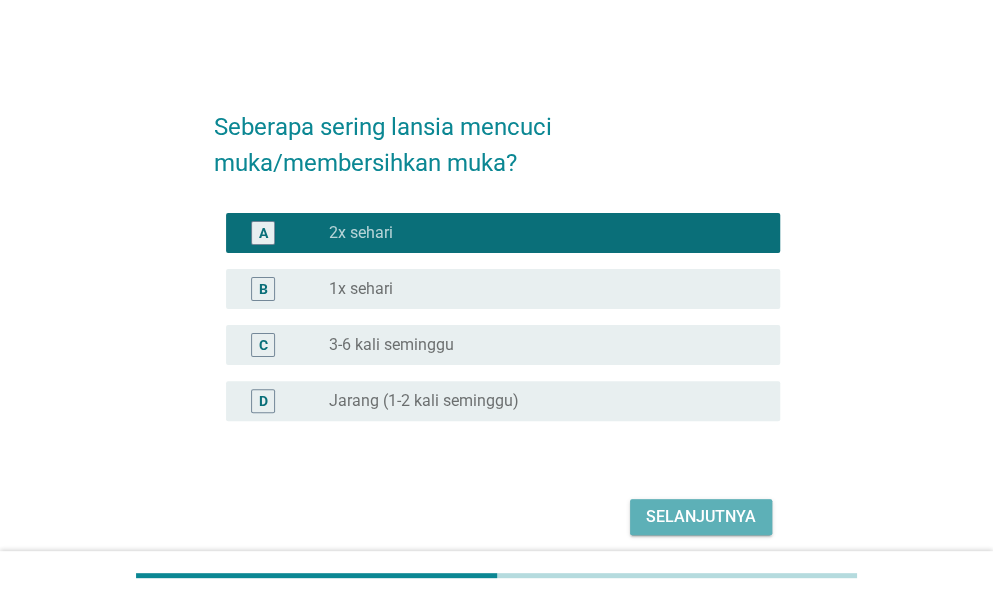 click on "Selanjutnya" at bounding box center [701, 517] 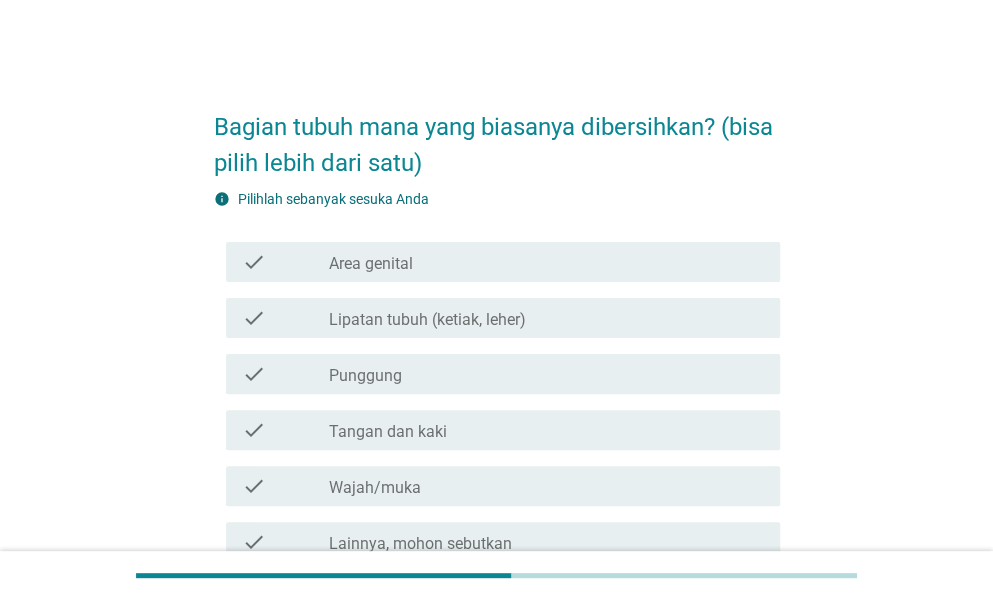 scroll, scrollTop: 100, scrollLeft: 0, axis: vertical 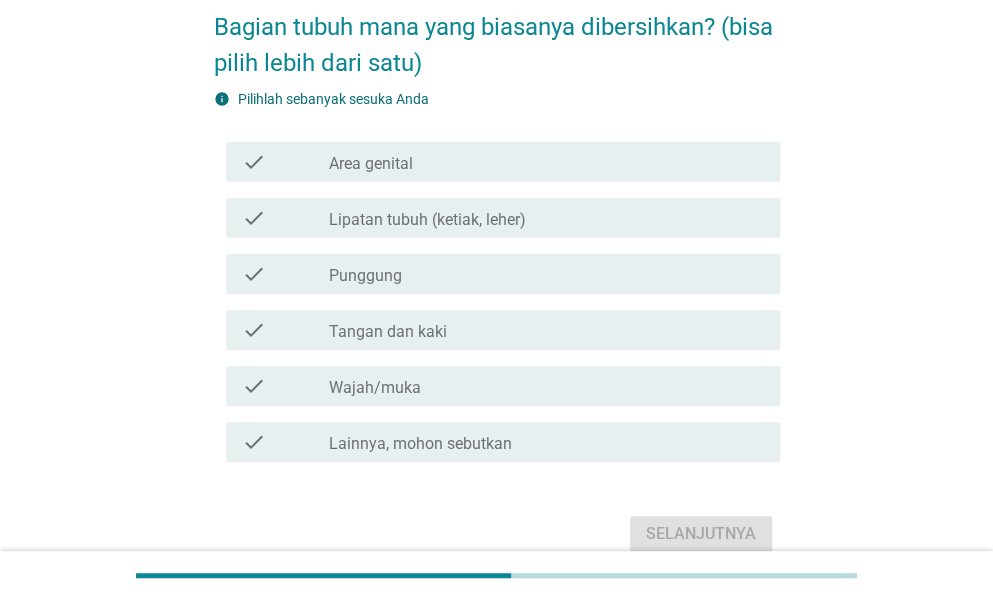 click on "check_box_outline_blank Area genital" at bounding box center (546, 162) 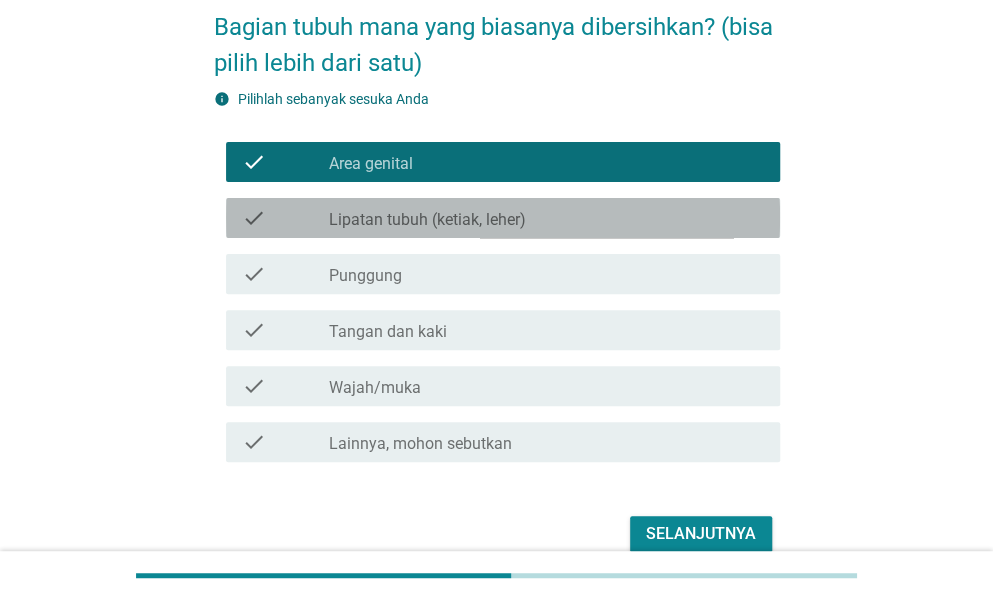 click on "check_box_outline_blank Lipatan tubuh (ketiak, leher)" at bounding box center [546, 218] 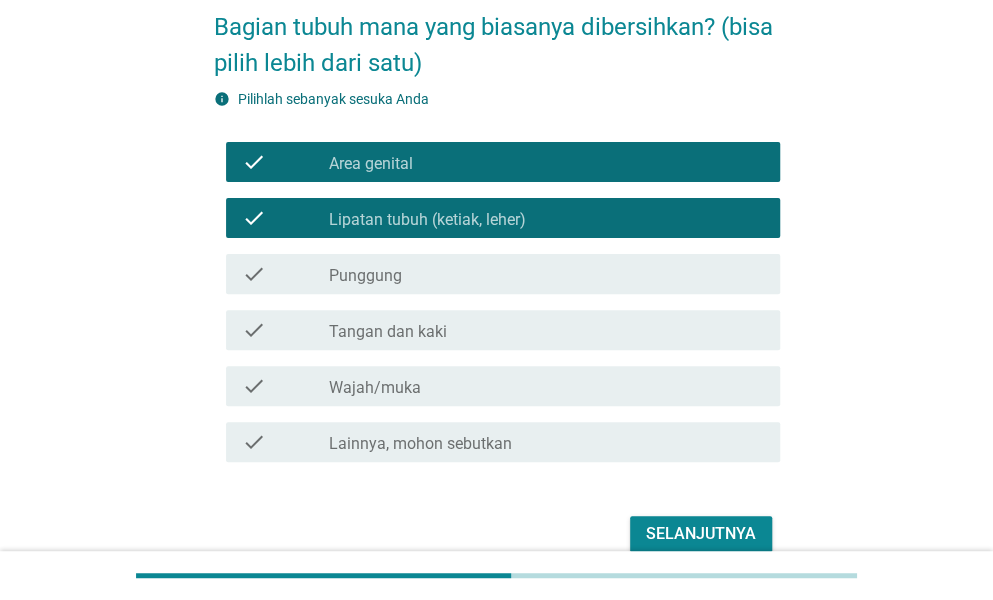 click on "check_box_outline_blank Punggung" at bounding box center [546, 274] 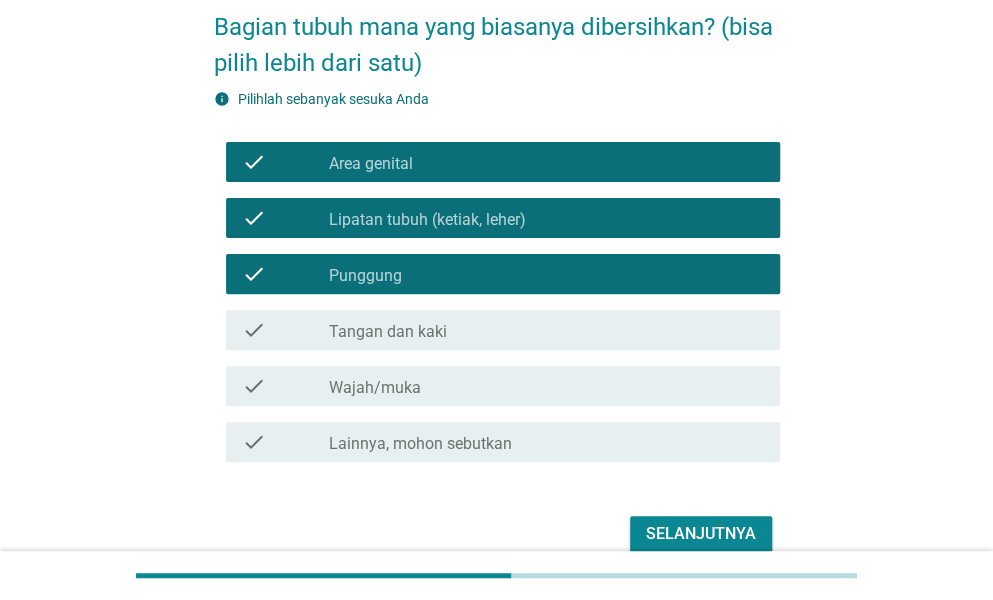 click on "check_box_outline_blank Wajah/muka" at bounding box center [546, 386] 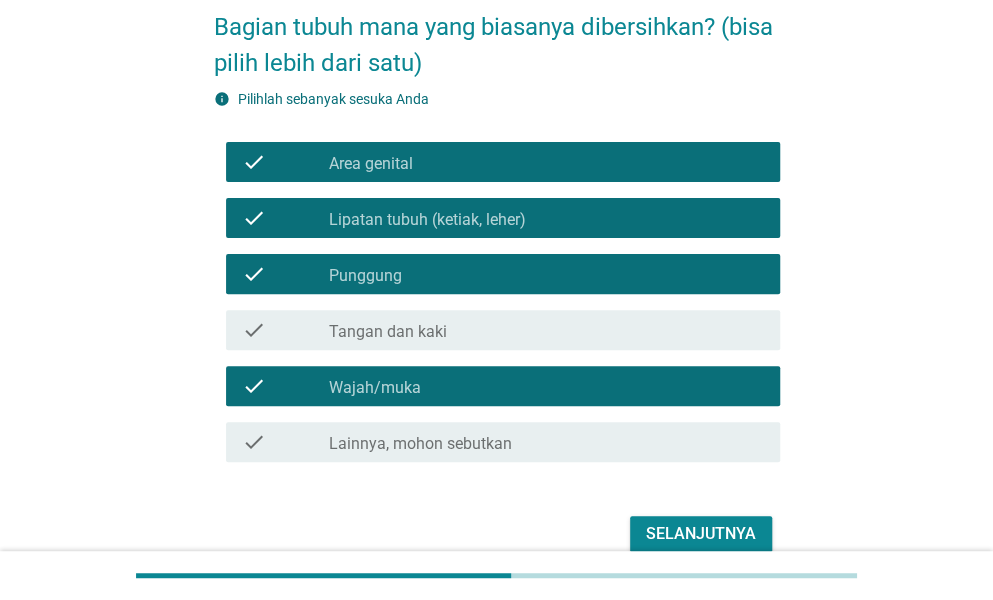 click on "check_box_outline_blank Tangan dan kaki" at bounding box center (546, 330) 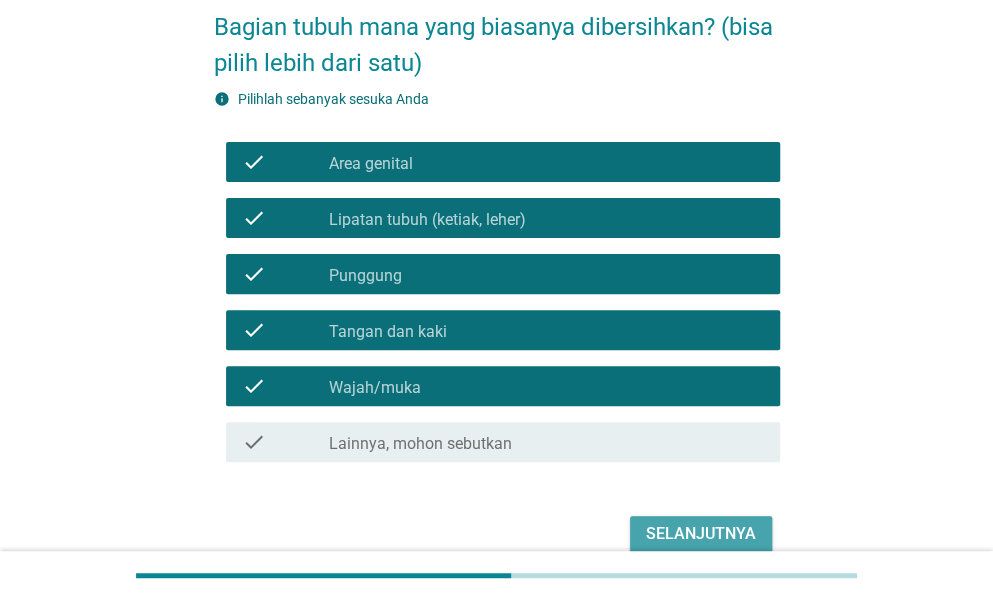 click on "Selanjutnya" at bounding box center [701, 534] 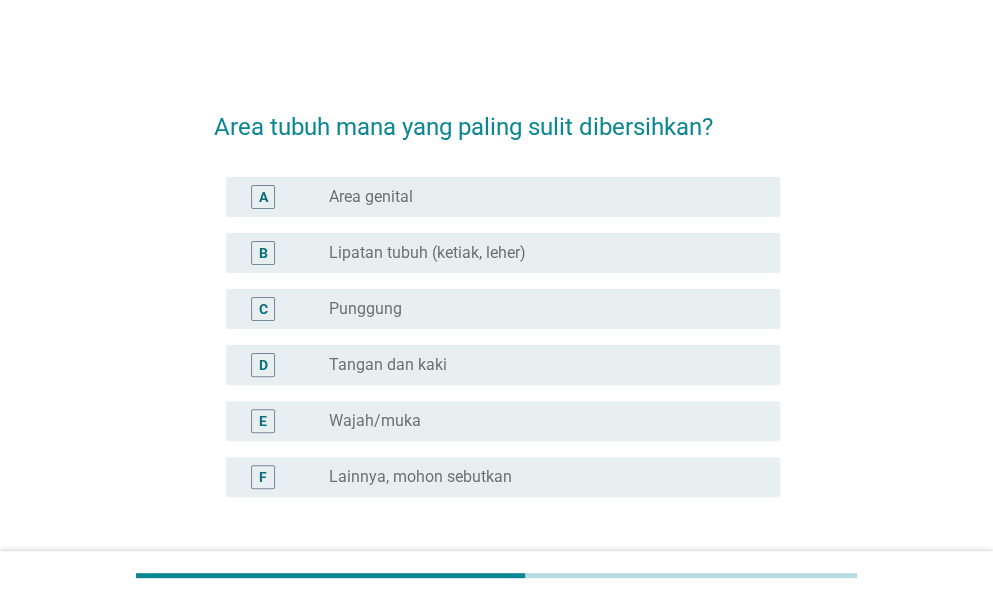 scroll, scrollTop: 100, scrollLeft: 0, axis: vertical 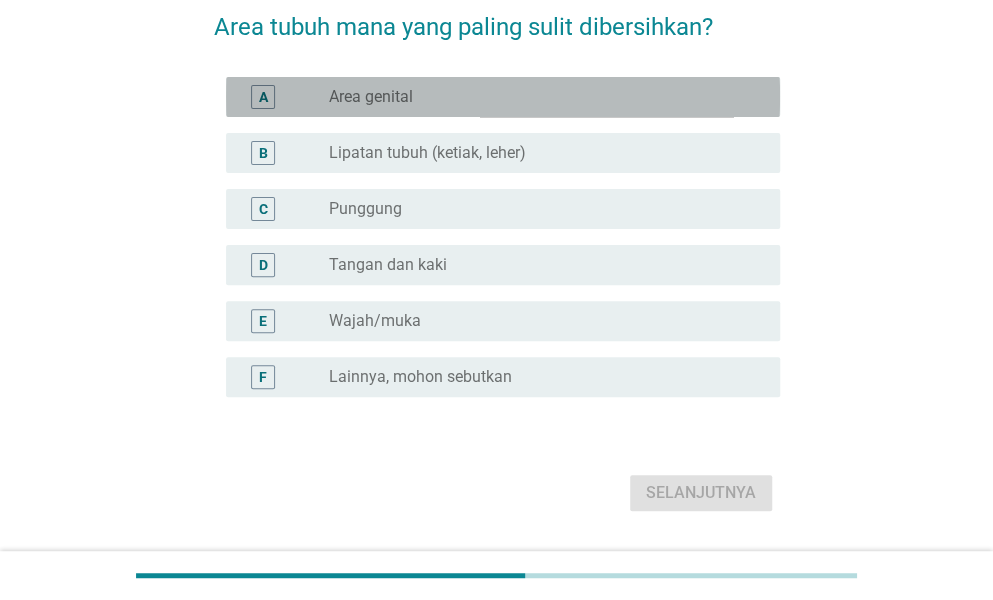click on "Area genital" at bounding box center [371, 97] 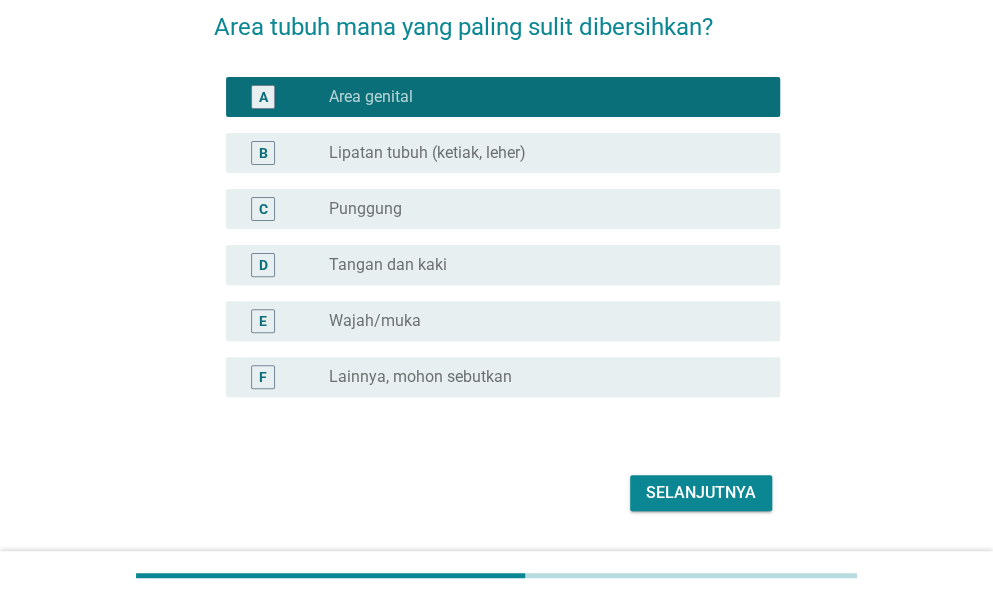 click on "Selanjutnya" at bounding box center (701, 493) 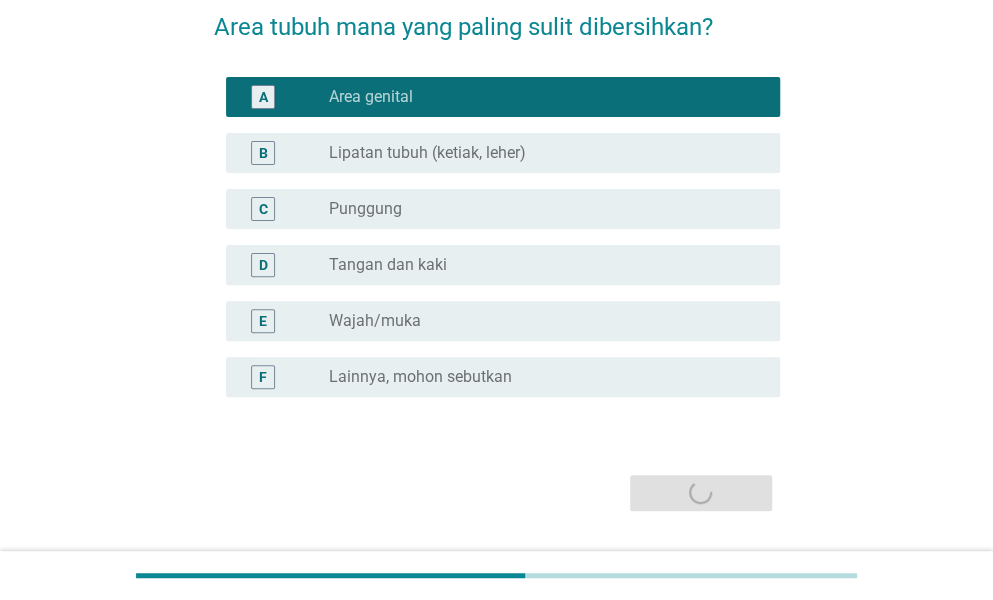 scroll, scrollTop: 0, scrollLeft: 0, axis: both 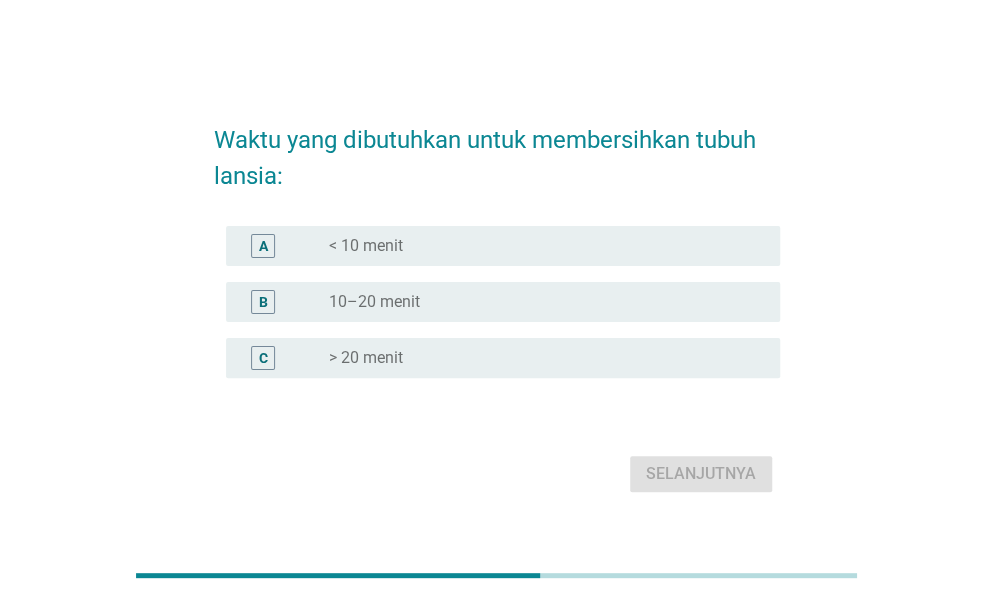 click on "B     radio_button_unchecked [AGE]" at bounding box center (503, 302) 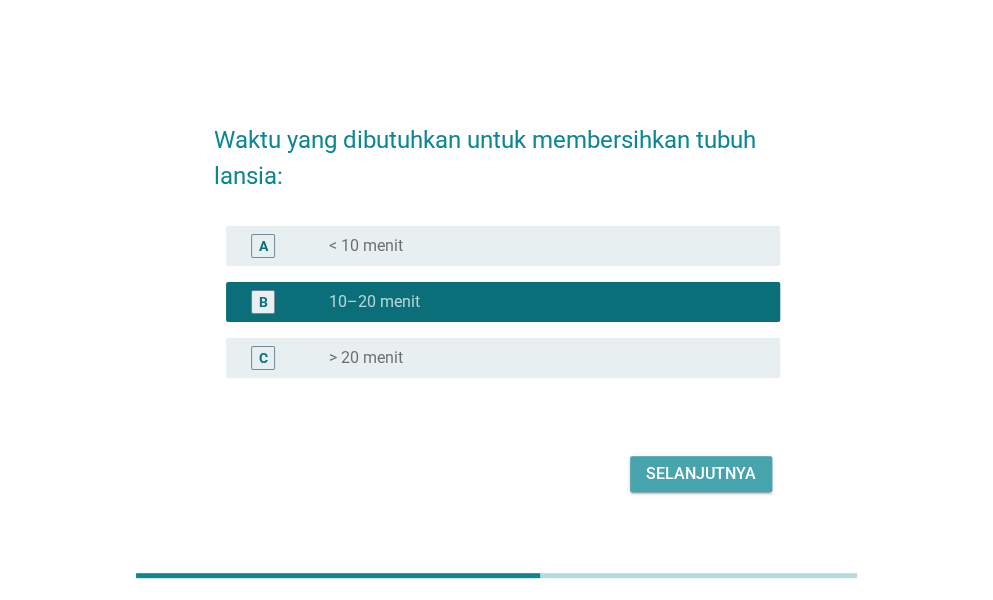 click on "Selanjutnya" at bounding box center (701, 474) 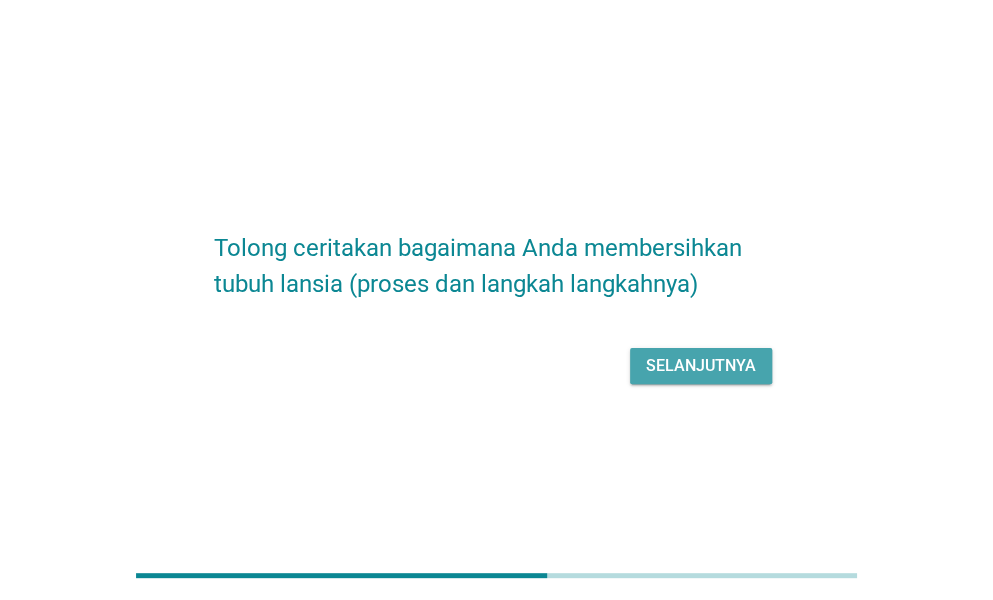 click on "Selanjutnya" at bounding box center (701, 366) 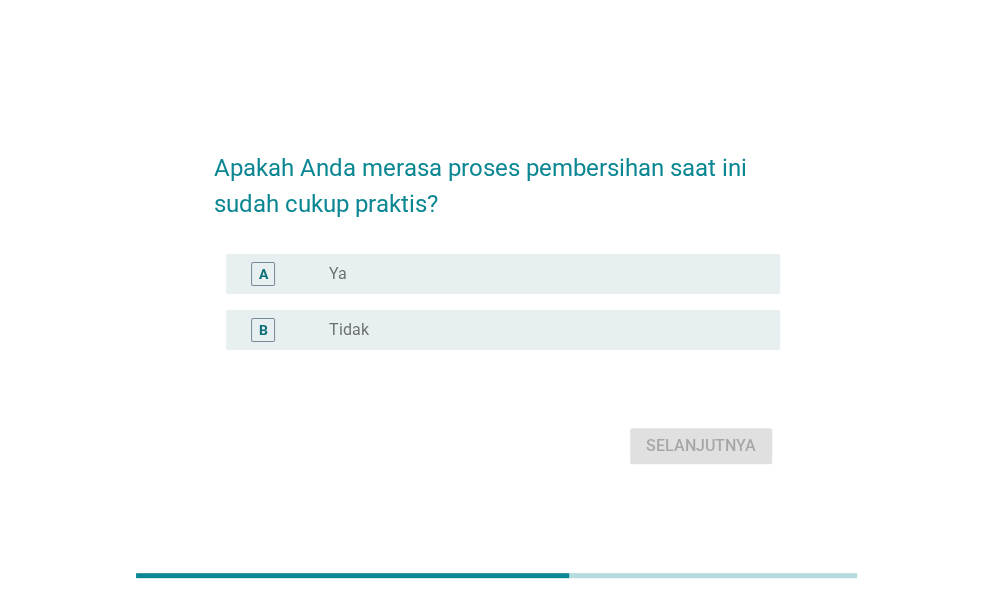 click on "radio_button_unchecked Tidak" at bounding box center [546, 330] 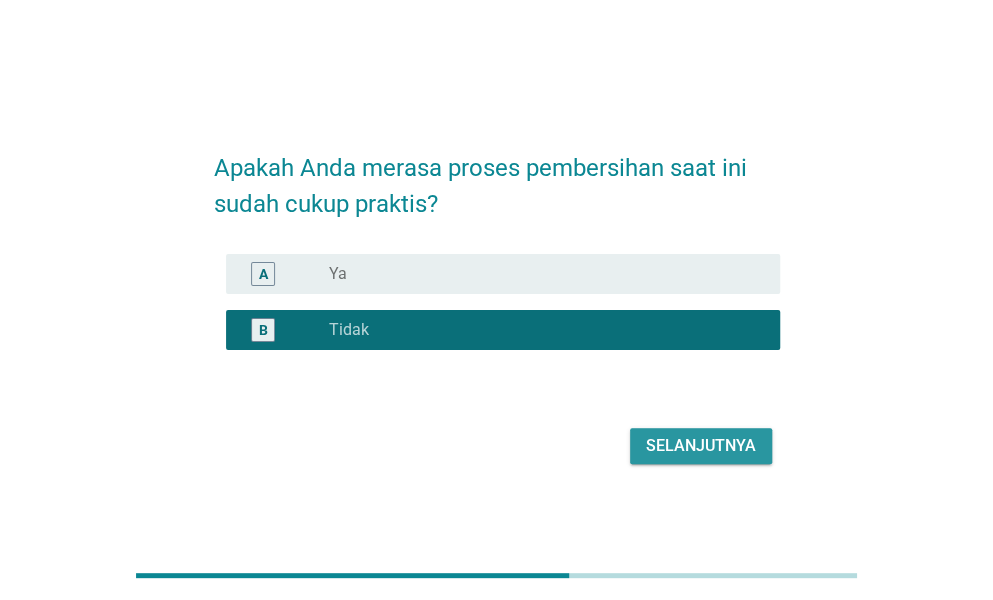 click on "Selanjutnya" at bounding box center [701, 446] 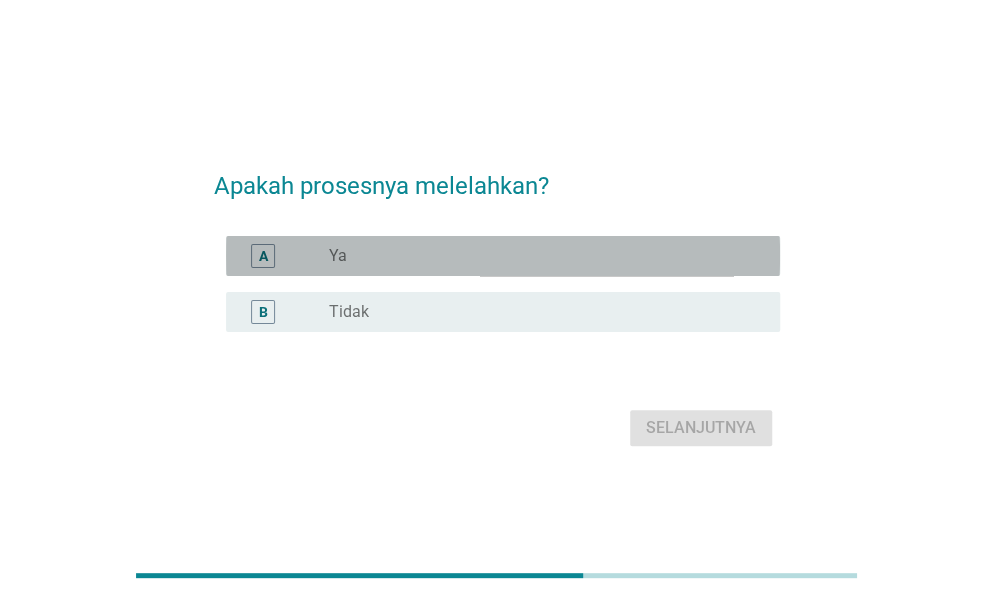 click on "radio_button_unchecked Ya" at bounding box center (538, 256) 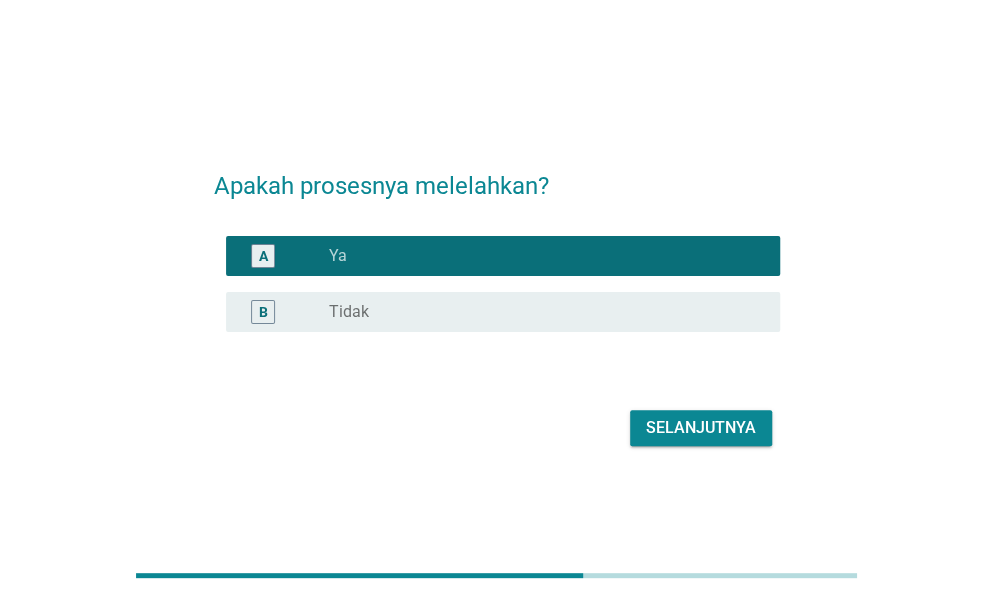 click on "Selanjutnya" at bounding box center (701, 428) 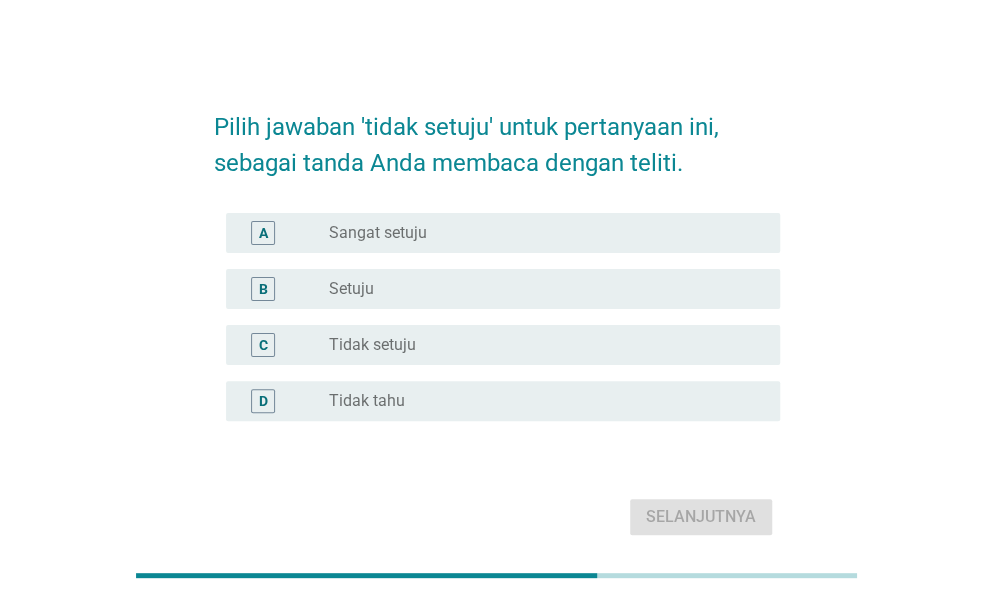 click on "C     radio_button_unchecked Tidak setuju" at bounding box center (503, 345) 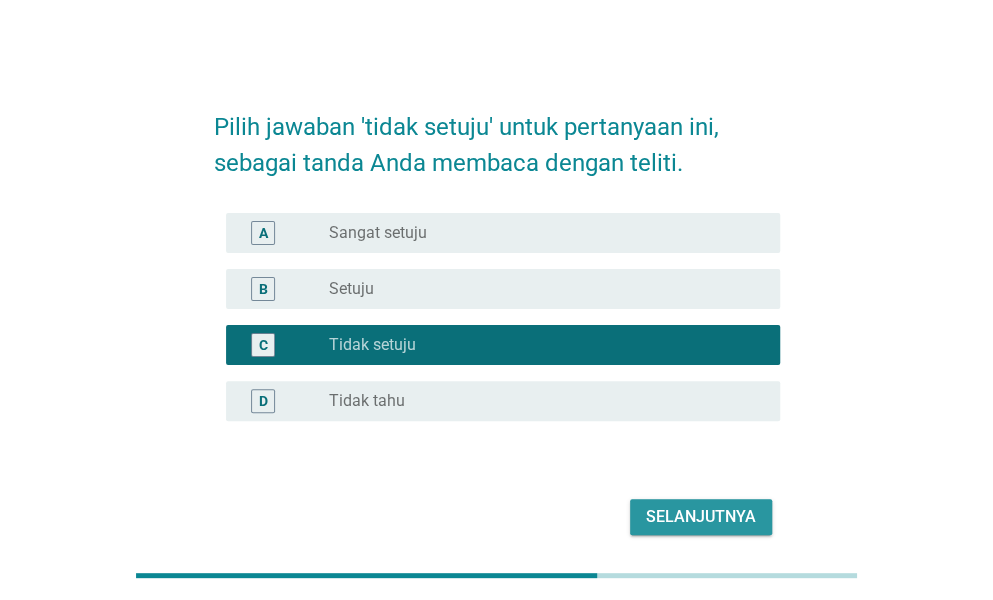 click on "Selanjutnya" at bounding box center [701, 517] 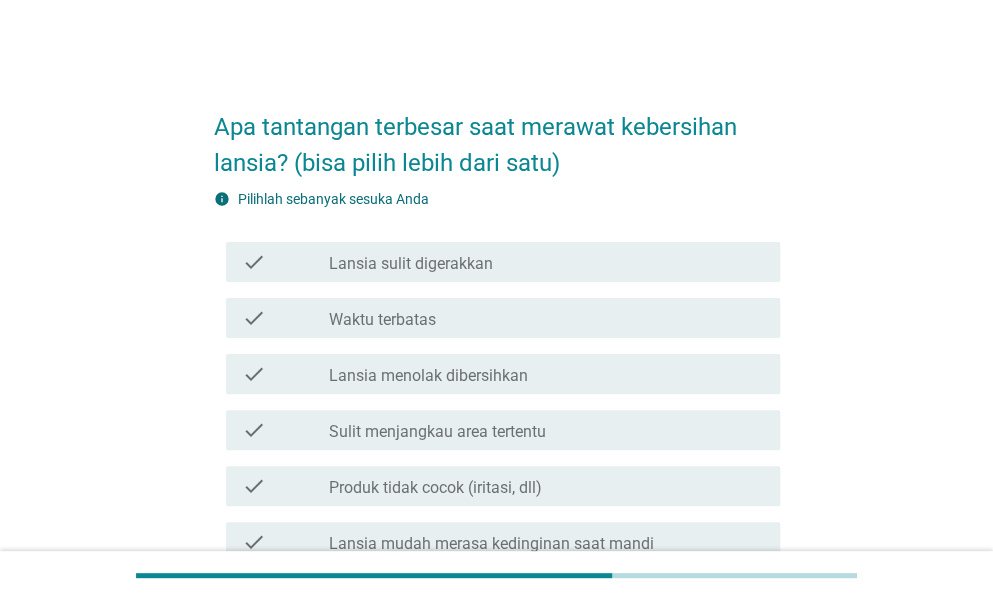 scroll, scrollTop: 100, scrollLeft: 0, axis: vertical 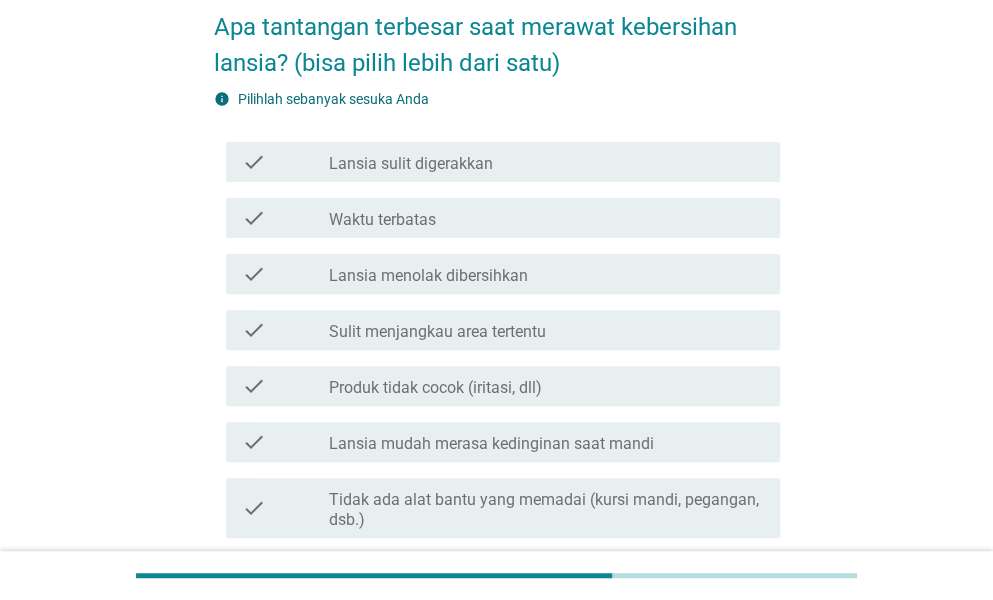 click on "check_box_outline_blank Lansia sulit digerakkan" at bounding box center [546, 162] 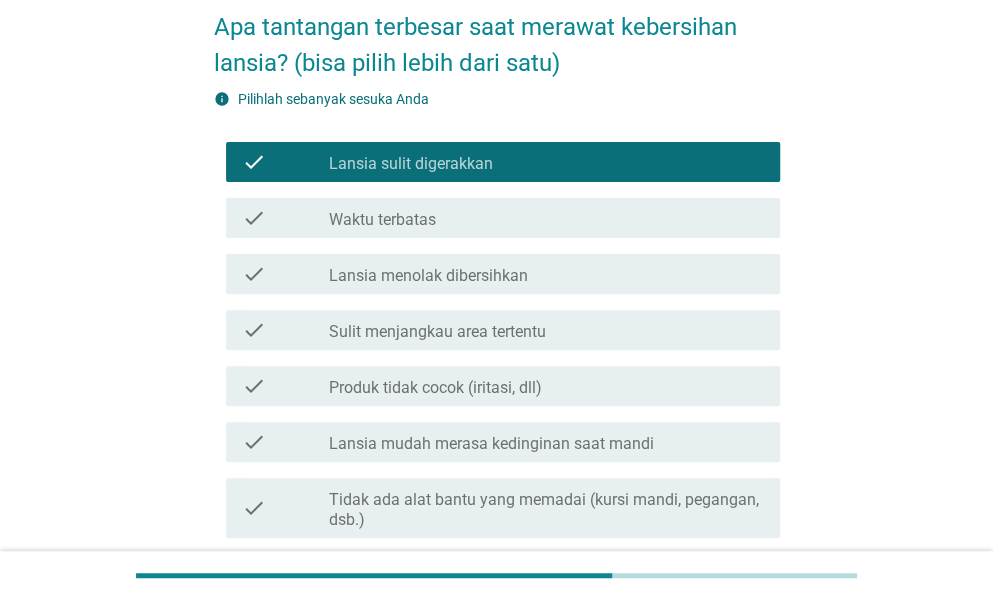 scroll, scrollTop: 200, scrollLeft: 0, axis: vertical 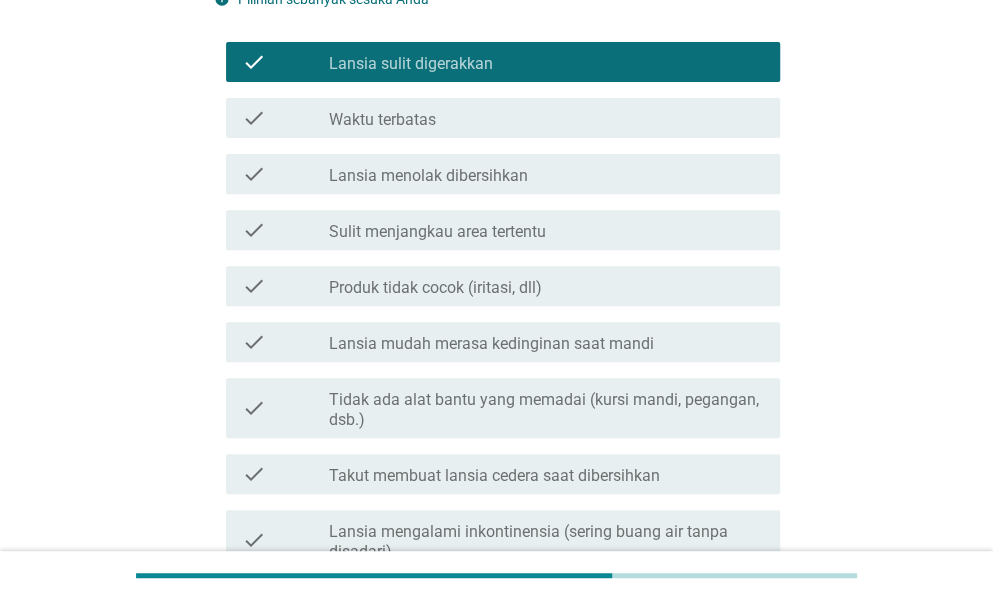 click on "check     check_box_outline_blank Lansia menolak dibersihkan" at bounding box center (497, 174) 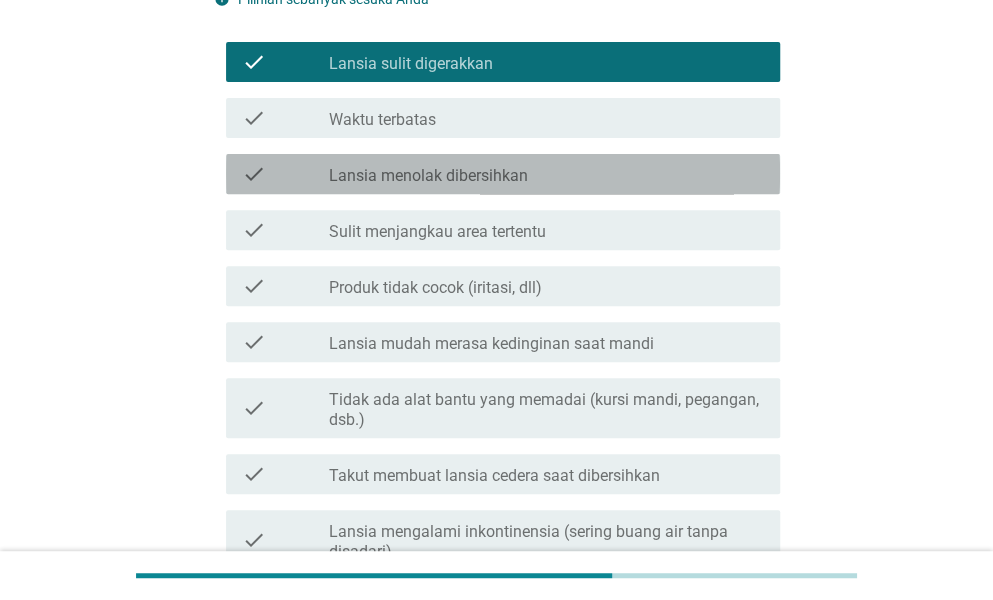 click on "check_box_outline_blank [PERSON] menolak dibersihkan" at bounding box center (546, 174) 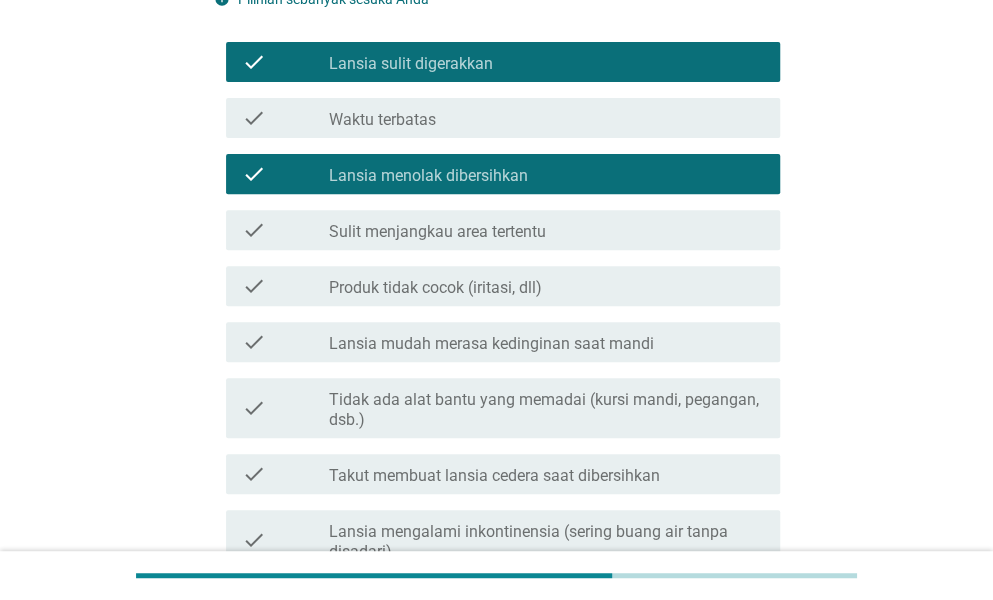 click on "check_box_outline_blank Sulit menjangkau area tertentu" at bounding box center (546, 230) 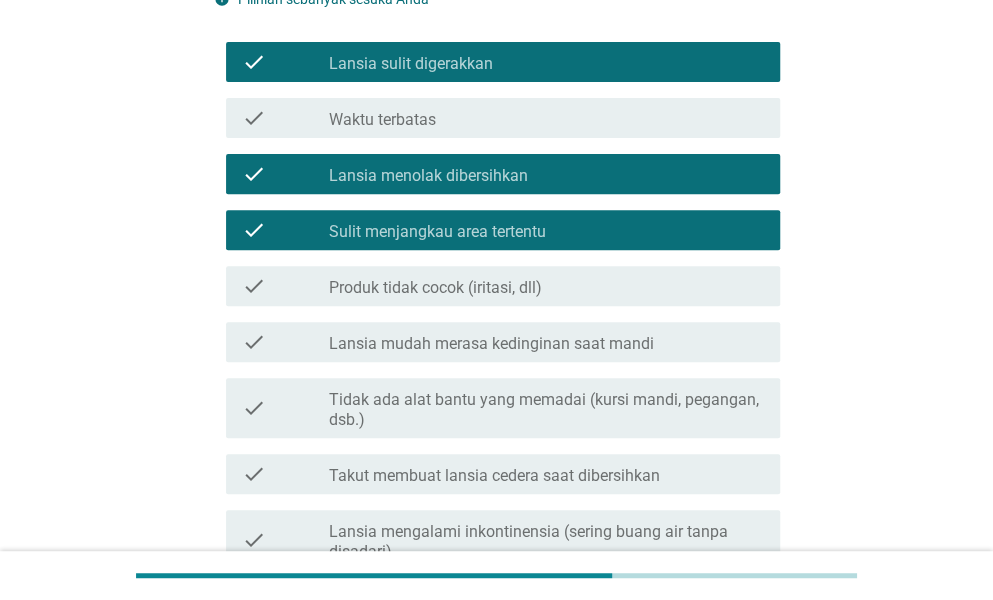 scroll, scrollTop: 300, scrollLeft: 0, axis: vertical 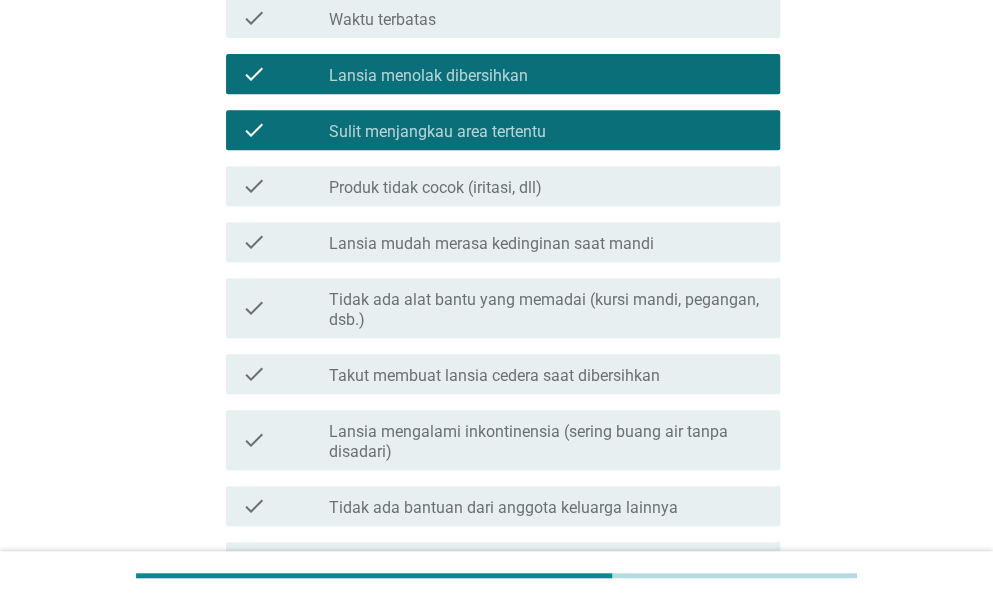 drag, startPoint x: 632, startPoint y: 243, endPoint x: 635, endPoint y: 265, distance: 22.203604 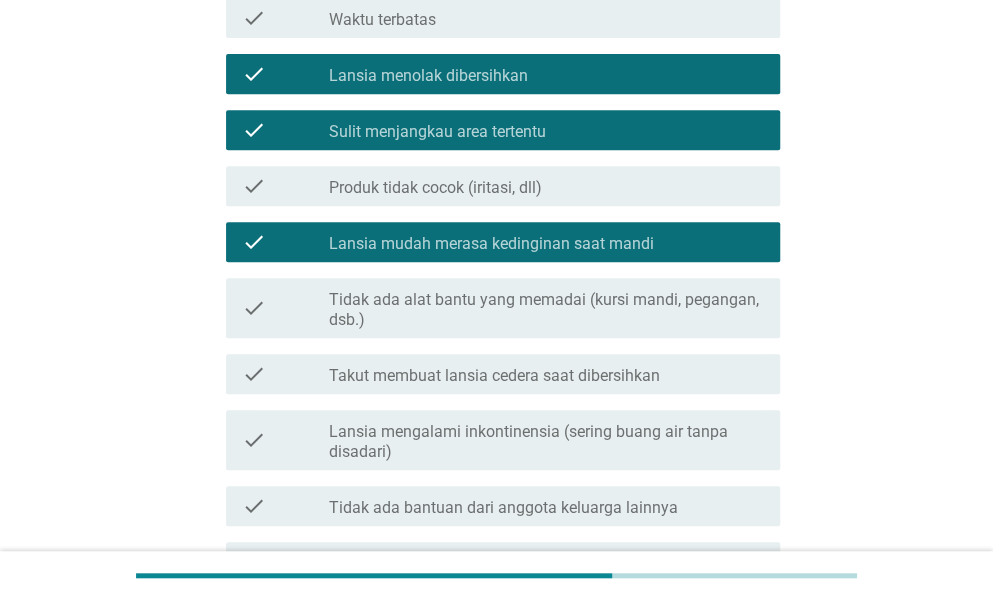 scroll, scrollTop: 400, scrollLeft: 0, axis: vertical 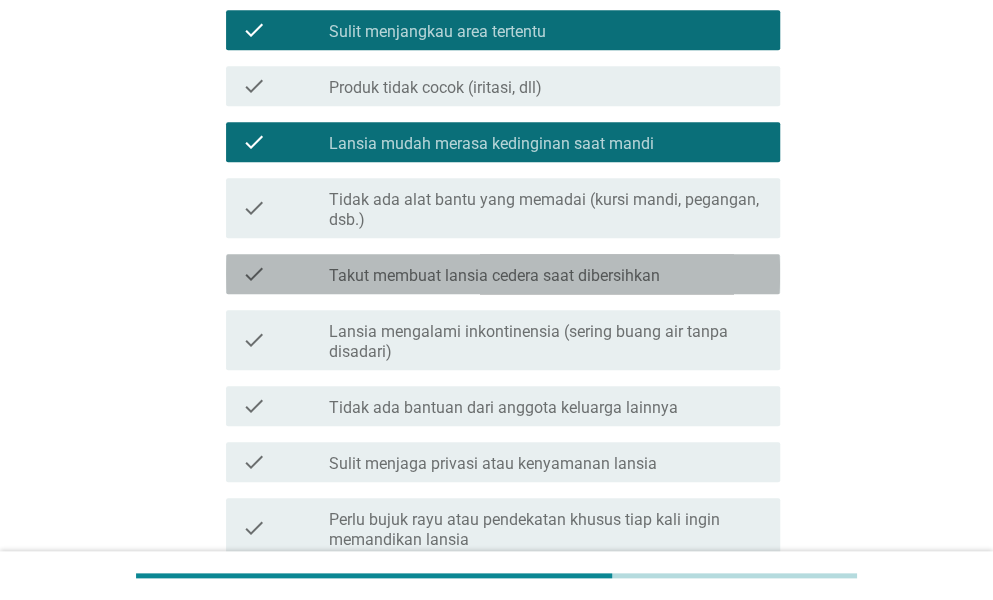 click on "Takut membuat lansia cedera saat dibersihkan" at bounding box center (494, 276) 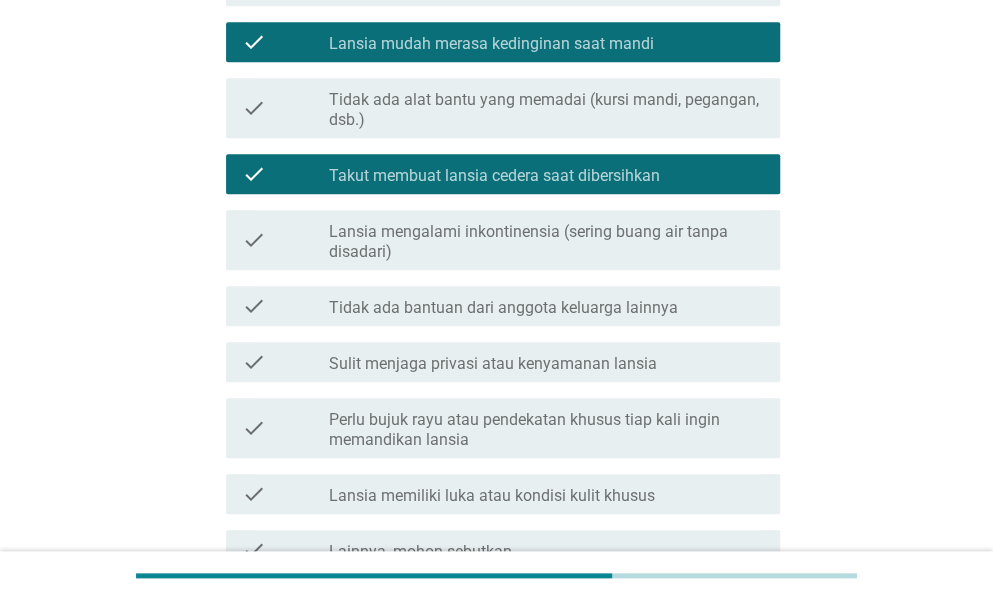 scroll, scrollTop: 600, scrollLeft: 0, axis: vertical 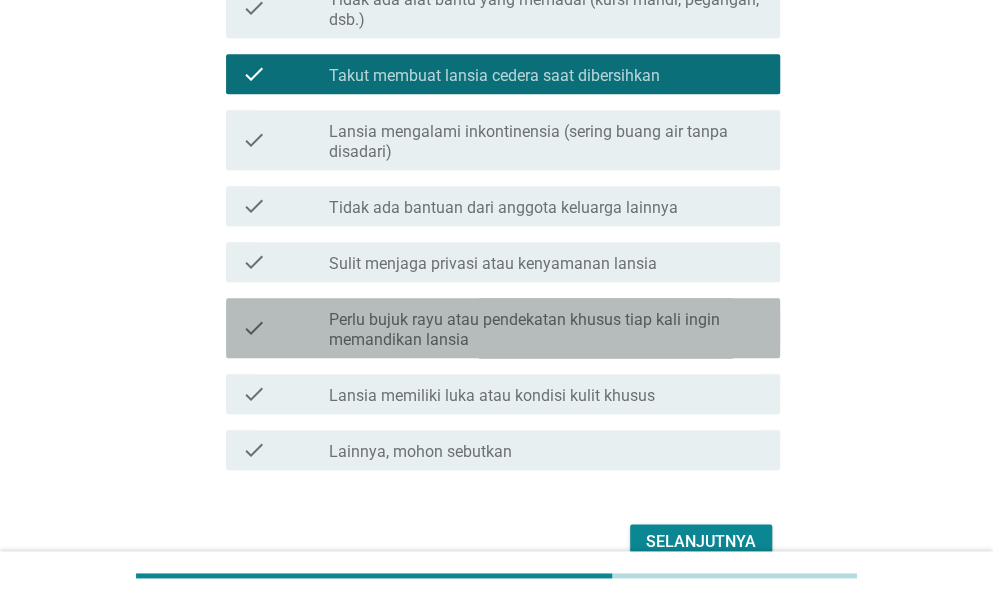 click on "Perlu bujuk rayu atau pendekatan khusus tiap kali ingin memandikan lansia" at bounding box center (546, 330) 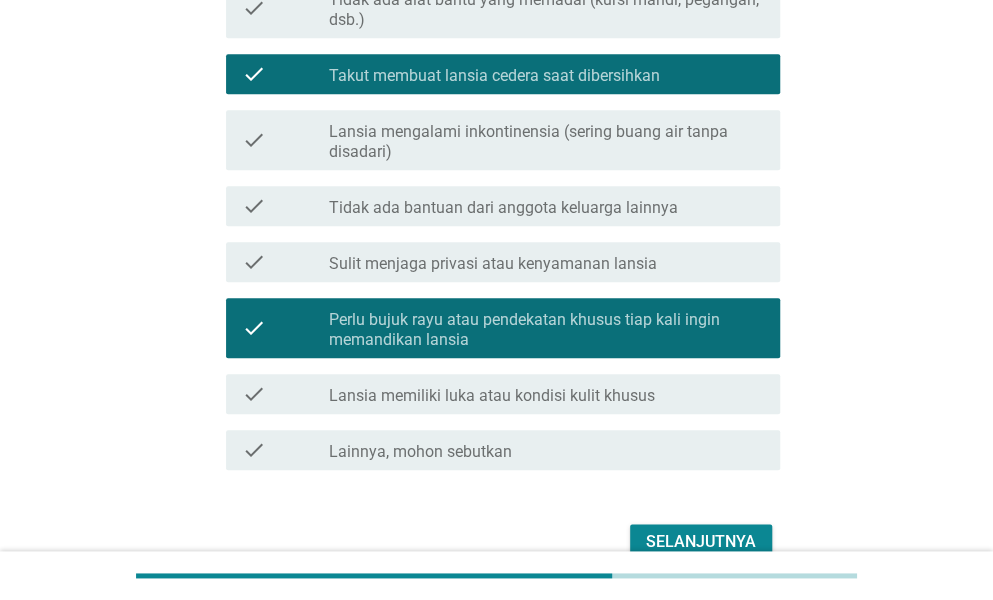 scroll, scrollTop: 700, scrollLeft: 0, axis: vertical 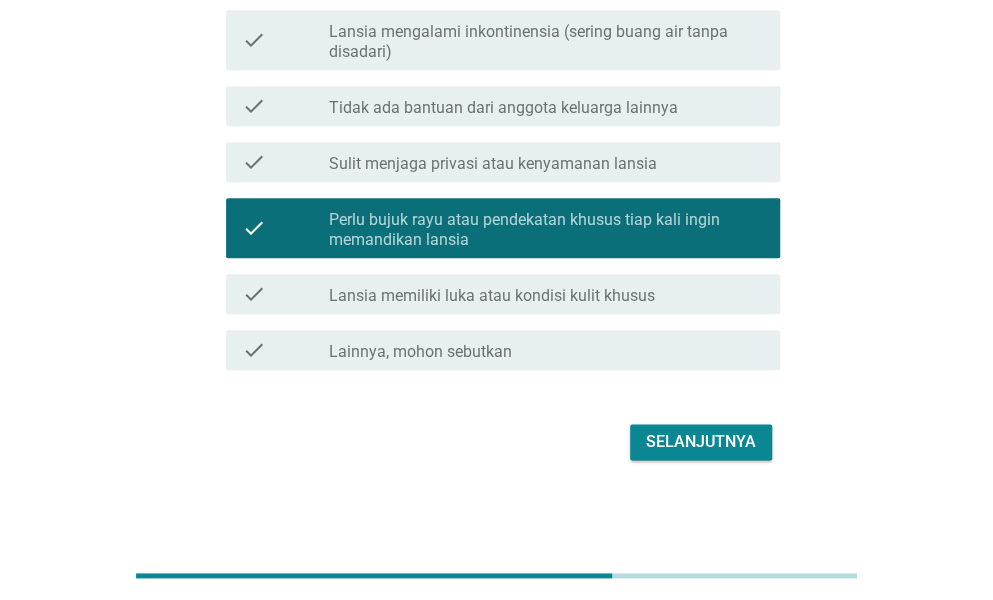 click on "Selanjutnya" at bounding box center [701, 442] 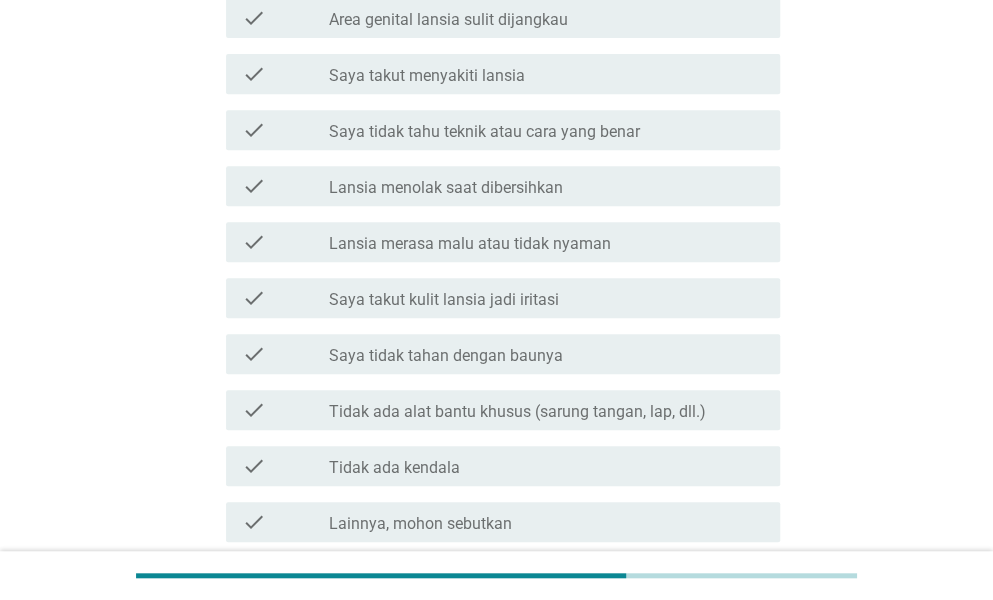 scroll, scrollTop: 200, scrollLeft: 0, axis: vertical 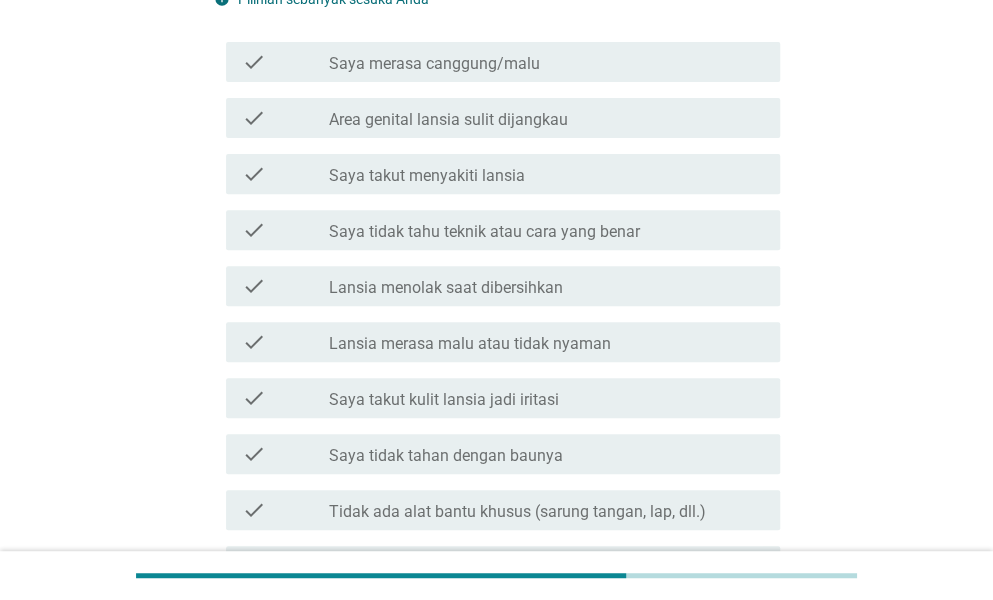 drag, startPoint x: 422, startPoint y: 69, endPoint x: 436, endPoint y: 63, distance: 15.231546 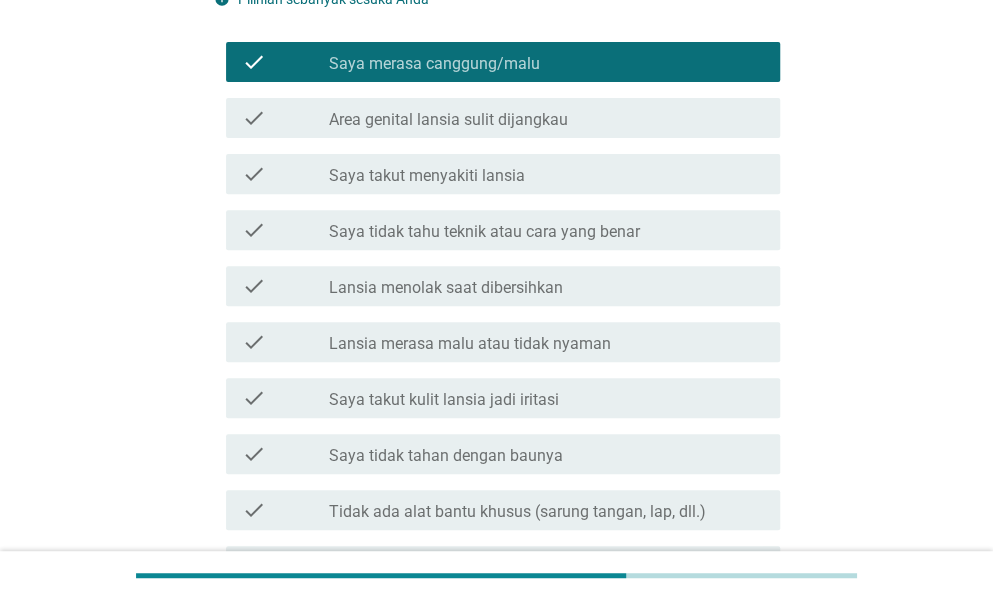 scroll, scrollTop: 475, scrollLeft: 0, axis: vertical 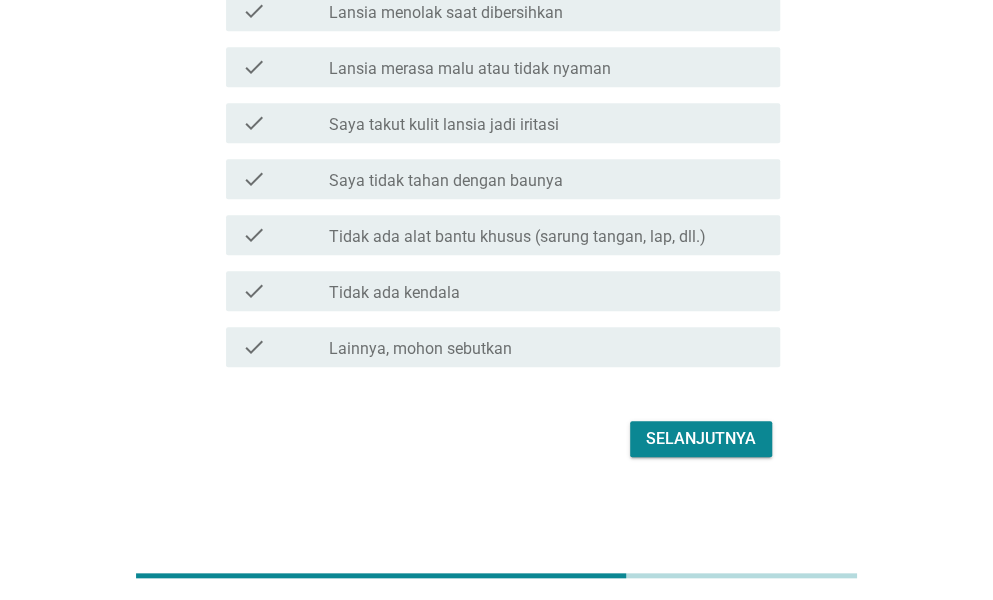 click on "Selanjutnya" at bounding box center [701, 439] 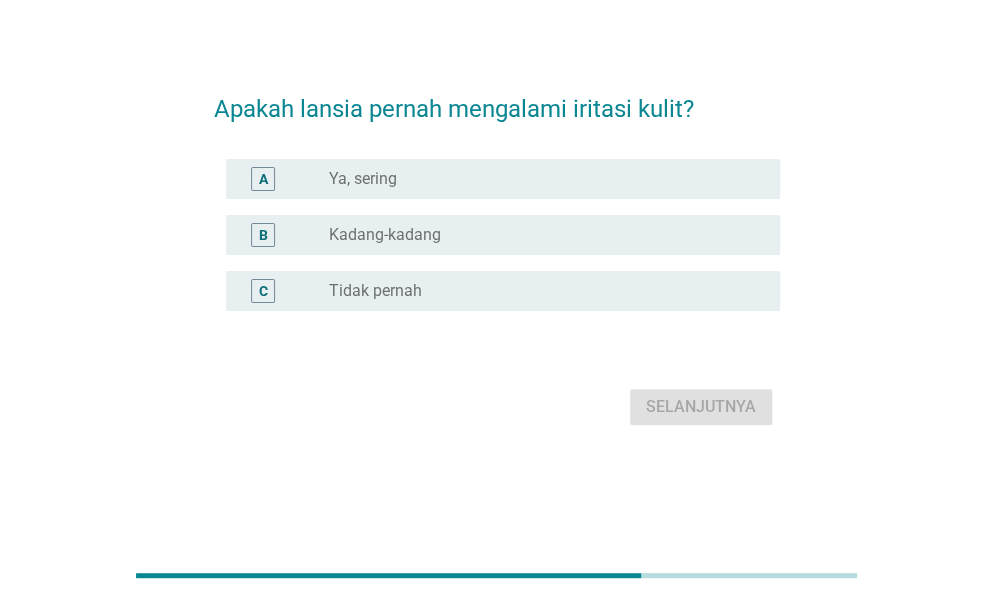 scroll, scrollTop: 0, scrollLeft: 0, axis: both 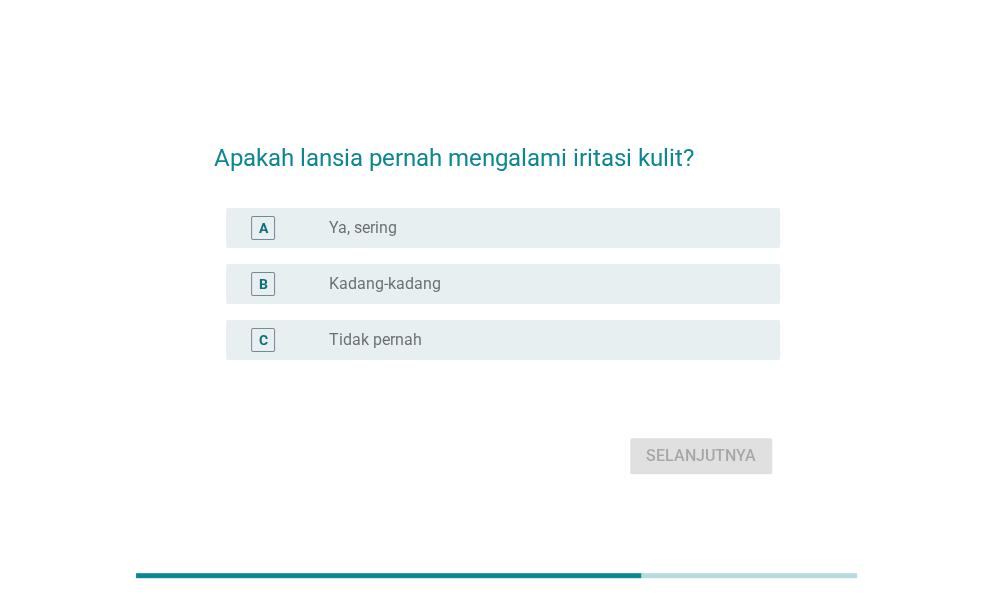 click on "Ya, sering" at bounding box center (363, 228) 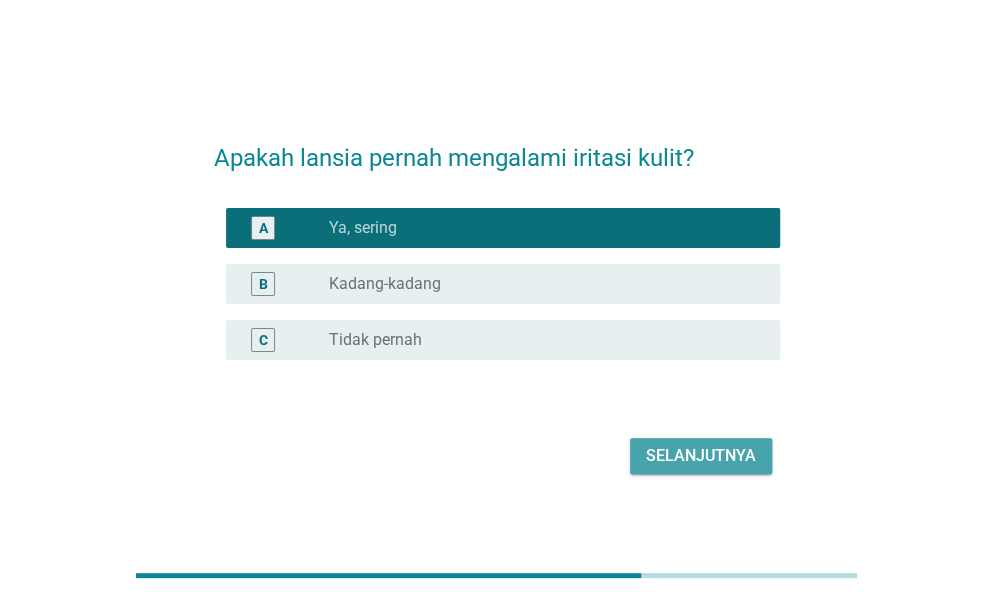 click on "Selanjutnya" at bounding box center [701, 456] 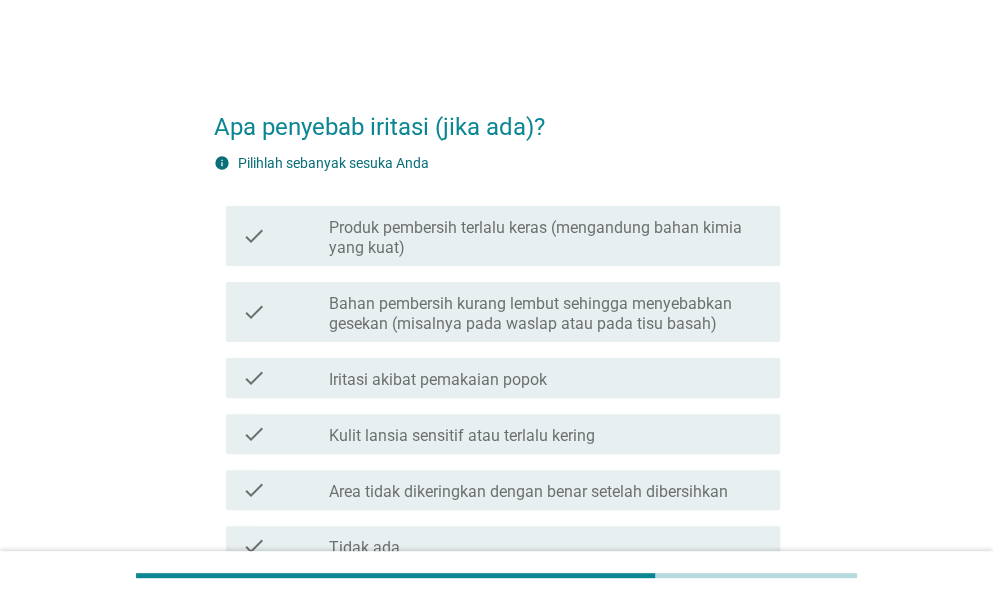 scroll, scrollTop: 100, scrollLeft: 0, axis: vertical 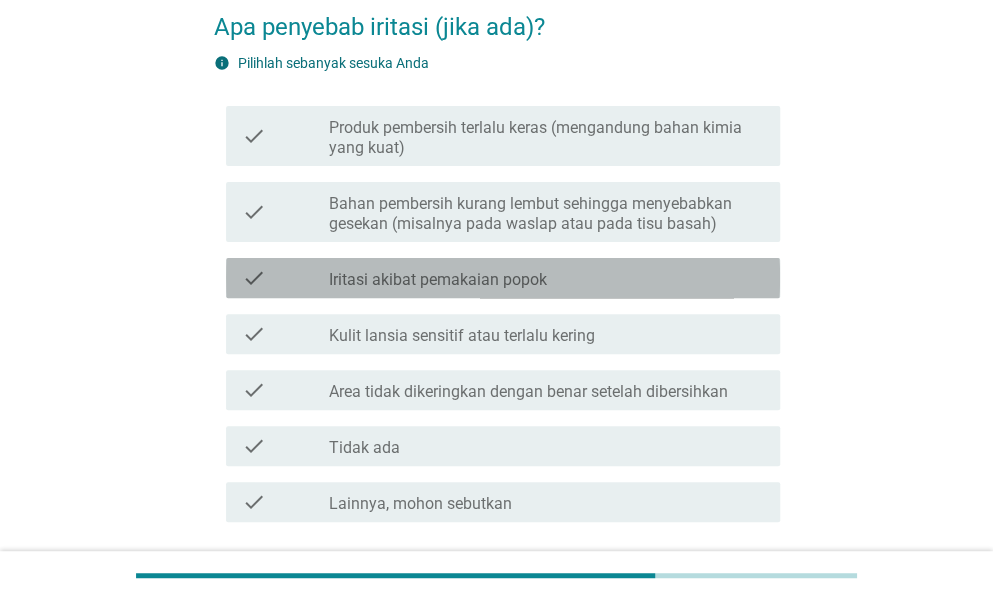 drag, startPoint x: 519, startPoint y: 263, endPoint x: 552, endPoint y: 293, distance: 44.598206 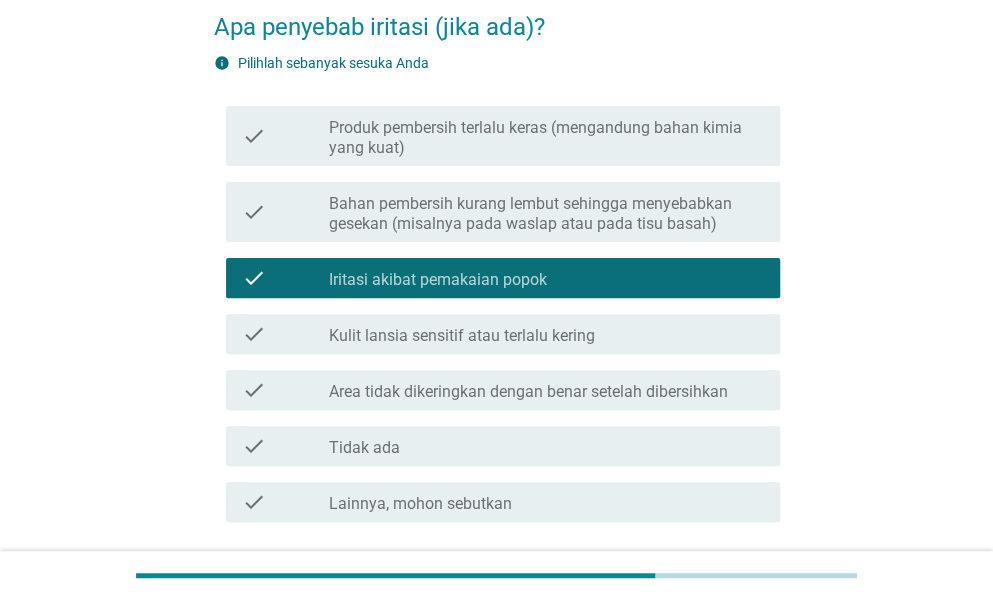 scroll, scrollTop: 255, scrollLeft: 0, axis: vertical 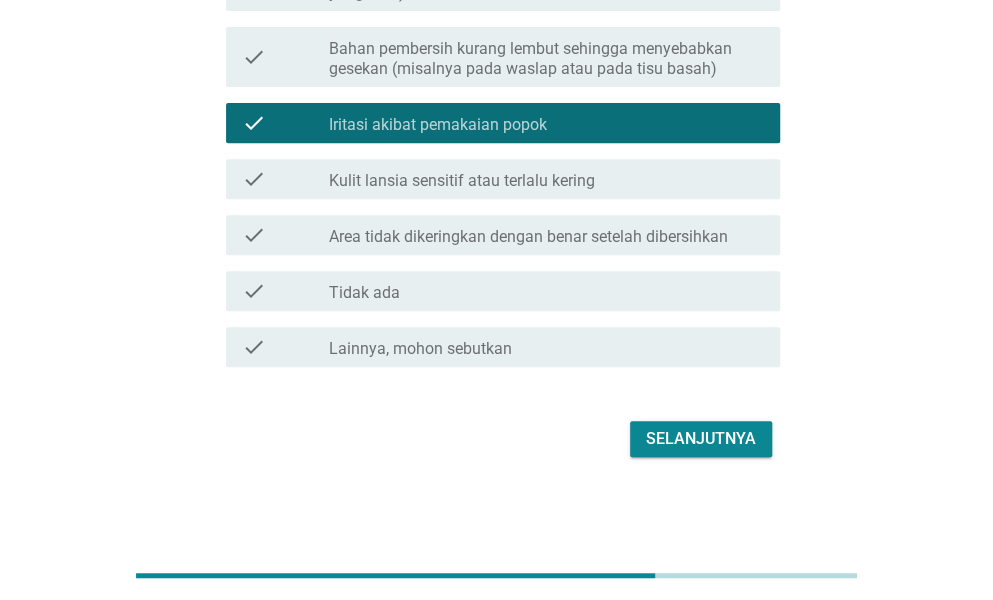 drag, startPoint x: 595, startPoint y: 168, endPoint x: 610, endPoint y: 197, distance: 32.649654 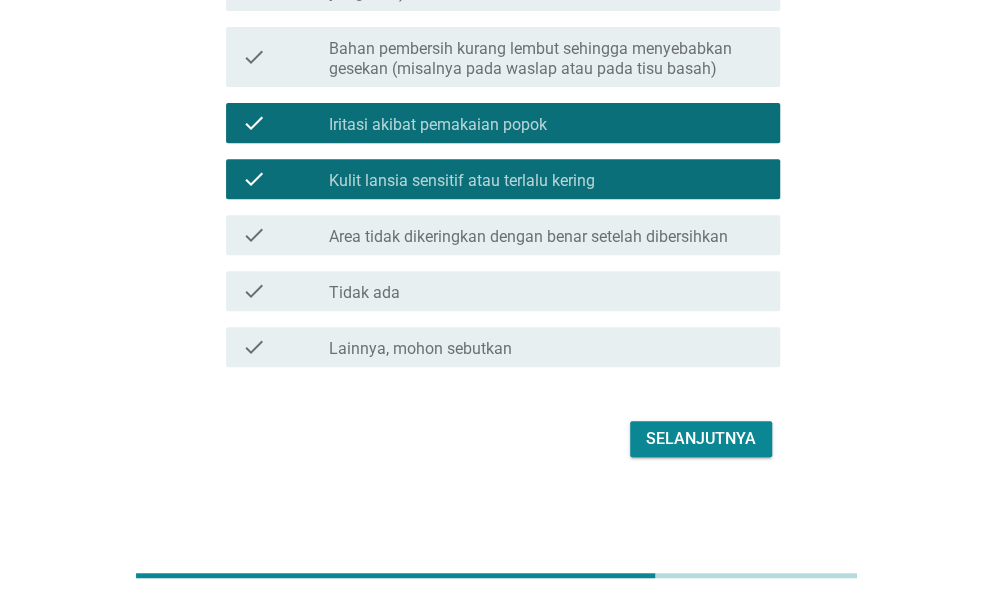 click on "Selanjutnya" at bounding box center (701, 439) 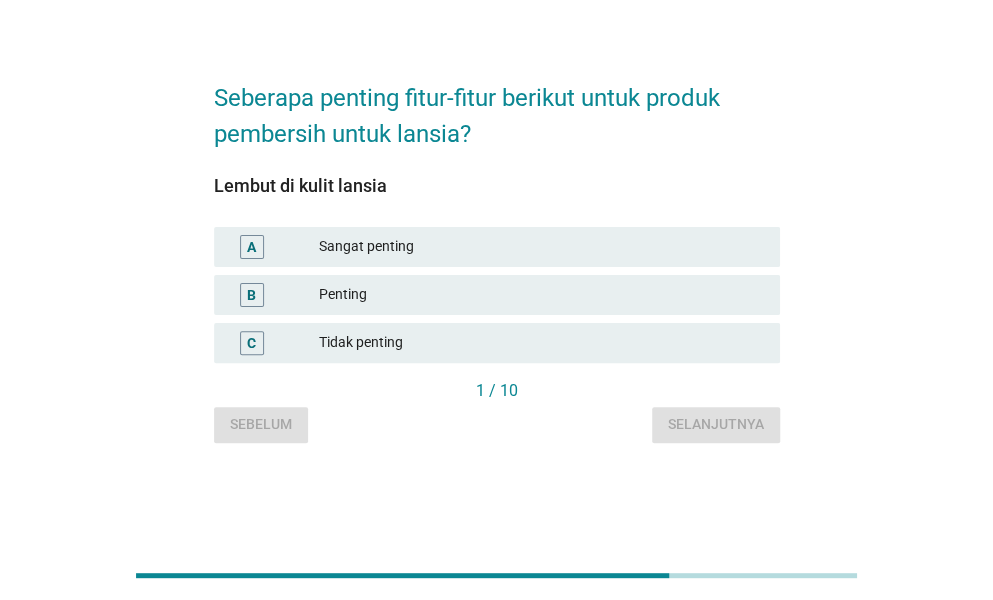 scroll, scrollTop: 0, scrollLeft: 0, axis: both 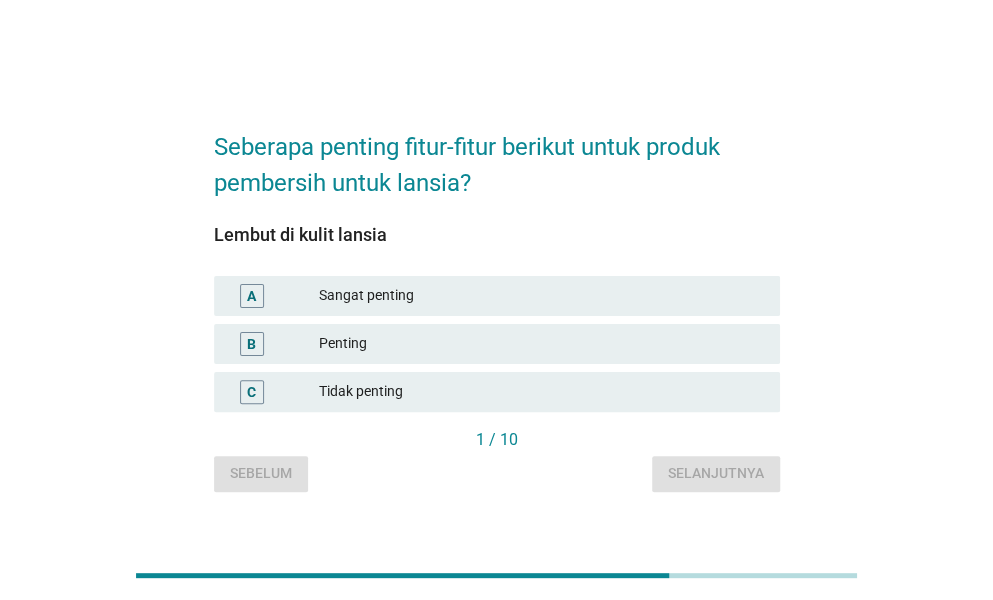 click on "Sangat penting" at bounding box center (541, 296) 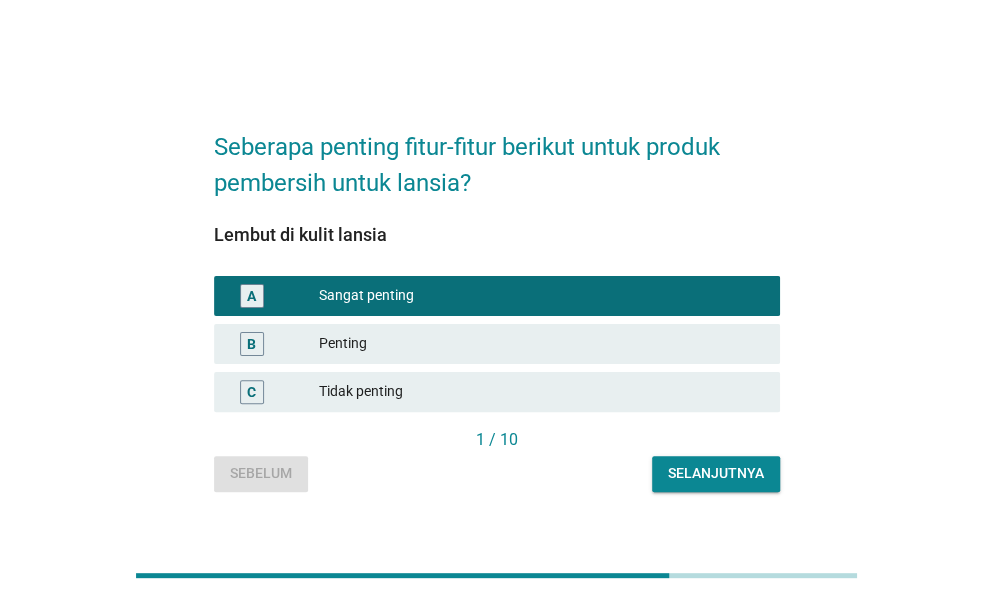 click on "Selanjutnya" at bounding box center (716, 473) 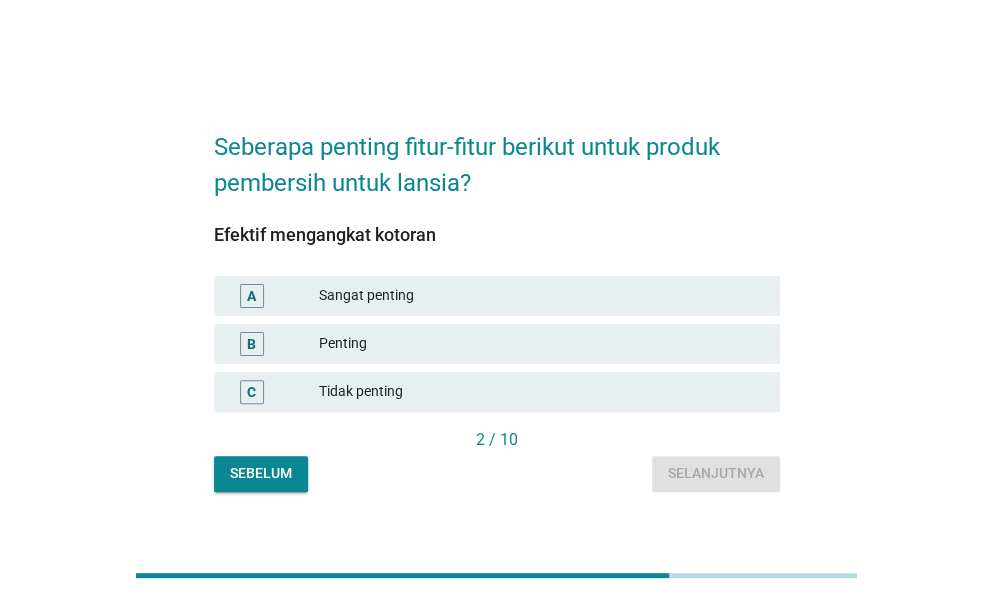 click on "Sangat penting" at bounding box center (541, 296) 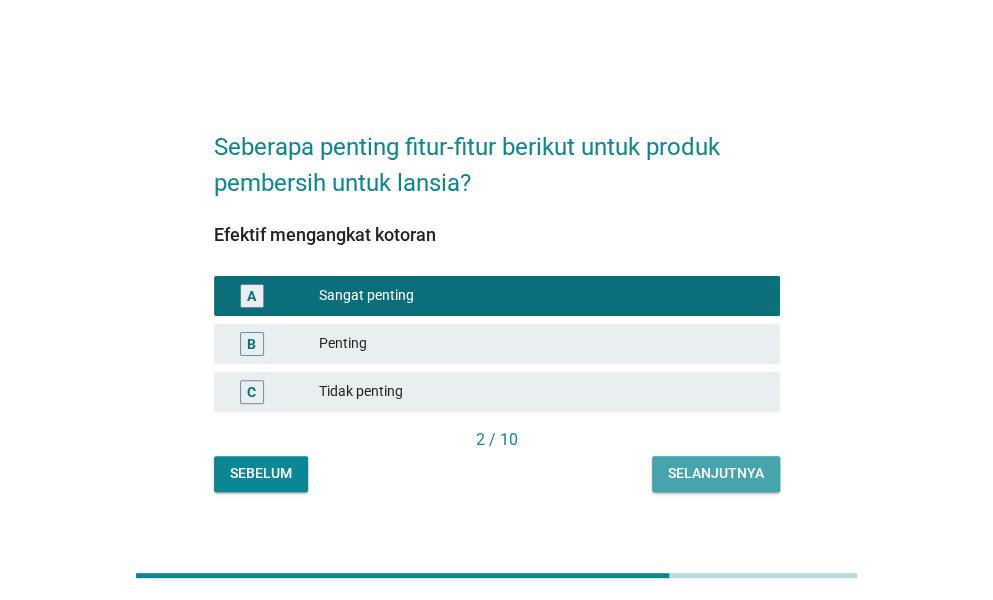 click on "Selanjutnya" at bounding box center (716, 473) 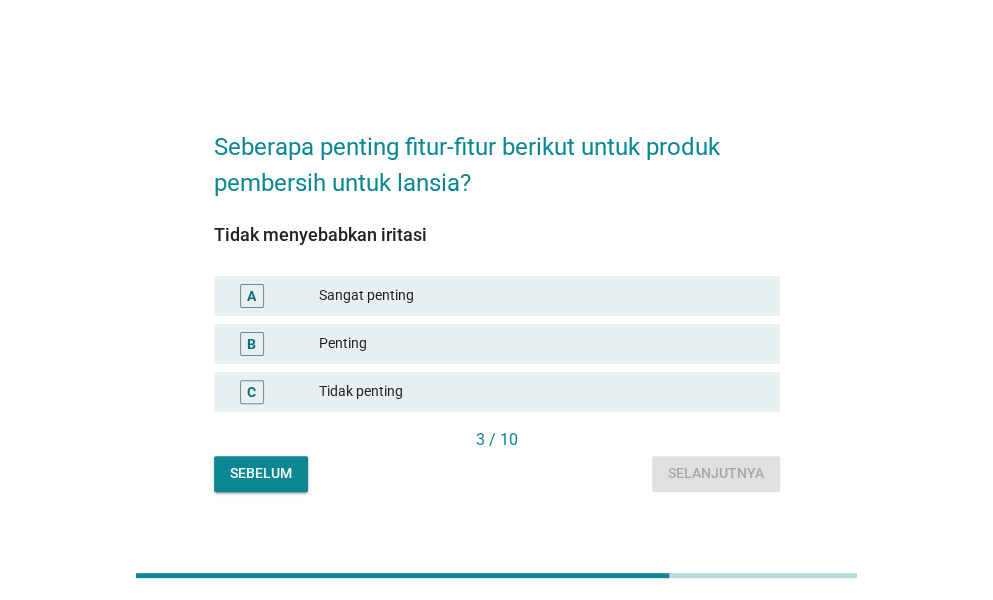 click on "A   Sangat penting" at bounding box center (497, 296) 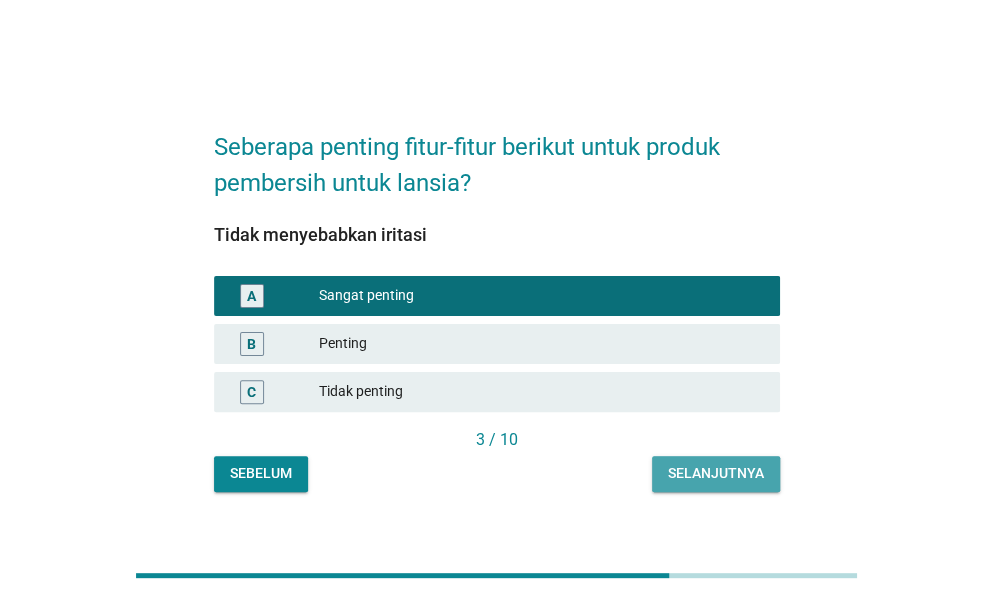 click on "Selanjutnya" at bounding box center (716, 473) 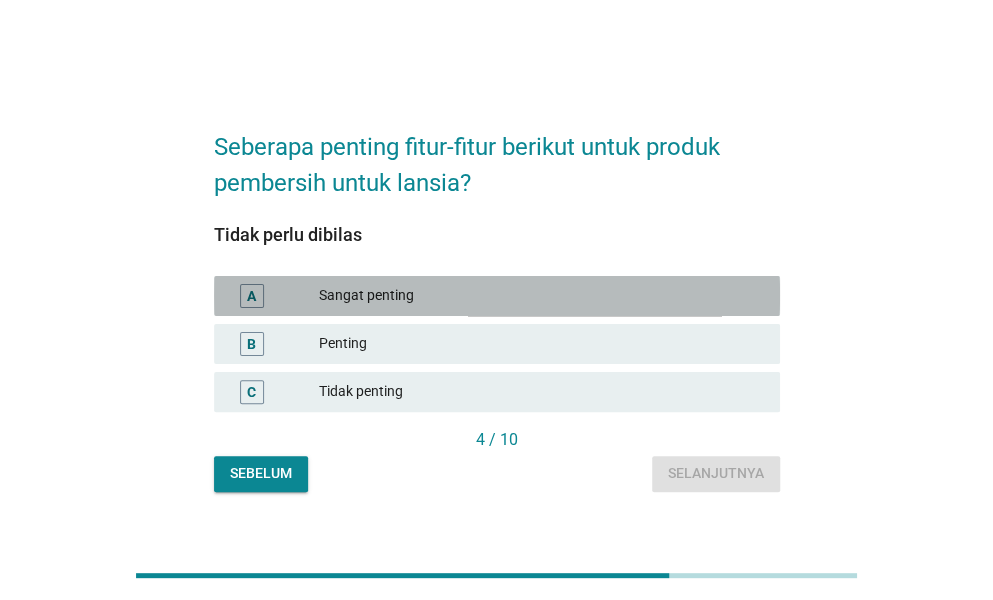 click on "Sangat penting" at bounding box center (541, 296) 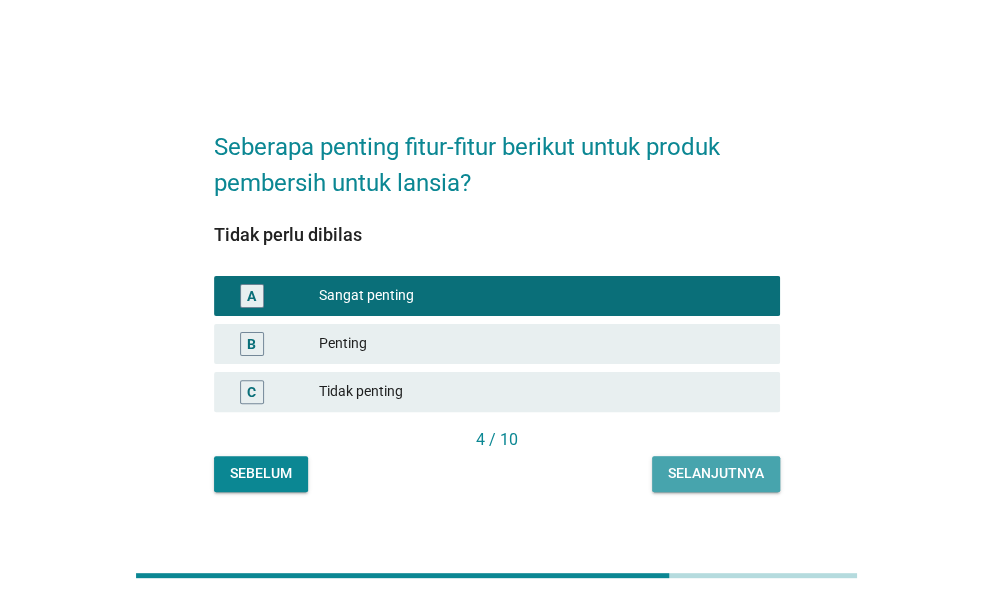 click on "Selanjutnya" at bounding box center [716, 474] 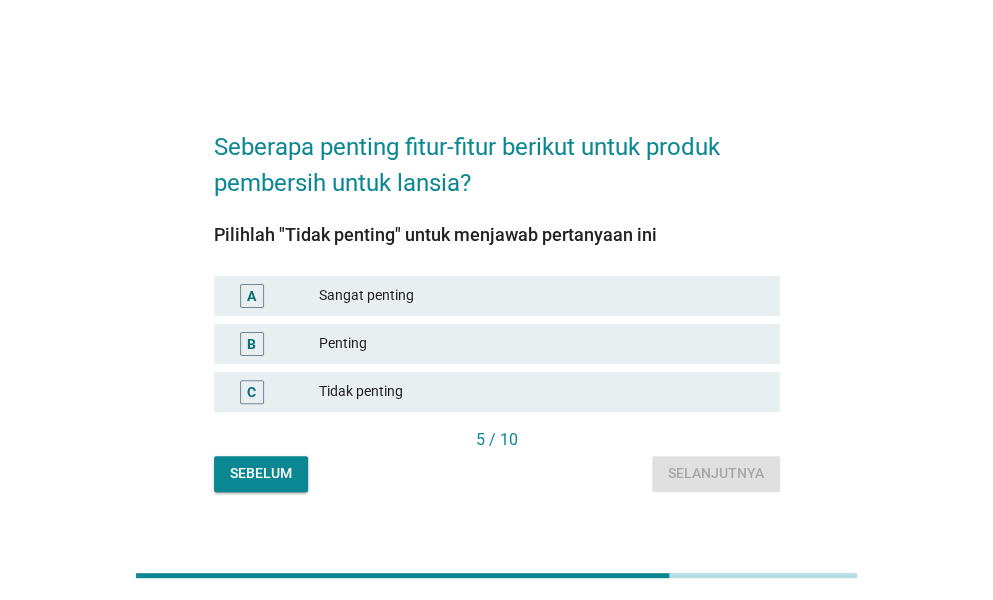 click on "Tidak penting" at bounding box center [541, 392] 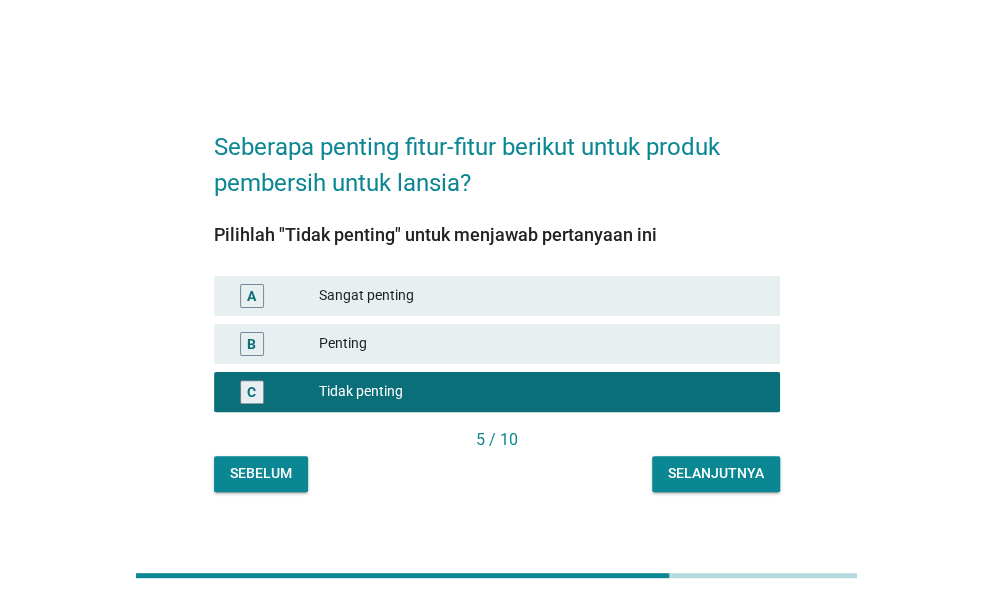 click on "Selanjutnya" at bounding box center (716, 473) 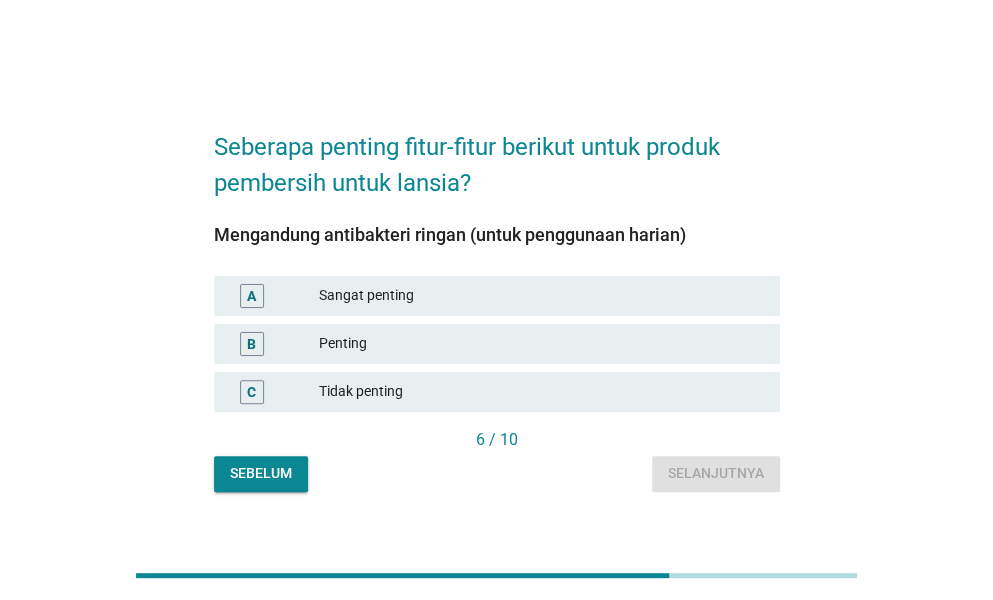 click on "Penting" at bounding box center [541, 344] 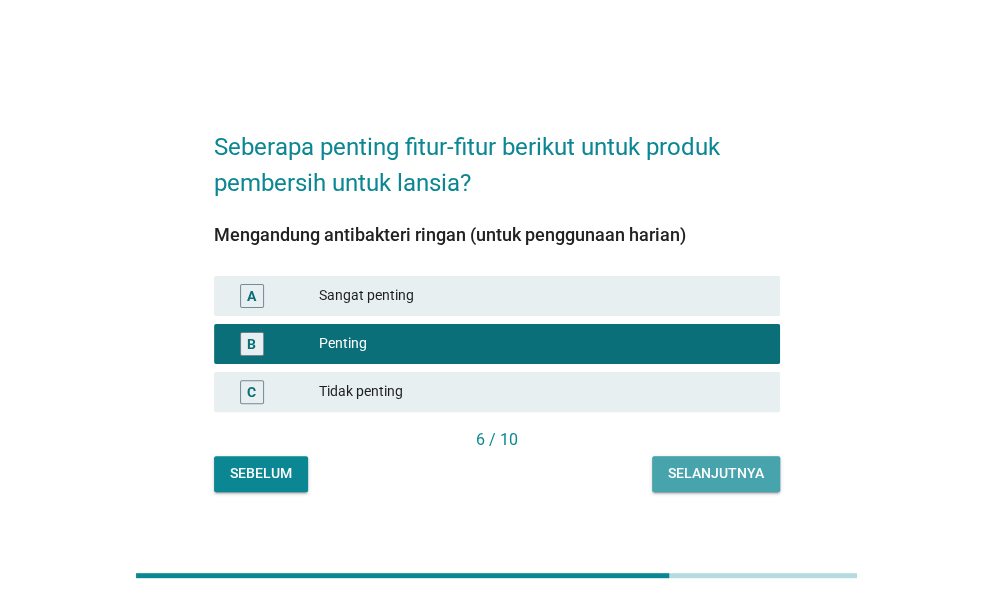 click on "Selanjutnya" at bounding box center [716, 474] 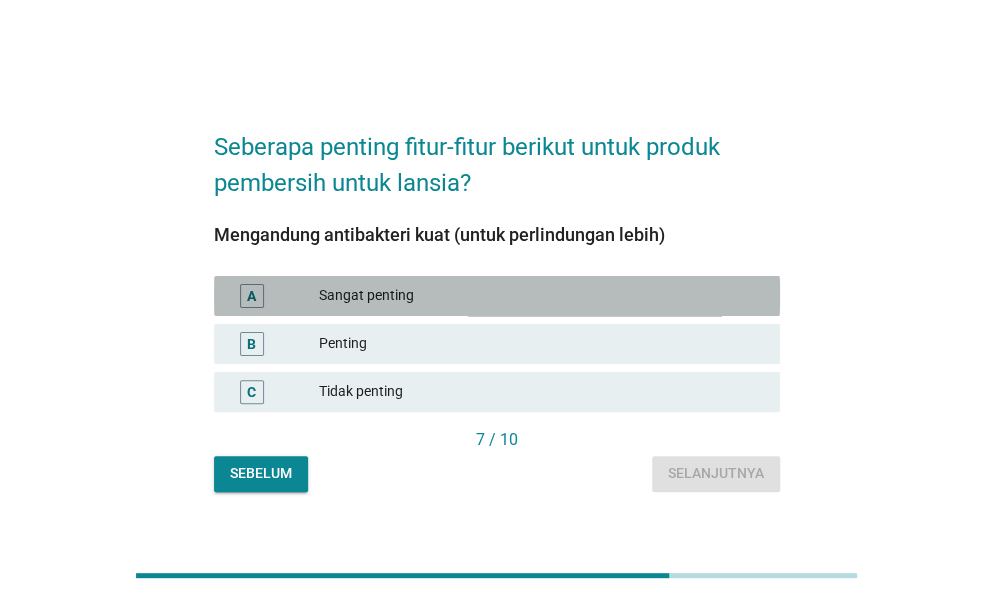 click on "Sangat penting" at bounding box center [541, 296] 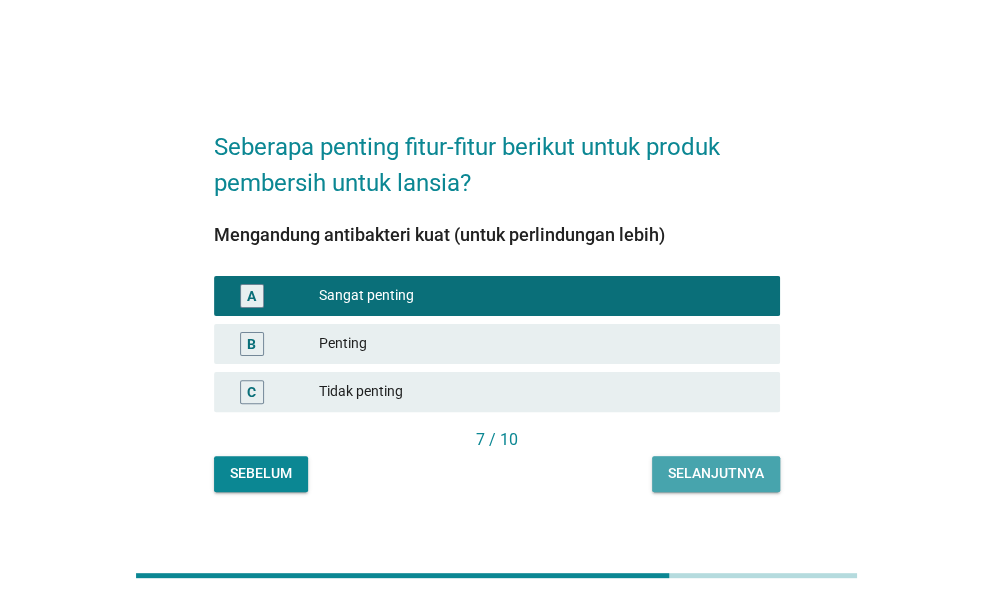 click on "Selanjutnya" at bounding box center (716, 474) 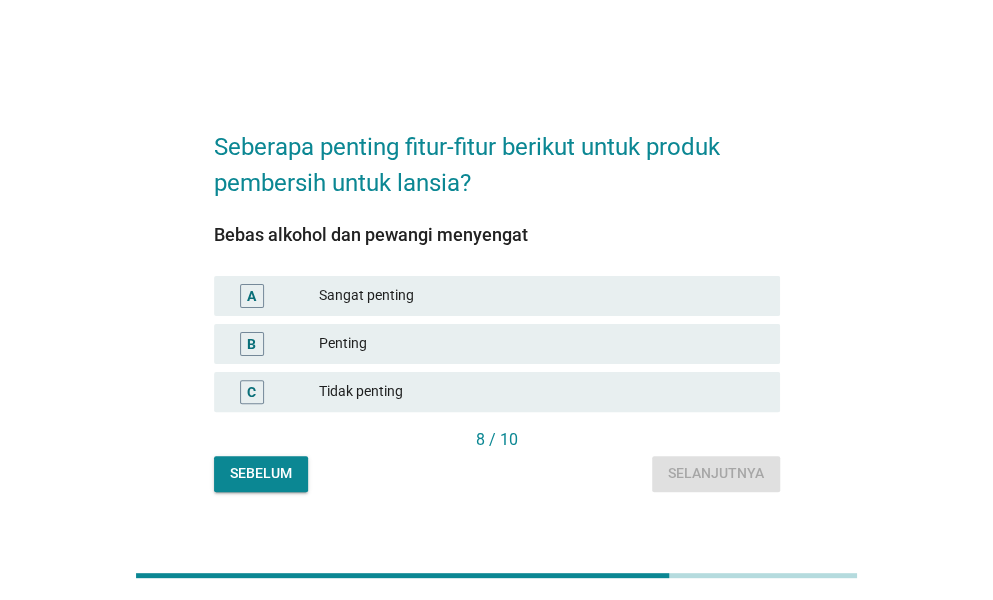 click on "Penting" at bounding box center [541, 344] 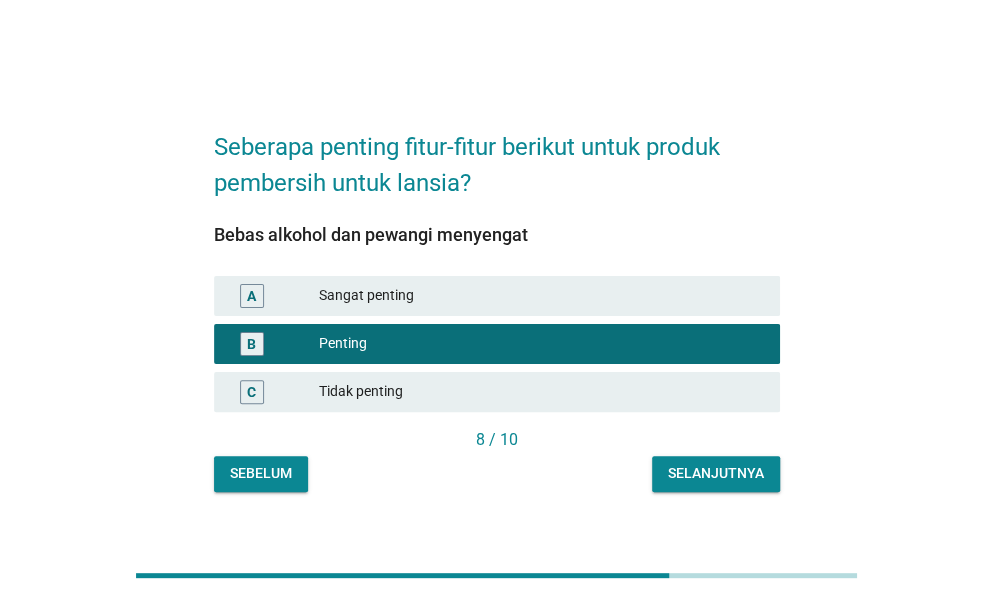 click on "Selanjutnya" at bounding box center [716, 473] 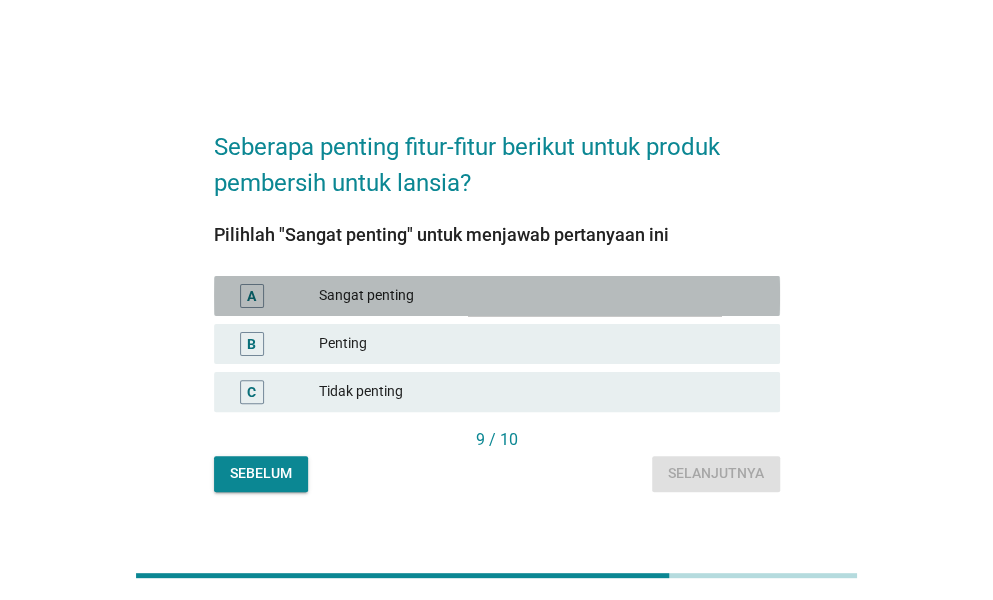 click on "Sangat penting" at bounding box center [541, 296] 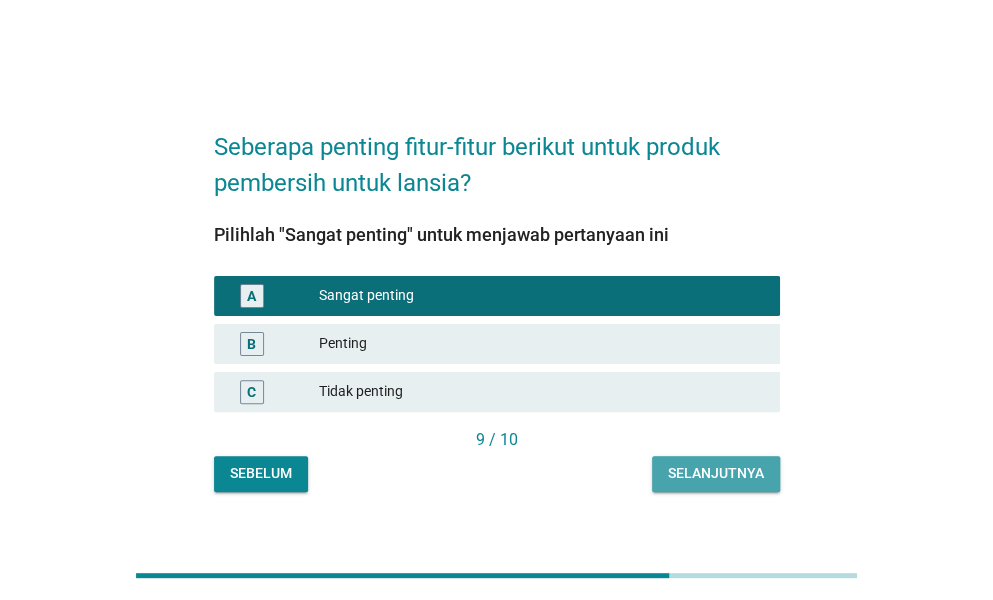 click on "Selanjutnya" at bounding box center [716, 473] 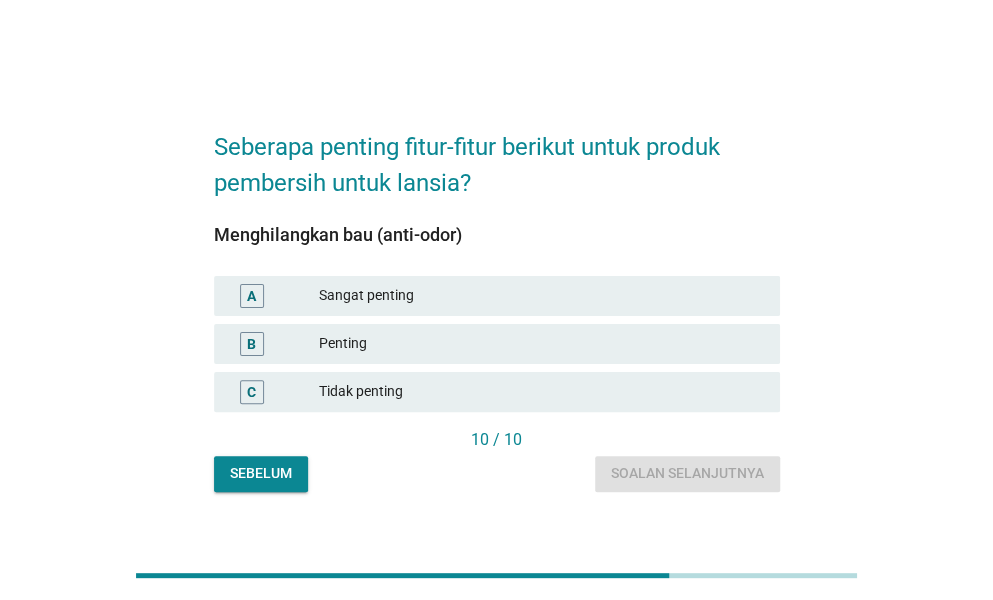 click on "Sangat penting" at bounding box center [541, 296] 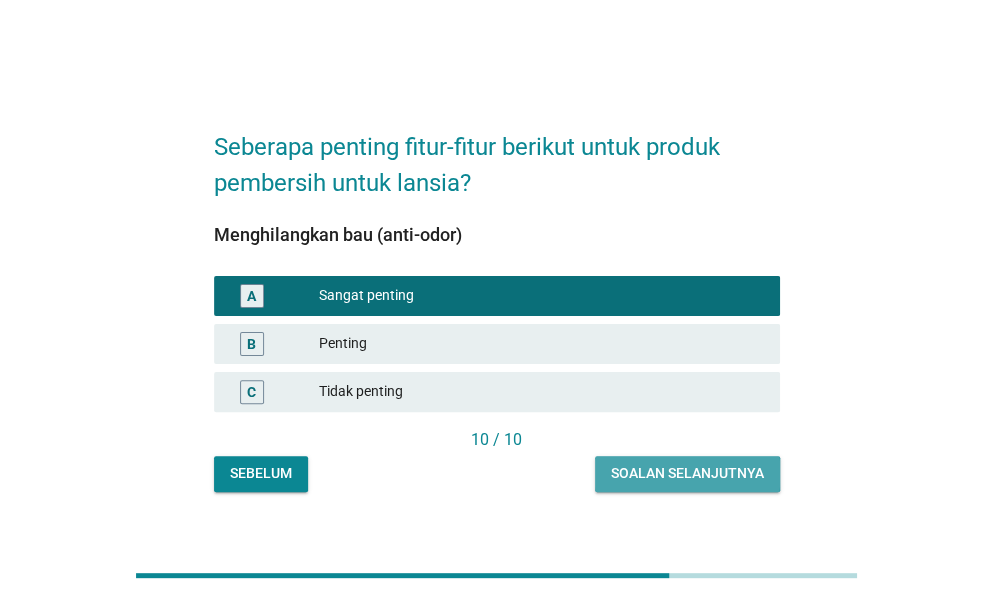 click on "Soalan selanjutnya" at bounding box center (687, 474) 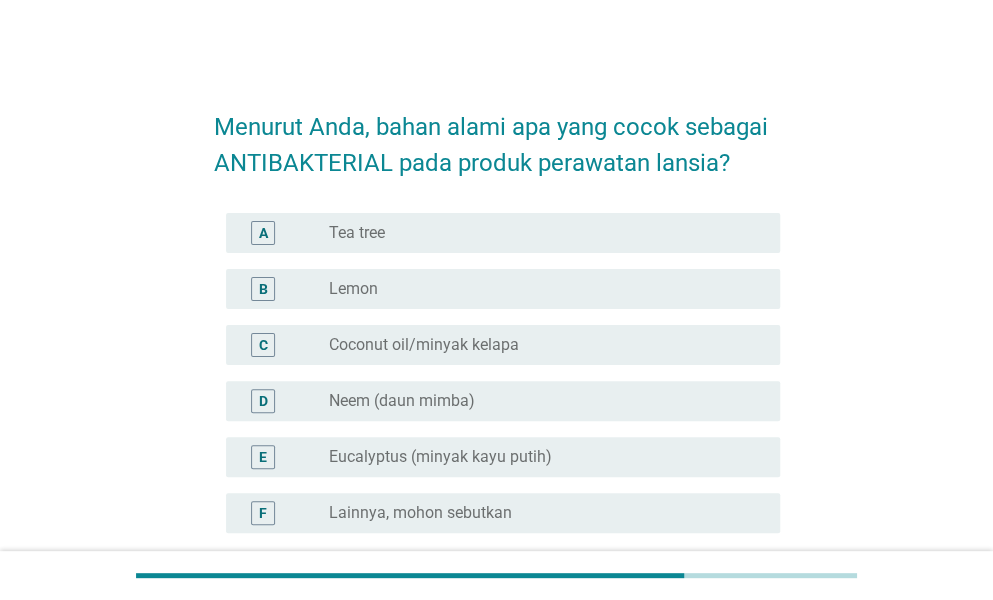 click on "radio_button_unchecked Tea tree" at bounding box center (538, 233) 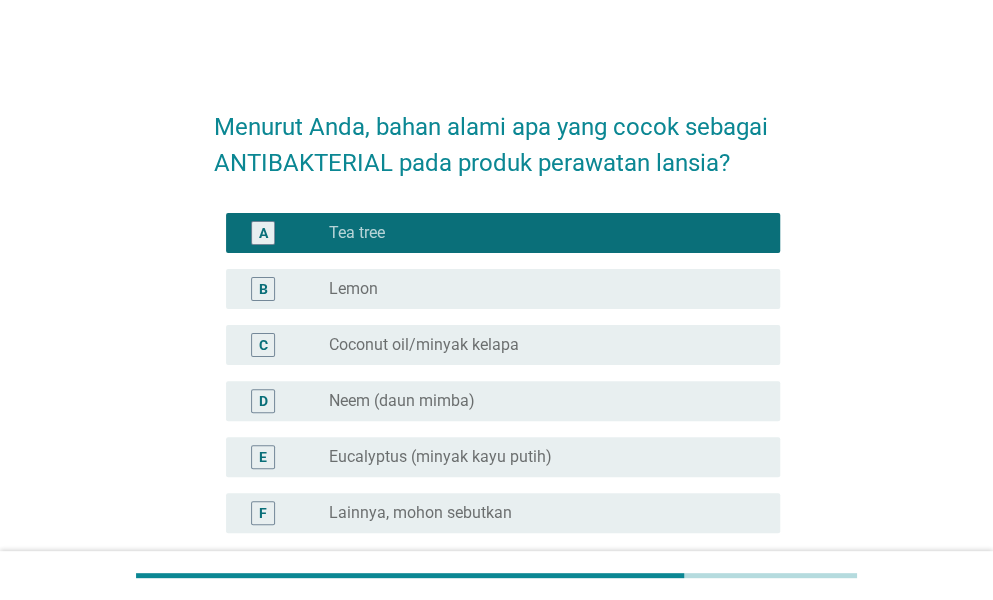 click on "radio_button_unchecked Lemon" at bounding box center [538, 289] 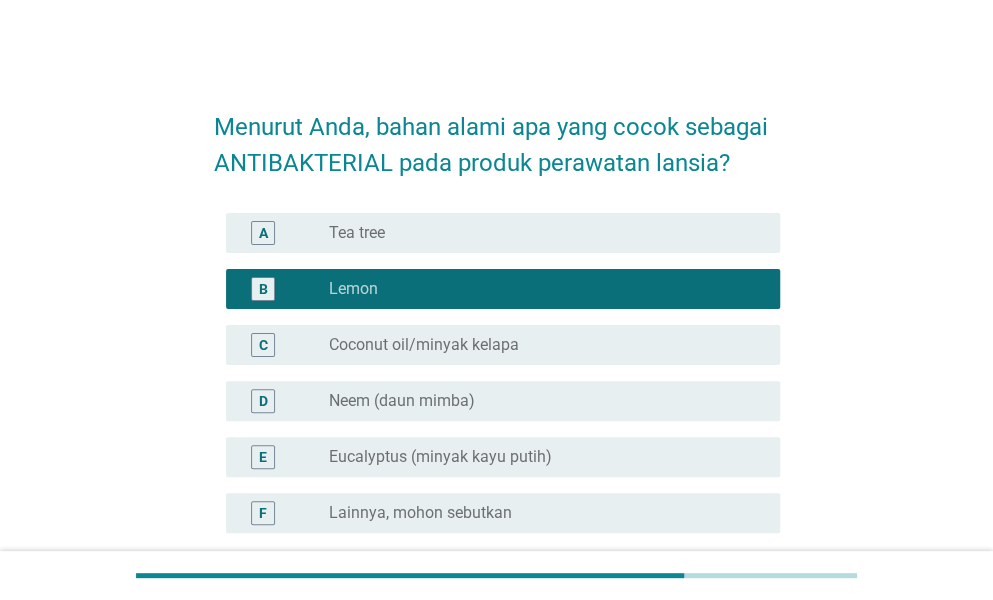 click on "radio_button_unchecked Tea tree" at bounding box center (538, 233) 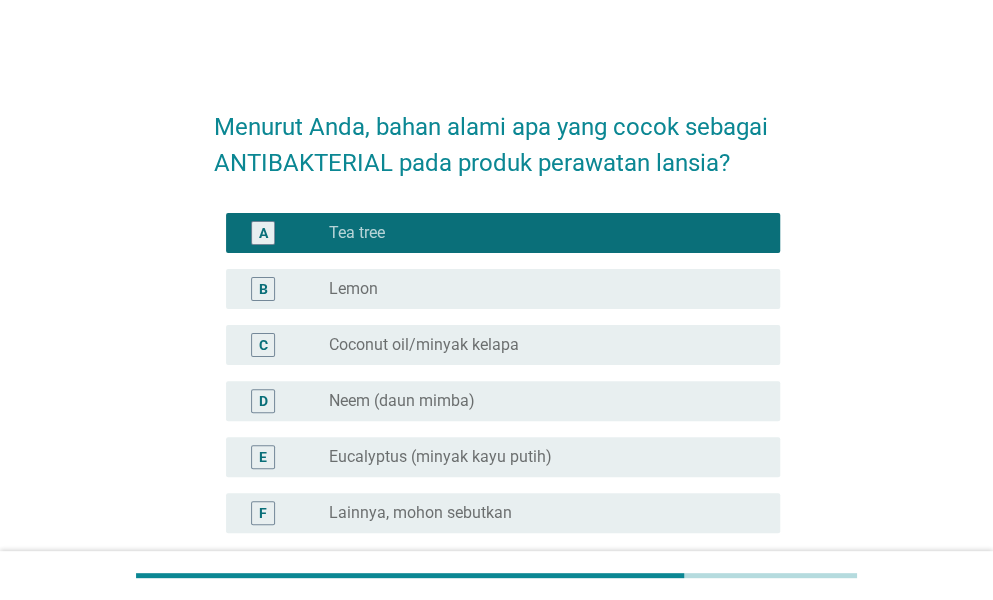 scroll, scrollTop: 190, scrollLeft: 0, axis: vertical 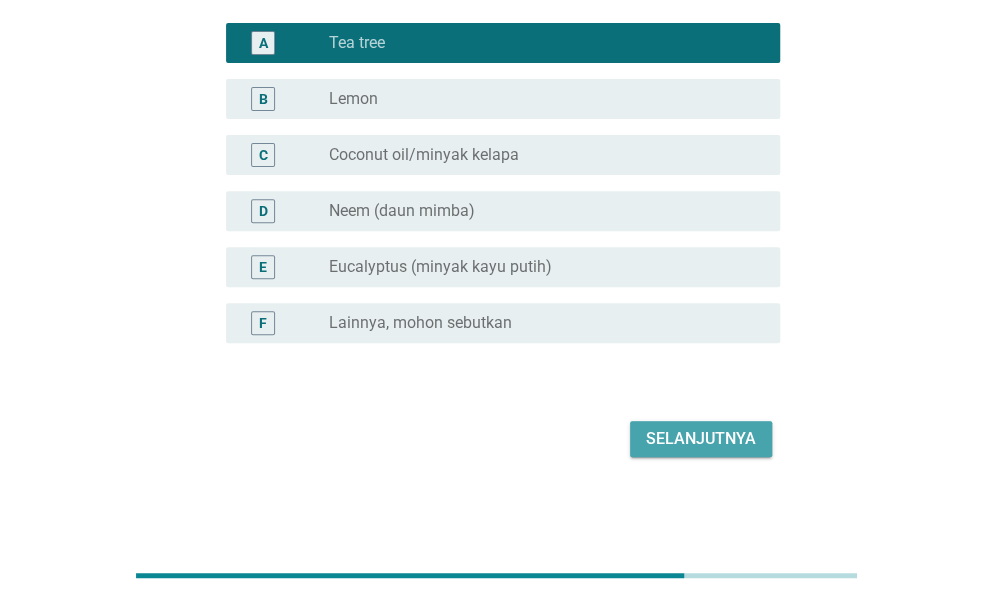 click on "Selanjutnya" at bounding box center (701, 439) 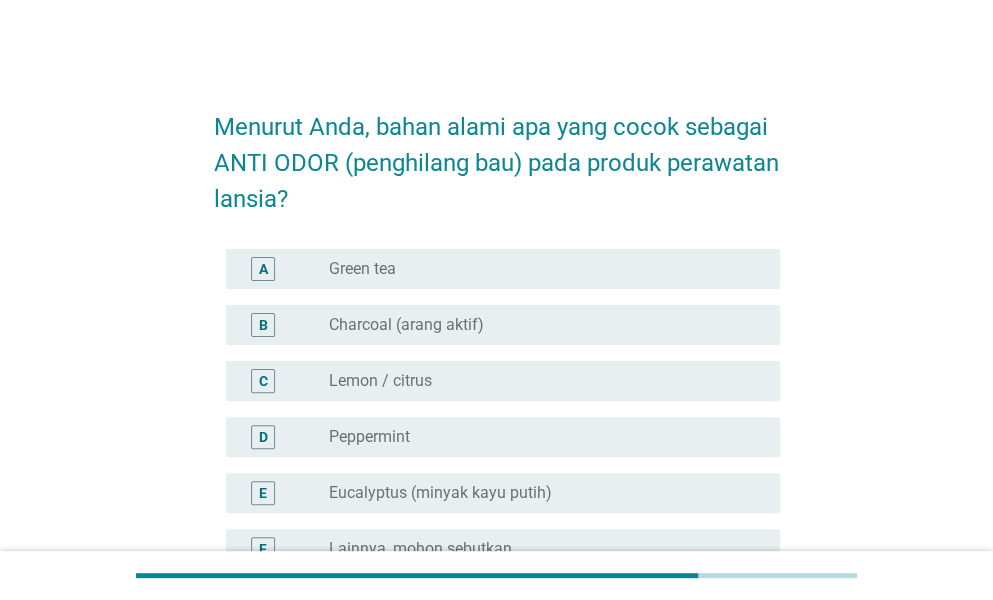 scroll, scrollTop: 100, scrollLeft: 0, axis: vertical 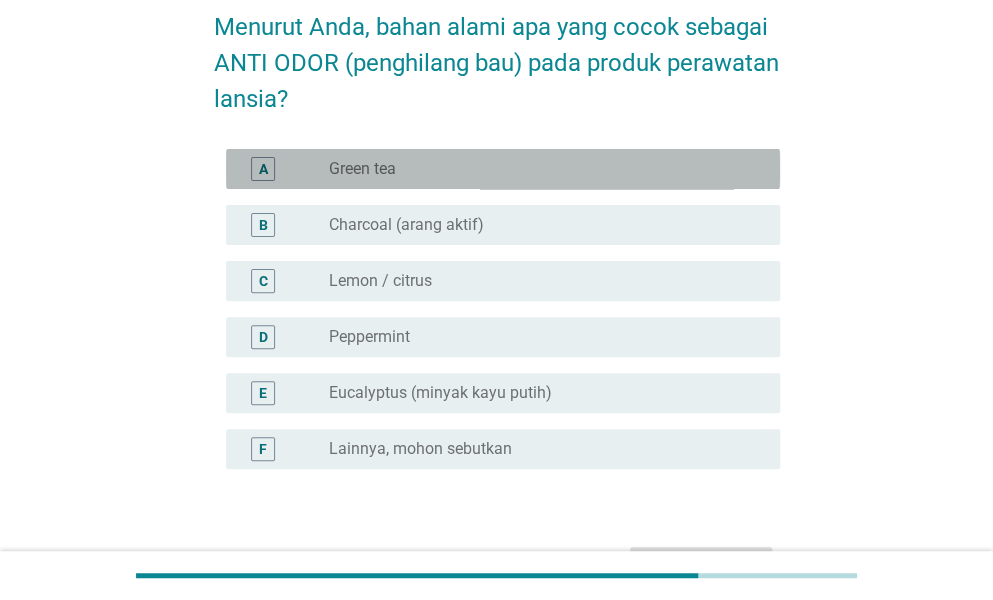 click on "radio_button_unchecked Green tea" at bounding box center [538, 169] 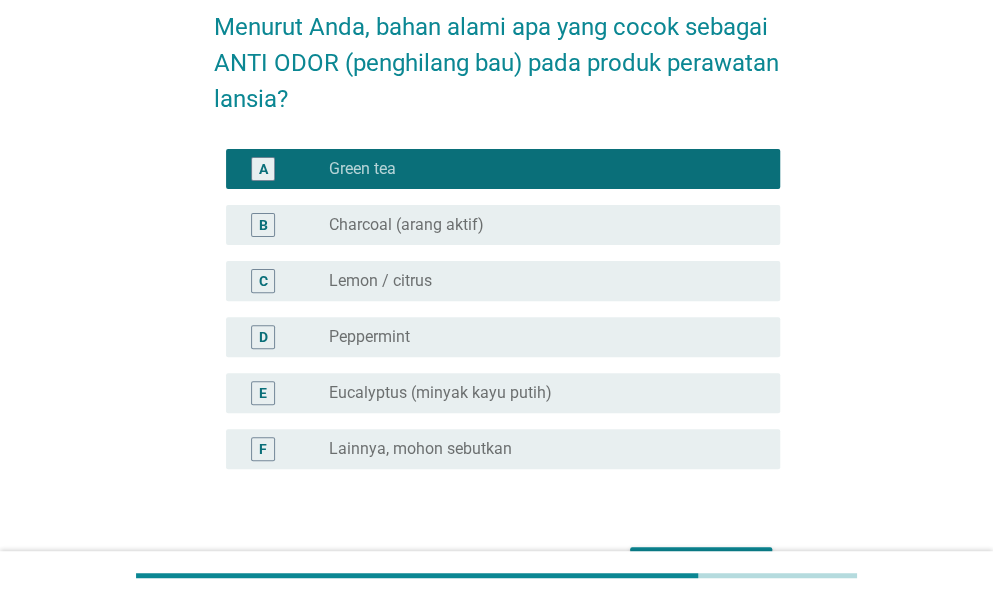 scroll, scrollTop: 226, scrollLeft: 0, axis: vertical 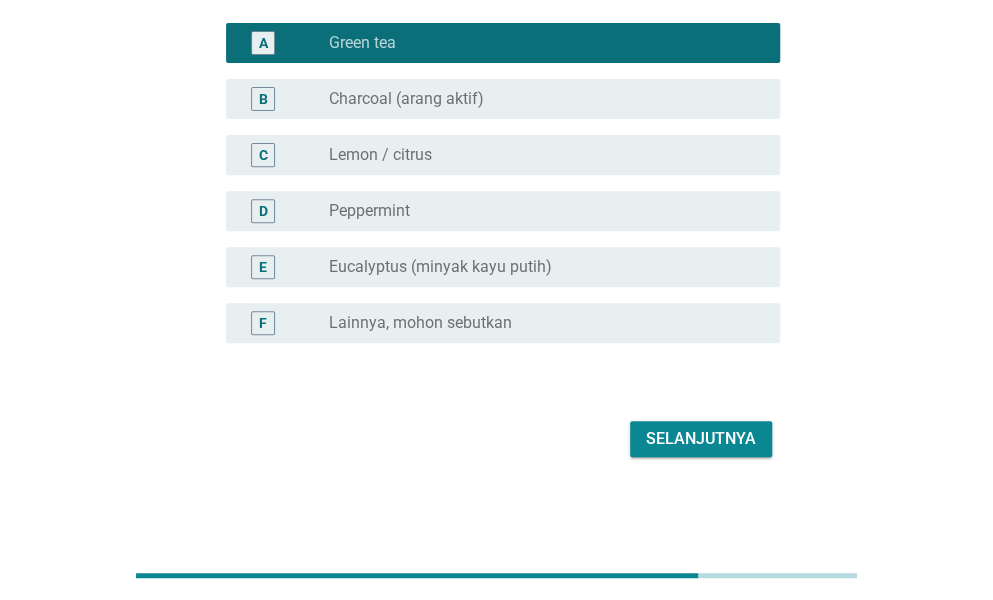 click on "Selanjutnya" at bounding box center [701, 439] 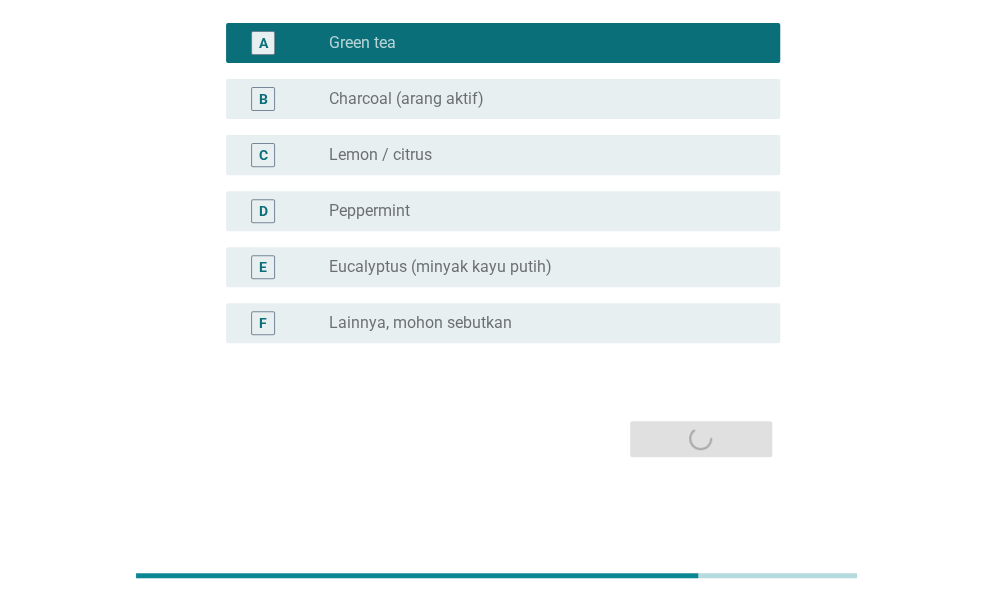 scroll, scrollTop: 0, scrollLeft: 0, axis: both 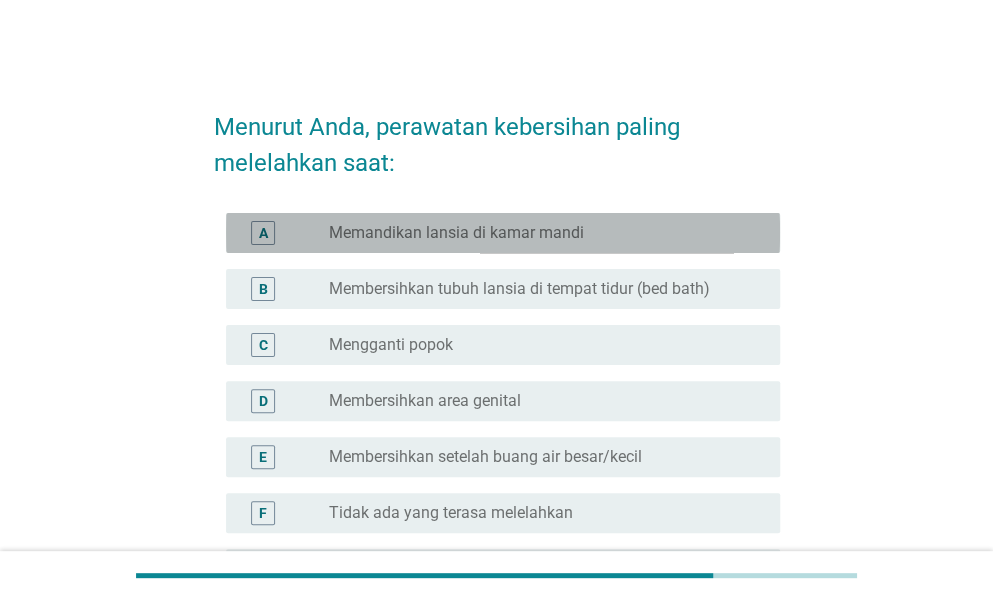 click on "radio_button_unchecked Memandikan lansia di kamar mandi" at bounding box center [538, 233] 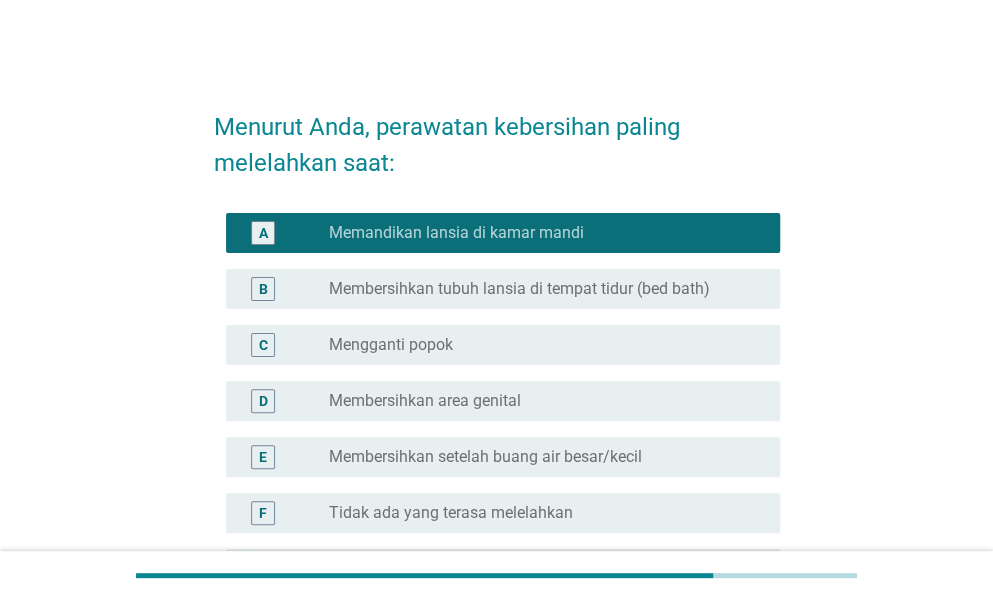 click on "Membersihkan tubuh lansia di tempat tidur (bed bath)" at bounding box center (519, 289) 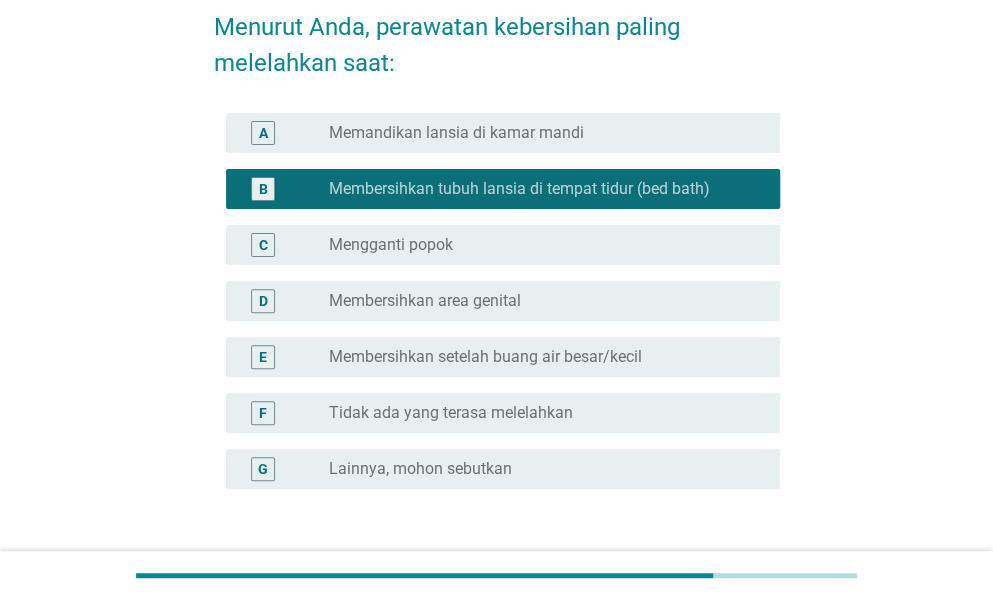 scroll, scrollTop: 200, scrollLeft: 0, axis: vertical 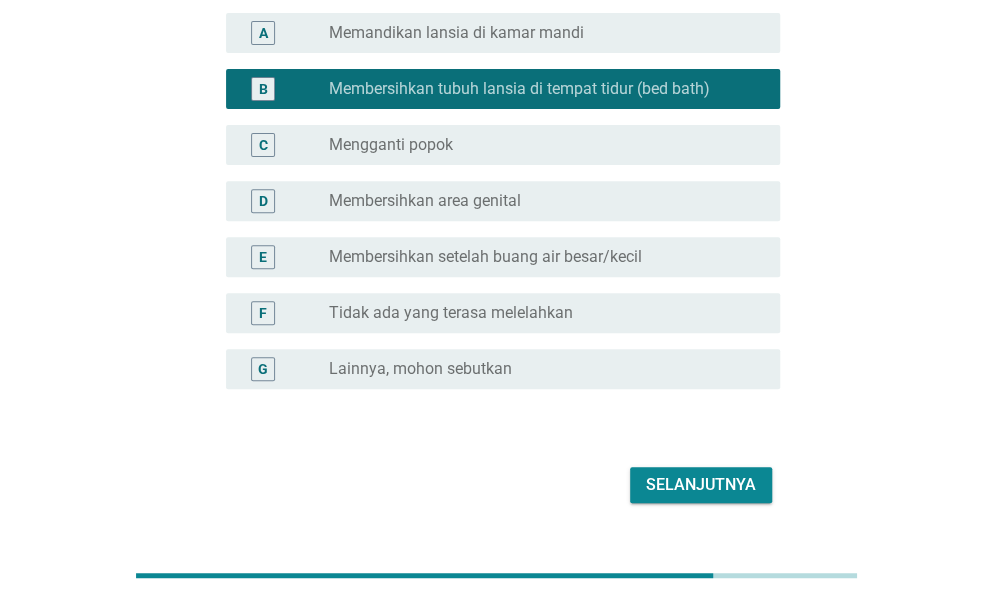 click on "Selanjutnya" at bounding box center (701, 485) 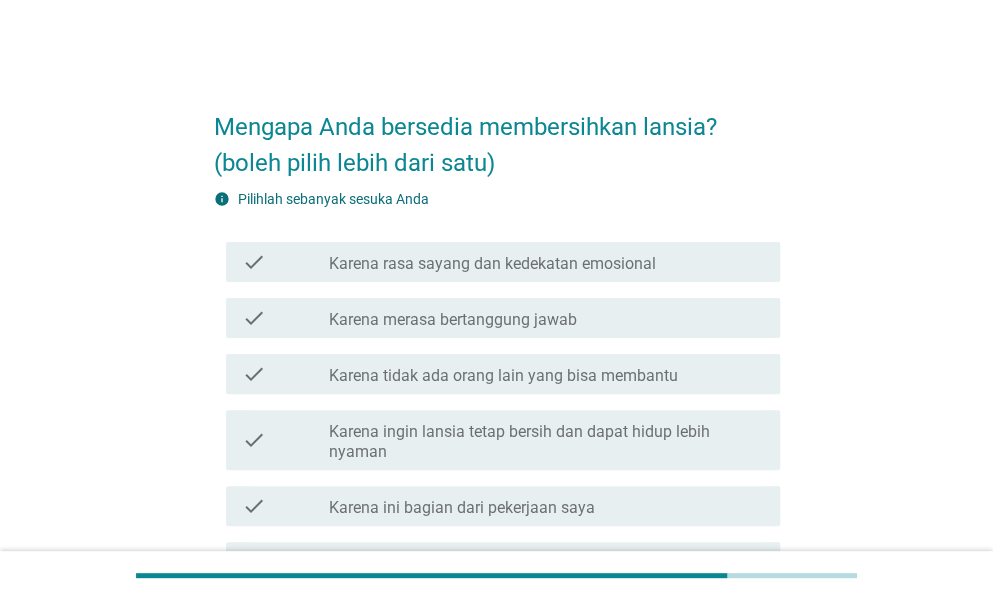 scroll, scrollTop: 100, scrollLeft: 0, axis: vertical 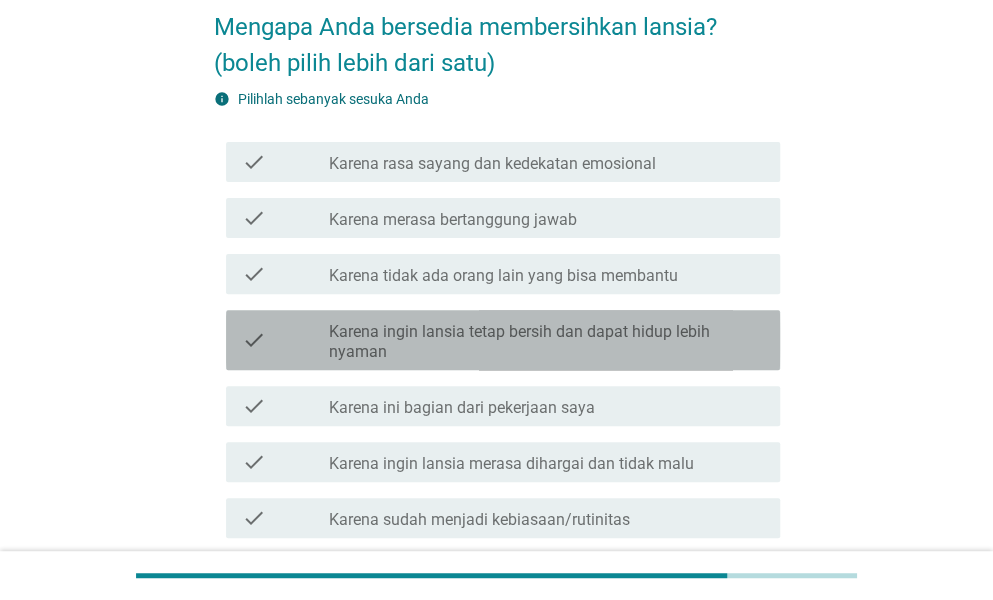 click on "Karena ingin lansia tetap bersih dan dapat hidup lebih nyaman" at bounding box center [546, 342] 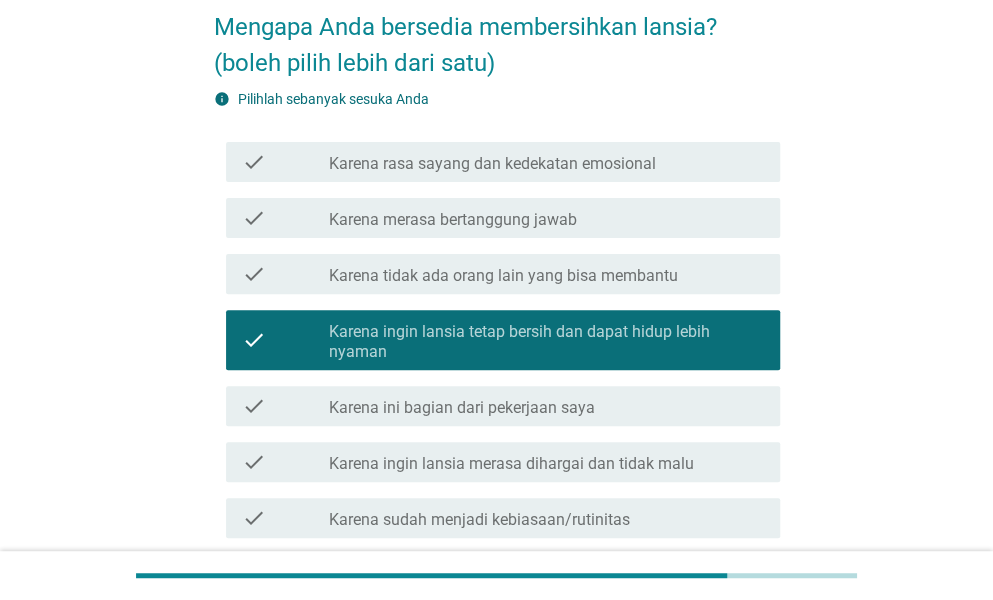 scroll, scrollTop: 327, scrollLeft: 0, axis: vertical 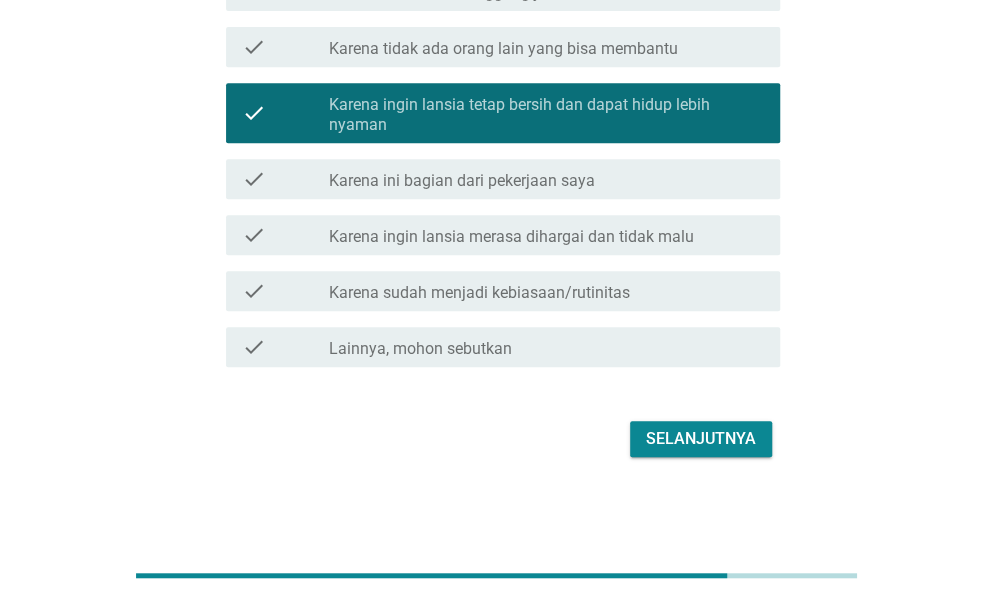 click on "Selanjutnya" at bounding box center (701, 439) 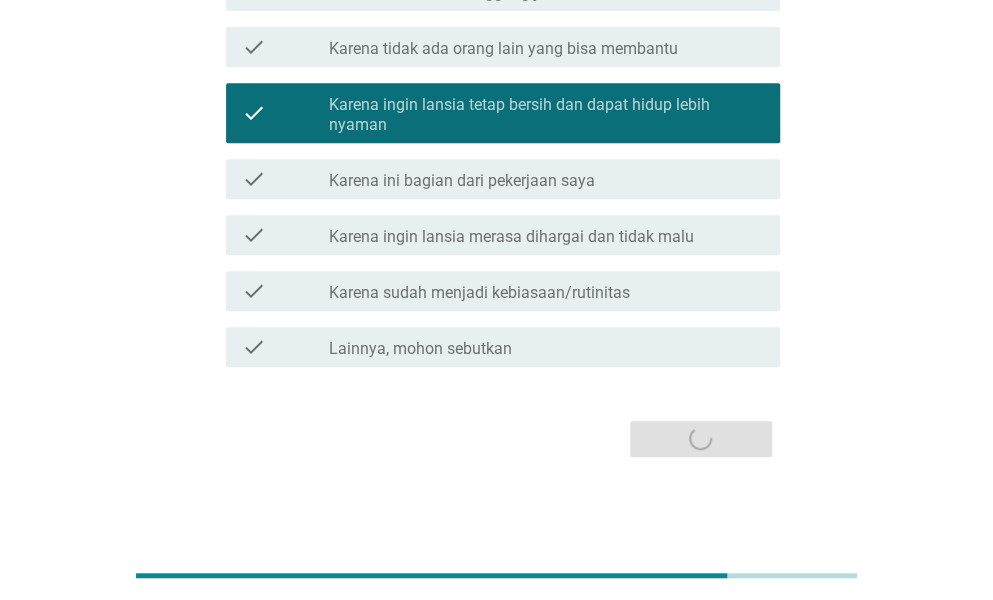 scroll, scrollTop: 0, scrollLeft: 0, axis: both 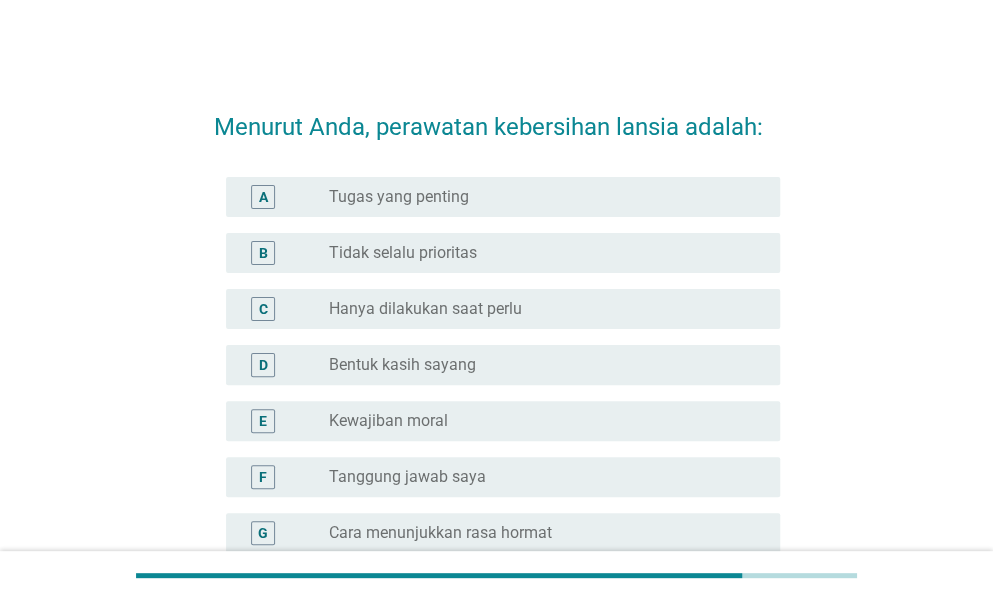 click on "Tugas yang penting" at bounding box center [399, 197] 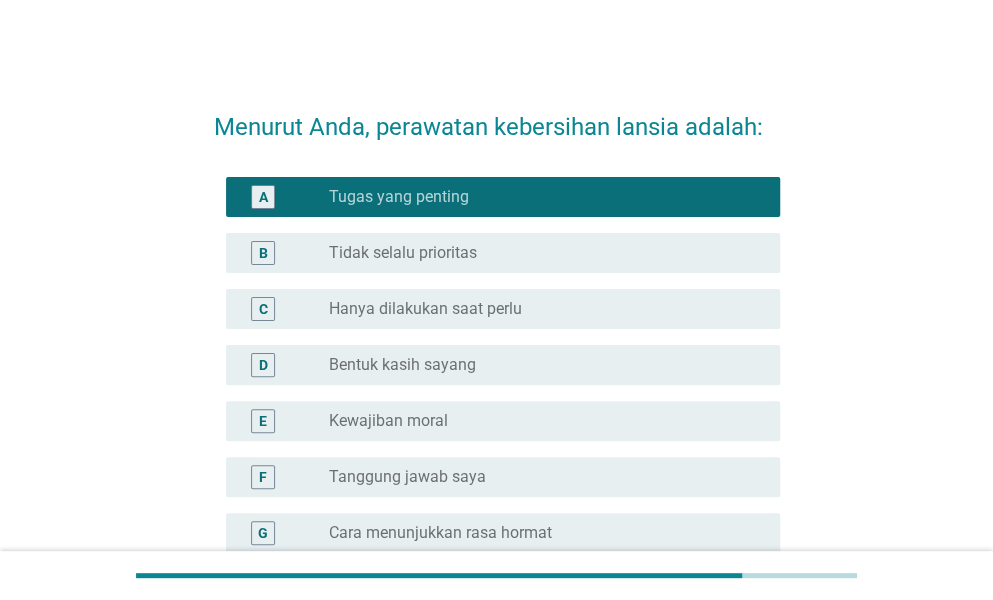 scroll, scrollTop: 200, scrollLeft: 0, axis: vertical 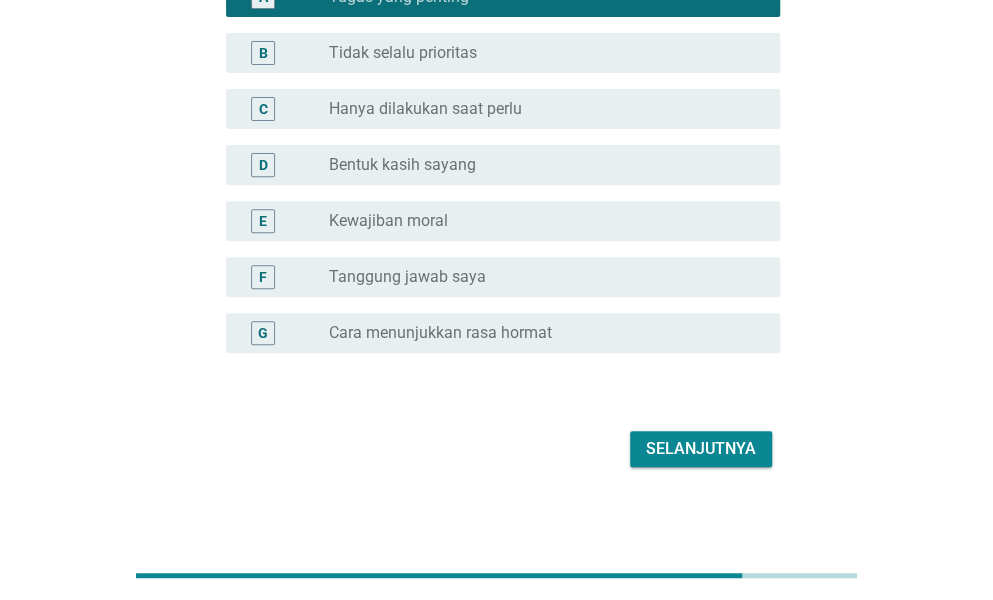 drag, startPoint x: 638, startPoint y: 406, endPoint x: 643, endPoint y: 415, distance: 10.29563 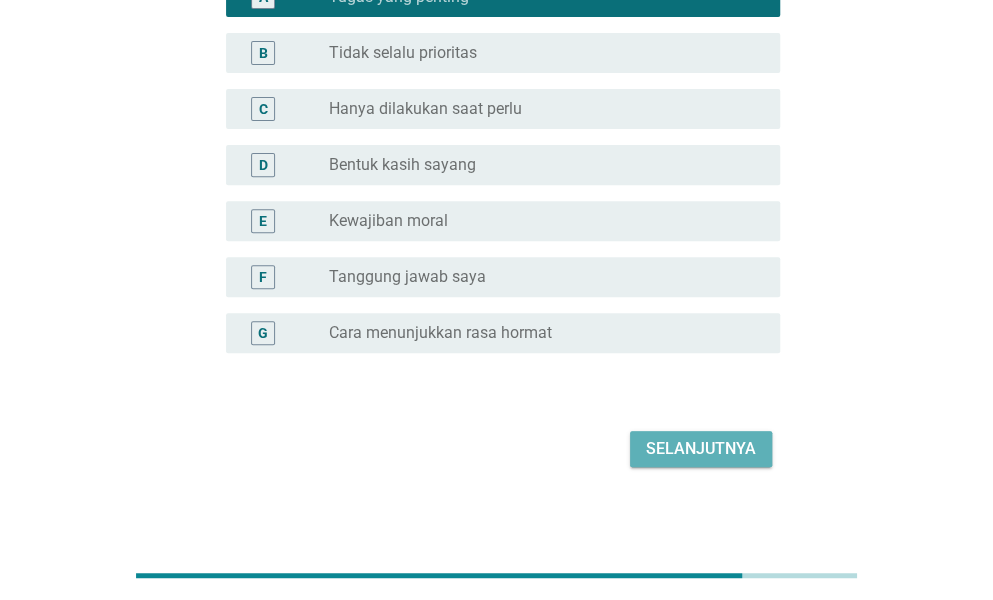 click on "Selanjutnya" at bounding box center (701, 449) 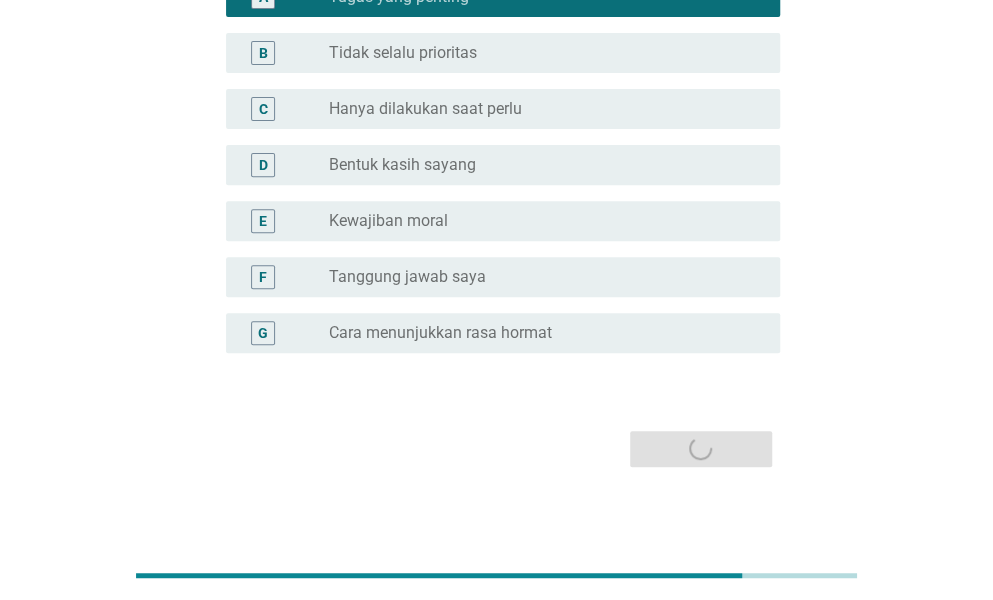 scroll, scrollTop: 0, scrollLeft: 0, axis: both 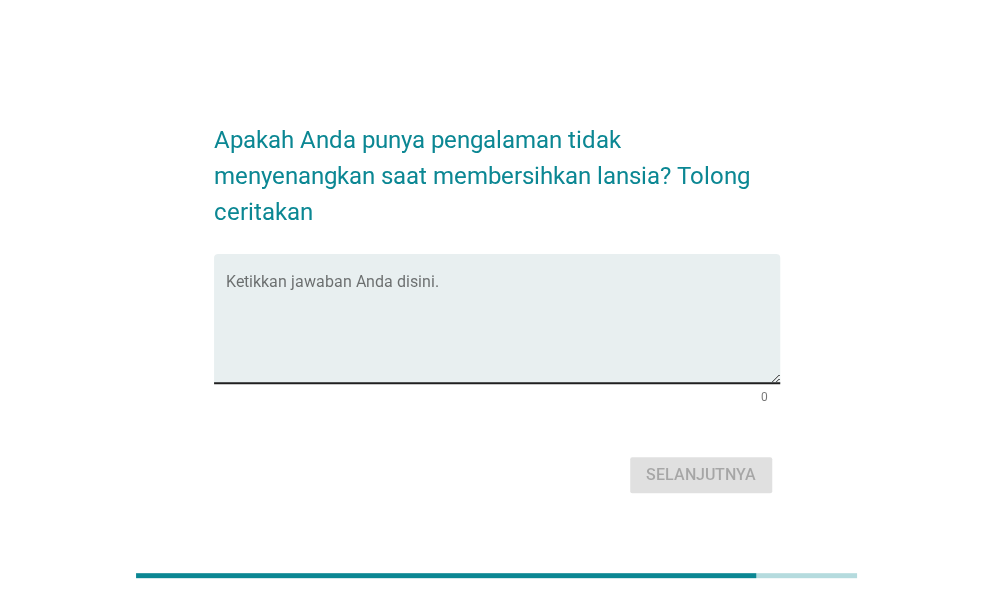 click at bounding box center (503, 330) 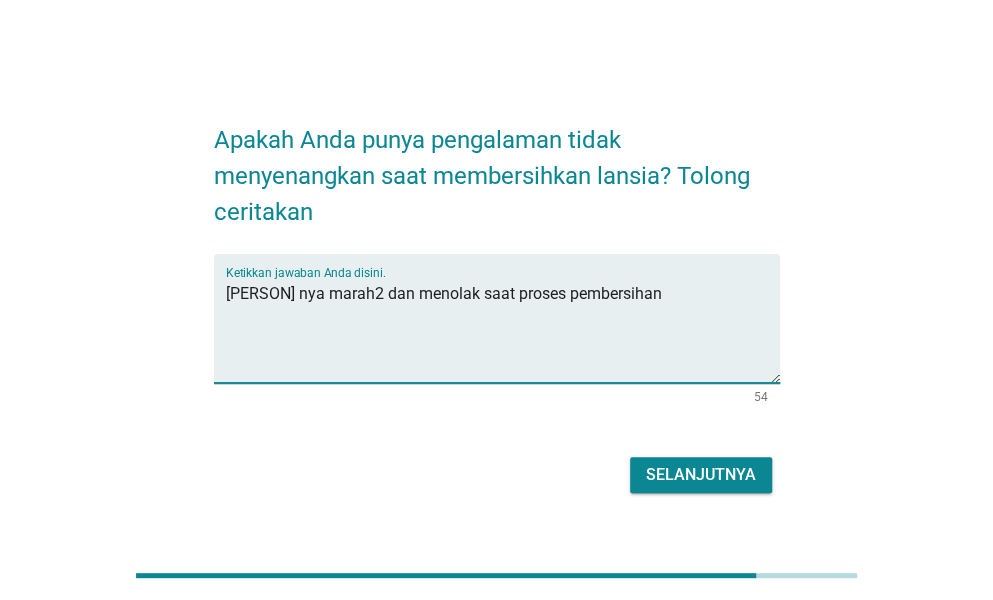 type on "[PERSON] nya marah2 dan menolak saat proses pembersihan" 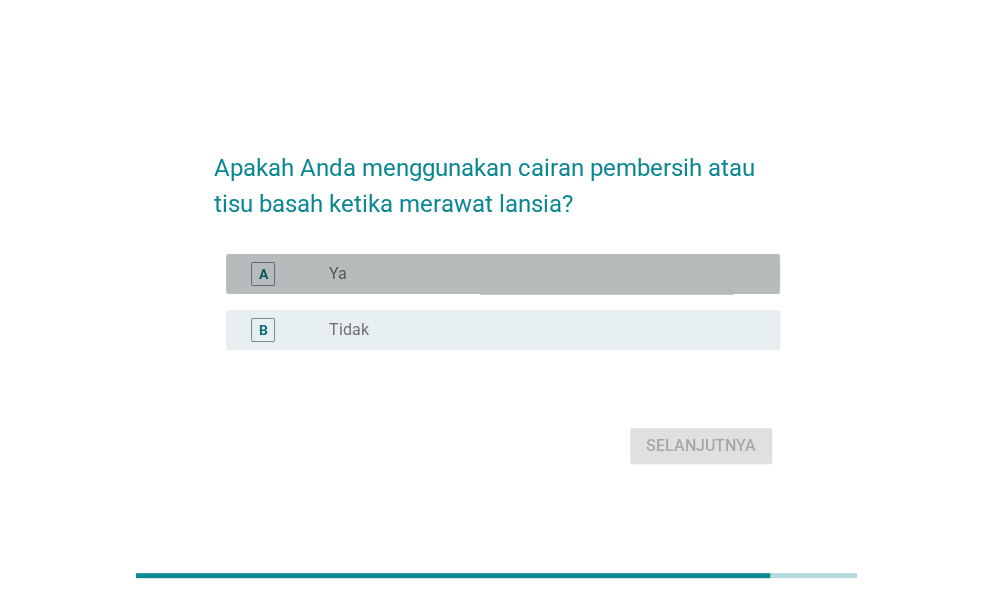 click on "radio_button_unchecked Ya" at bounding box center [538, 274] 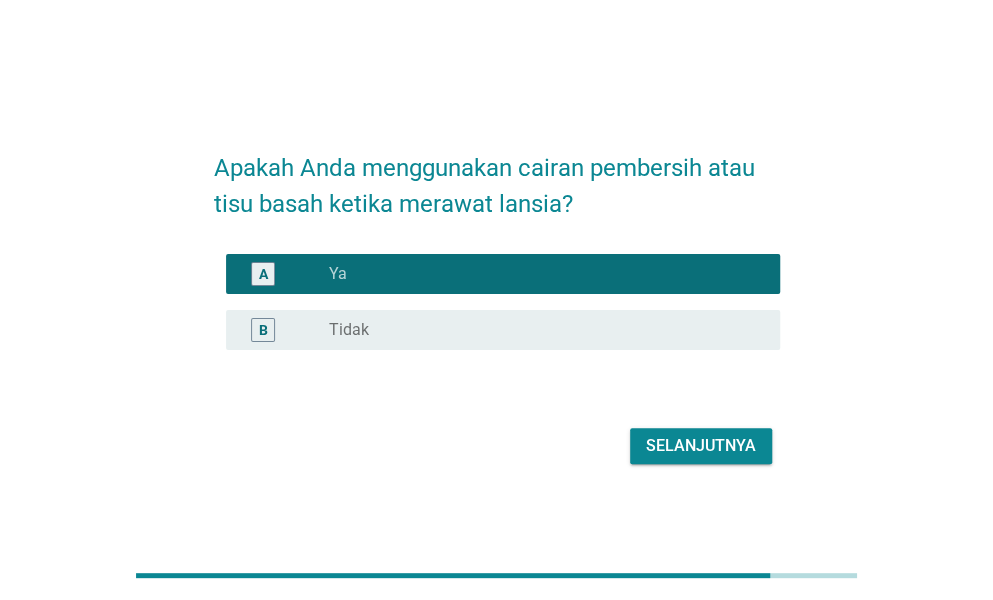click on "Selanjutnya" at bounding box center (701, 446) 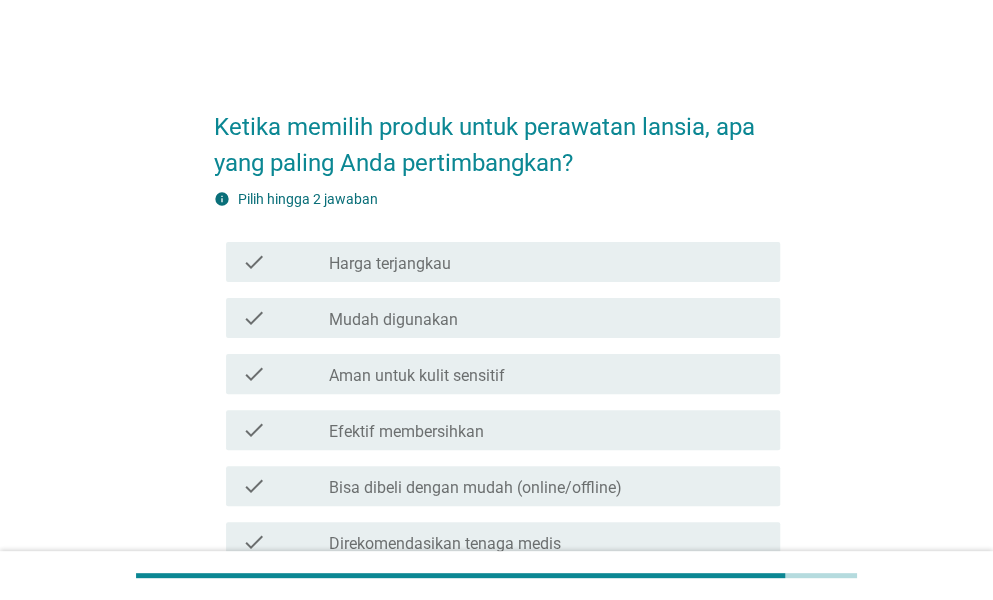 scroll, scrollTop: 100, scrollLeft: 0, axis: vertical 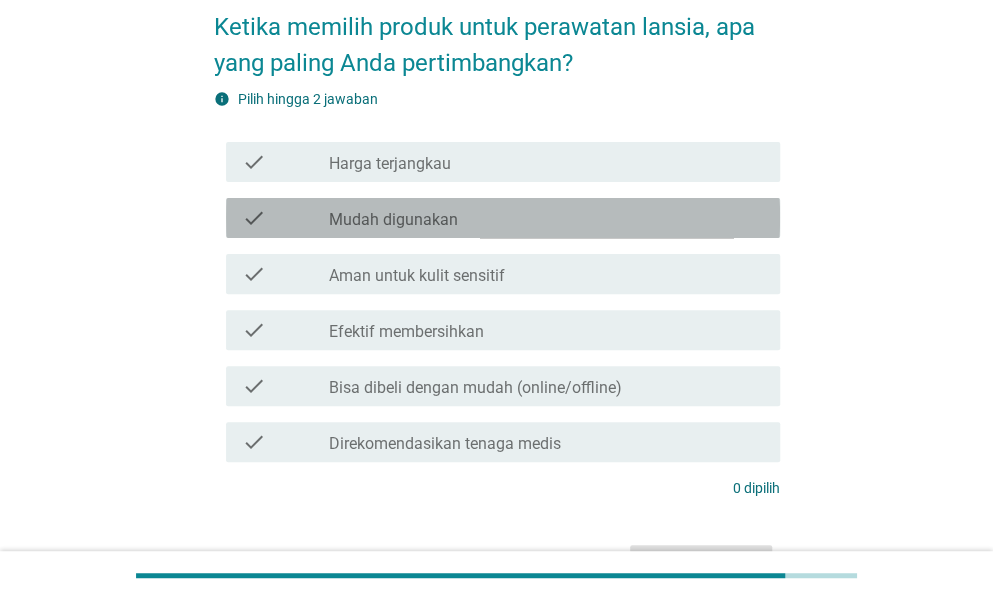 click on "check_box_outline_blank Mudah digunakan" at bounding box center [546, 218] 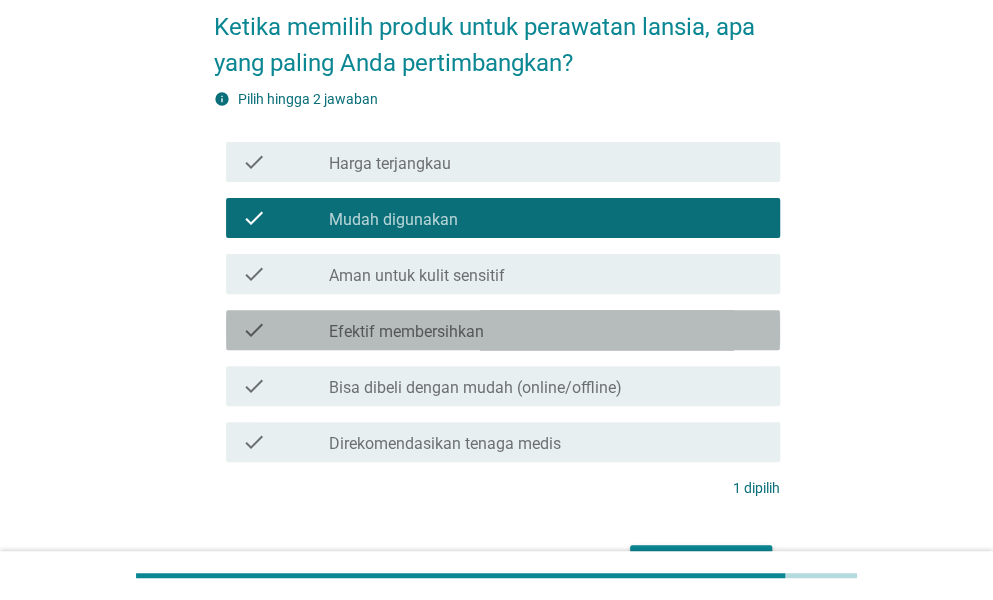 click on "check_box_outline_blank Efektif membersihkan" at bounding box center [546, 330] 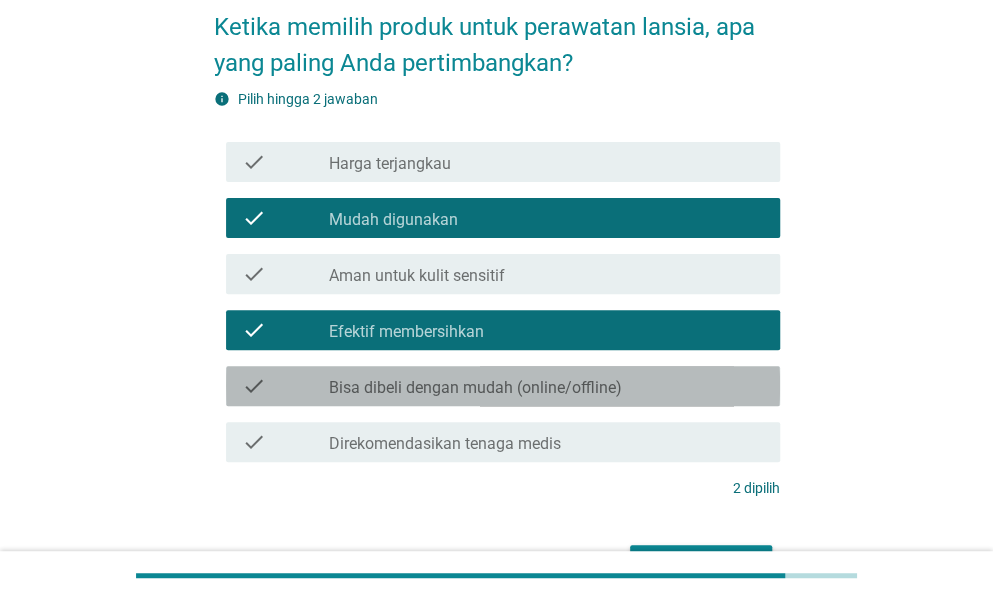 click on "check_box_outline_blank Bisa dibeli dengan mudah (online/offline)" at bounding box center [546, 386] 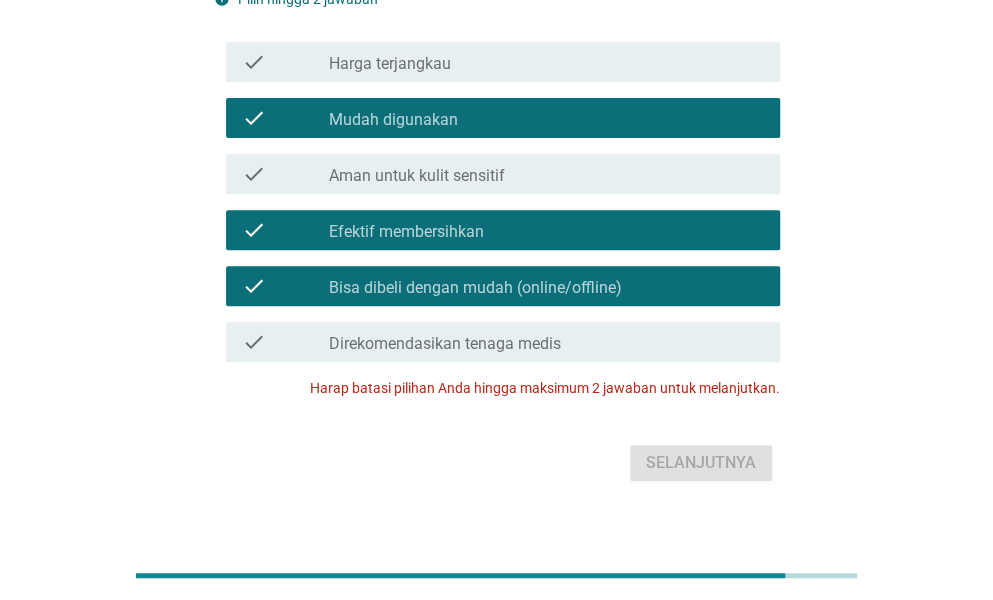 scroll, scrollTop: 100, scrollLeft: 0, axis: vertical 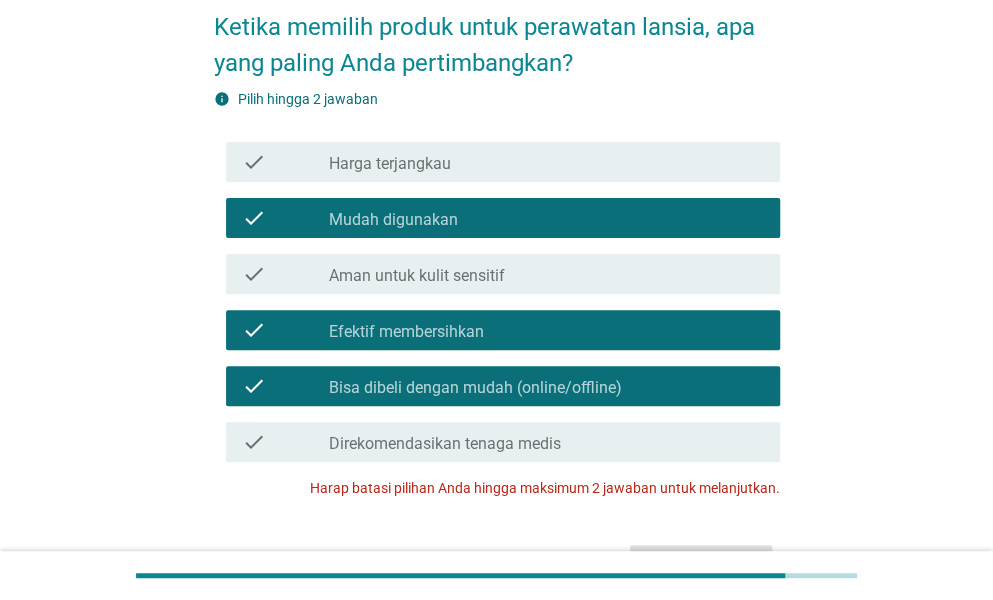 click on "check_box_outline_blank Efektif membersihkan" at bounding box center [546, 330] 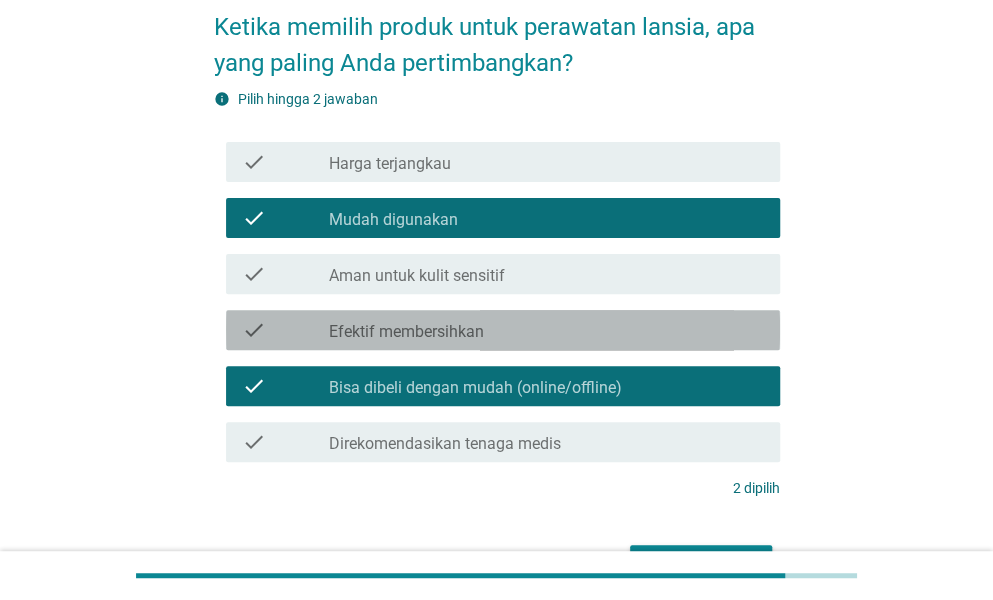 click on "check     check_box_outline_blank Efektif membersihkan" at bounding box center (503, 330) 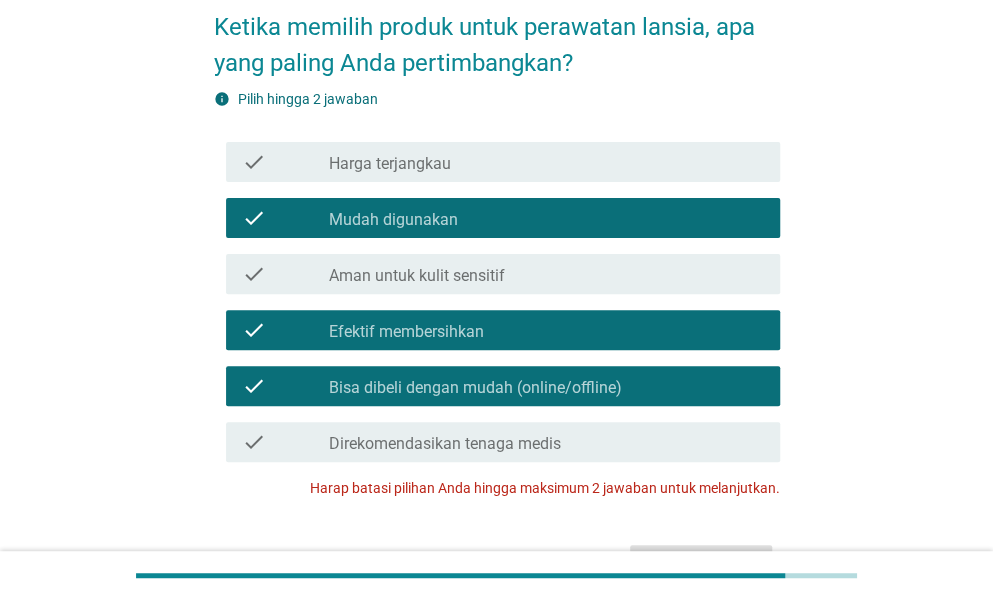 drag, startPoint x: 535, startPoint y: 392, endPoint x: 600, endPoint y: 431, distance: 75.802376 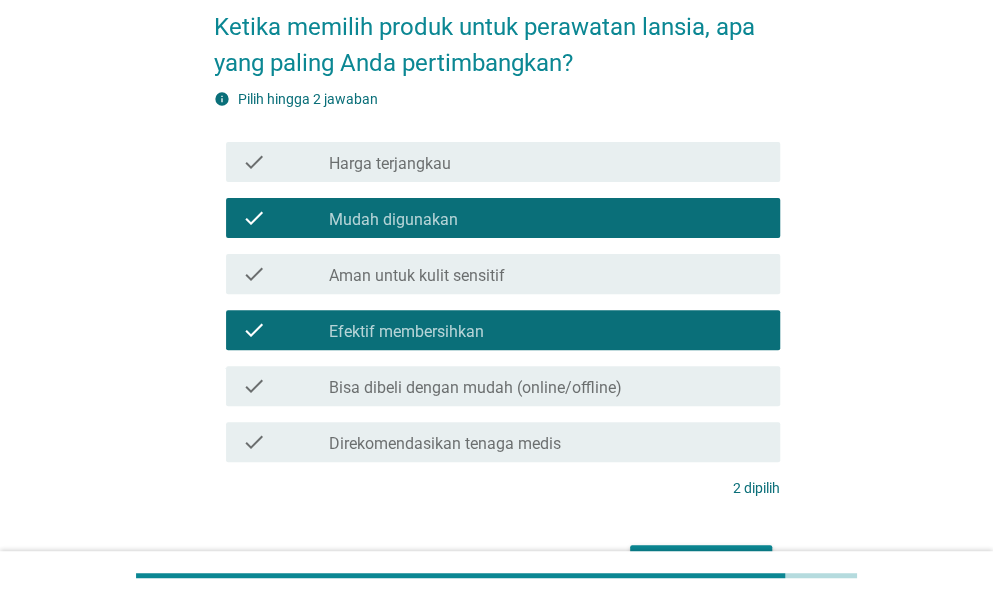 scroll, scrollTop: 224, scrollLeft: 0, axis: vertical 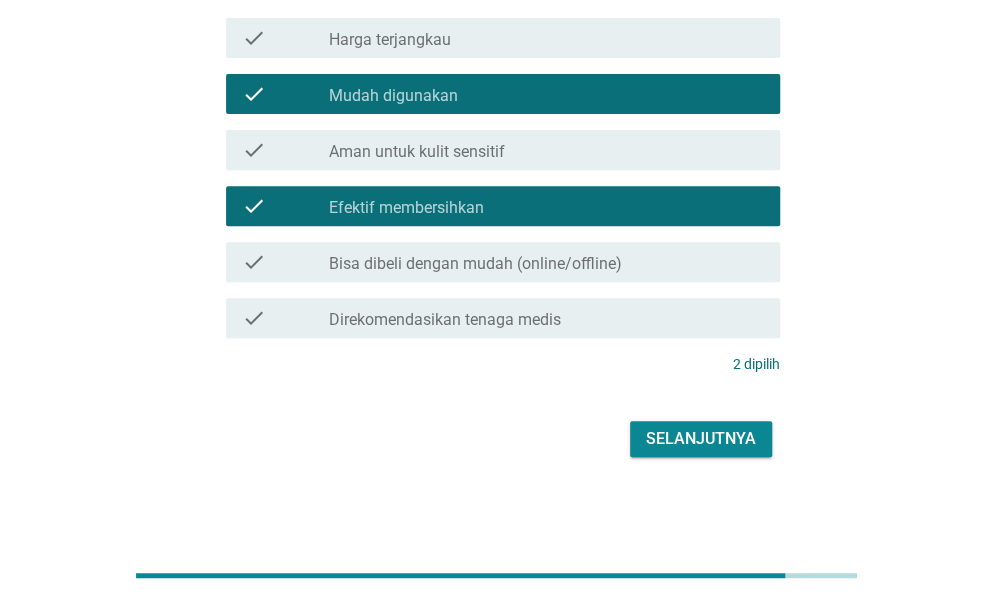 click on "Selanjutnya" at bounding box center (701, 439) 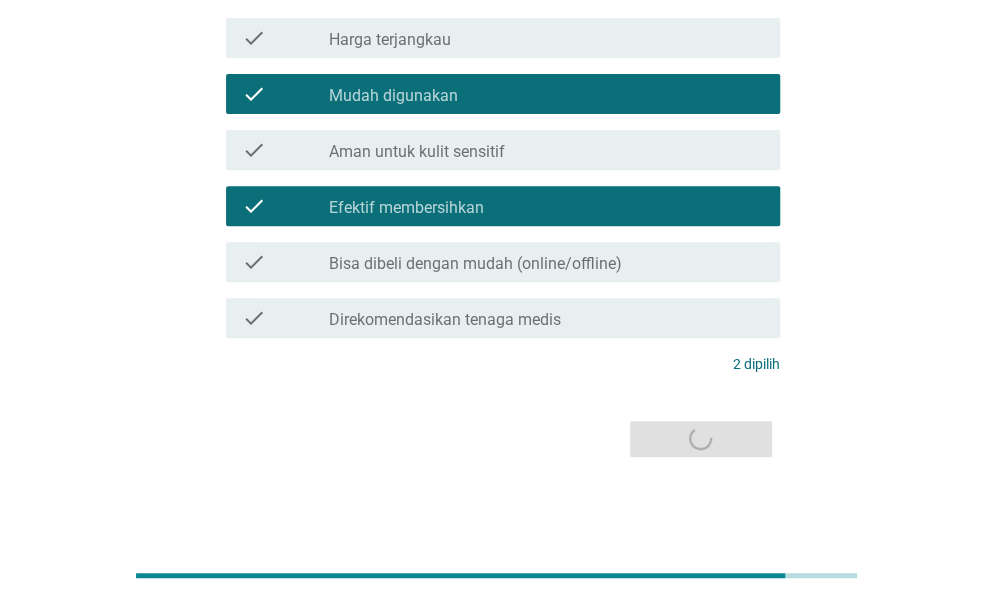 scroll, scrollTop: 0, scrollLeft: 0, axis: both 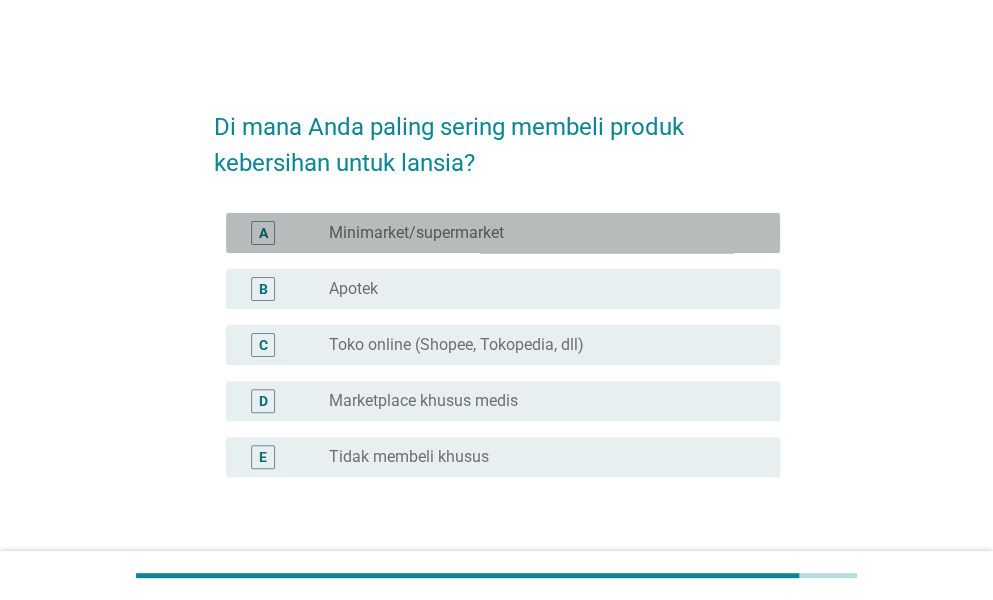 click on "Minimarket/supermarket" at bounding box center (416, 233) 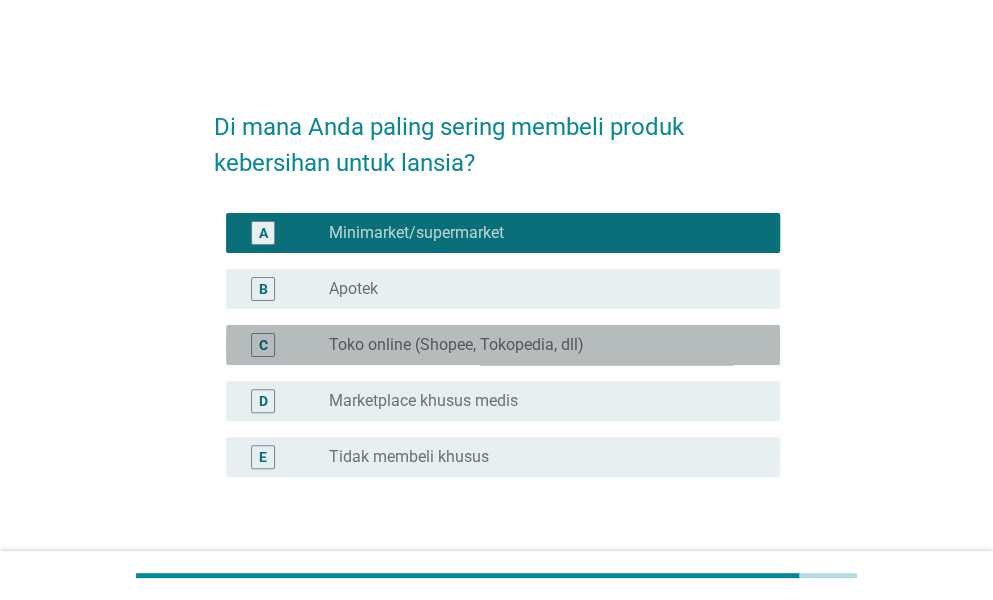click on "C     radio_button_unchecked Toko online (Shopee, Tokopedia, dll)" at bounding box center [503, 345] 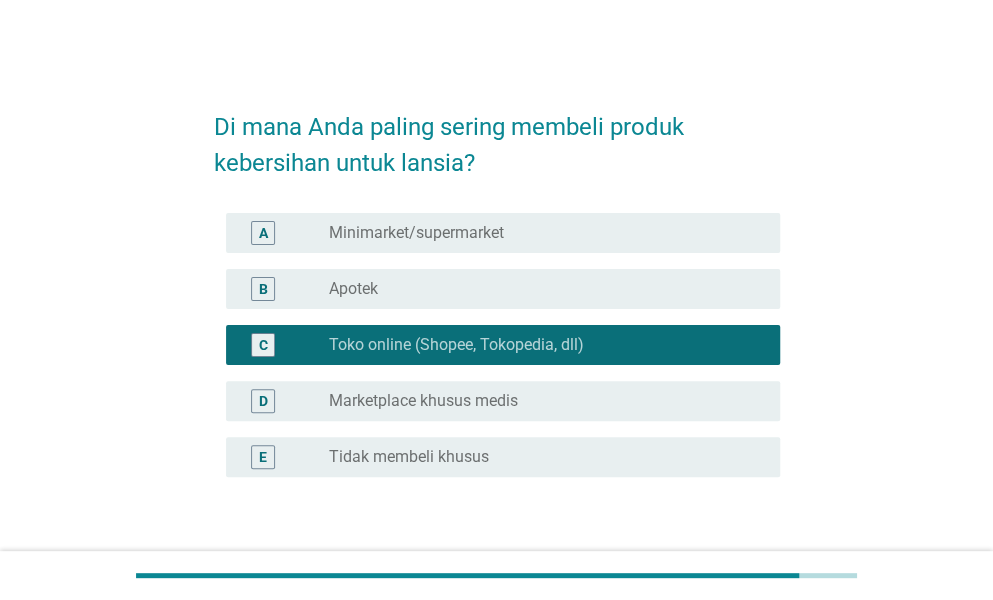 click on "radio_button_unchecked Minimarket/supermarket" at bounding box center [538, 233] 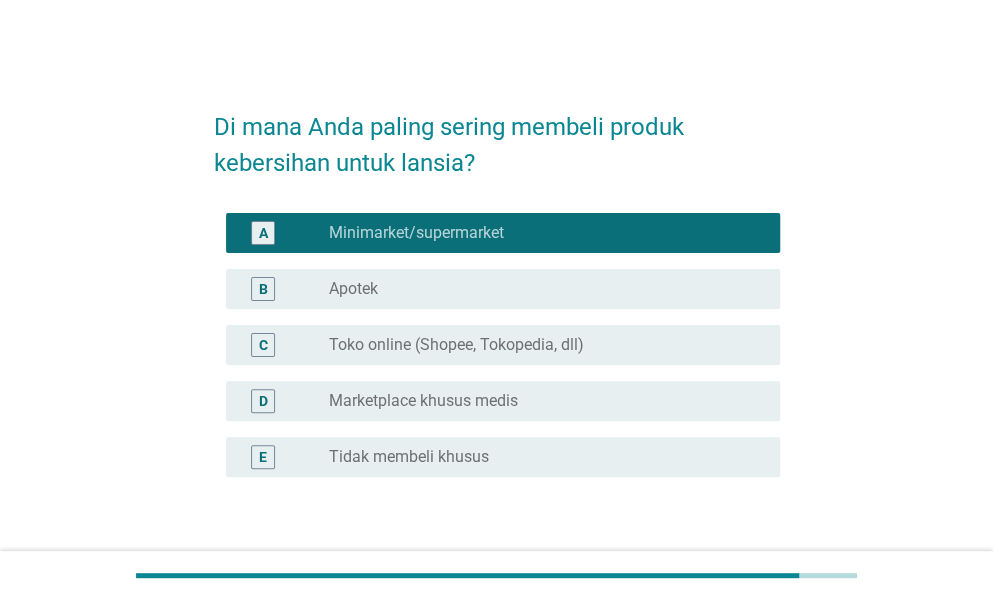 scroll, scrollTop: 134, scrollLeft: 0, axis: vertical 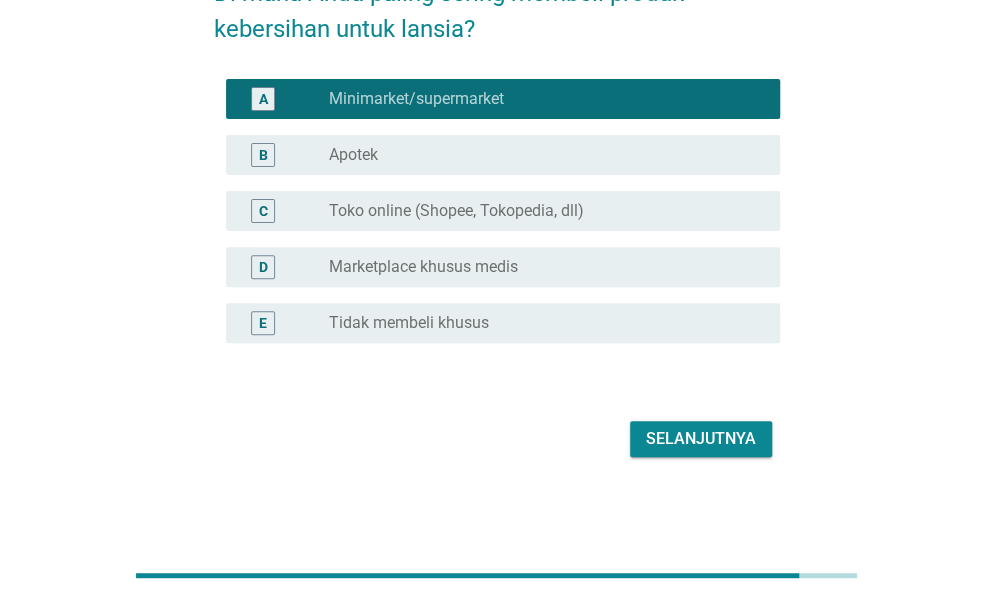 click on "Selanjutnya" at bounding box center [701, 439] 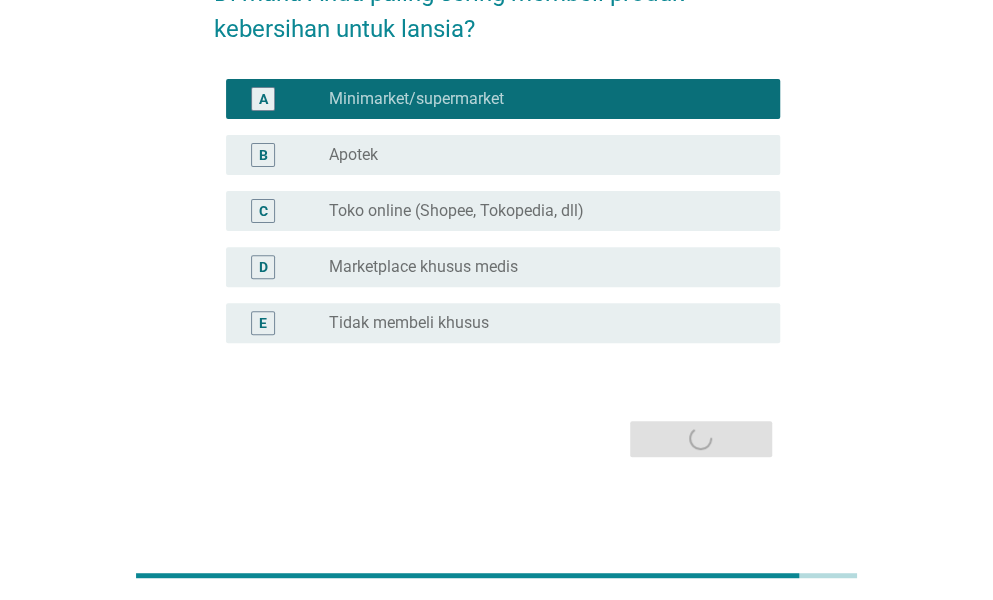 scroll, scrollTop: 0, scrollLeft: 0, axis: both 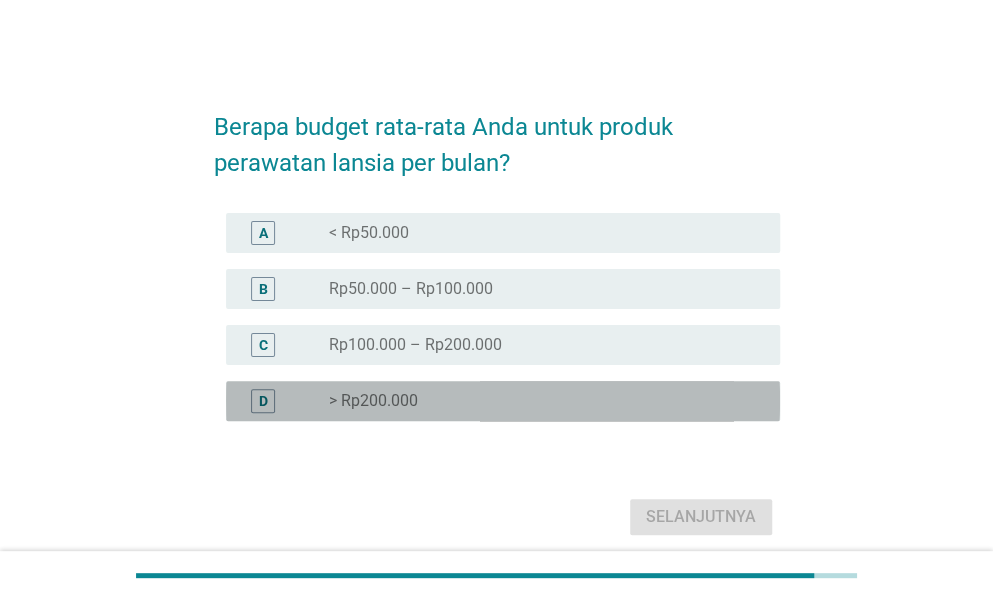 click on "> Rp200.000" at bounding box center [373, 401] 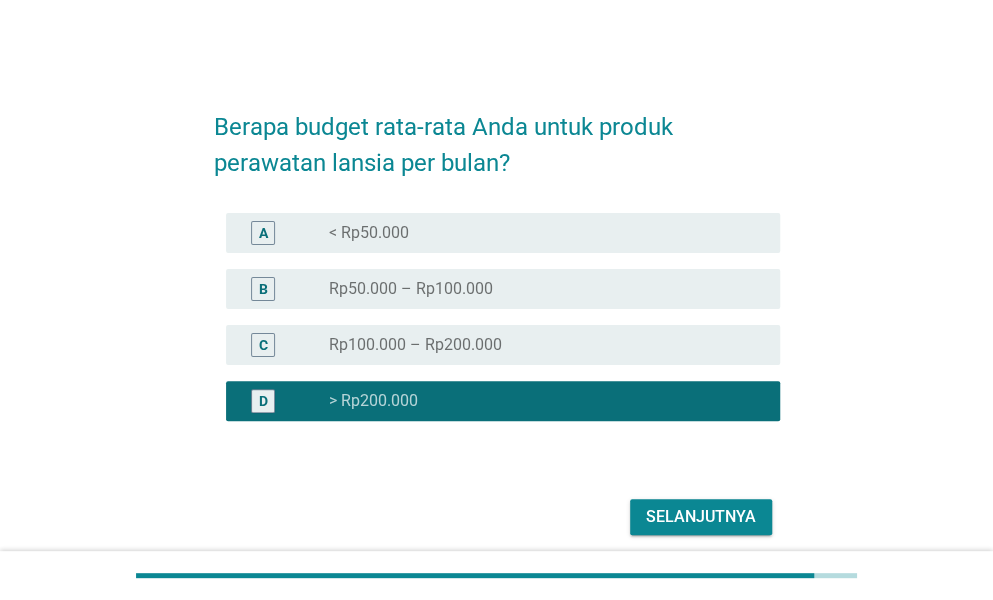 click on "Selanjutnya" at bounding box center (701, 517) 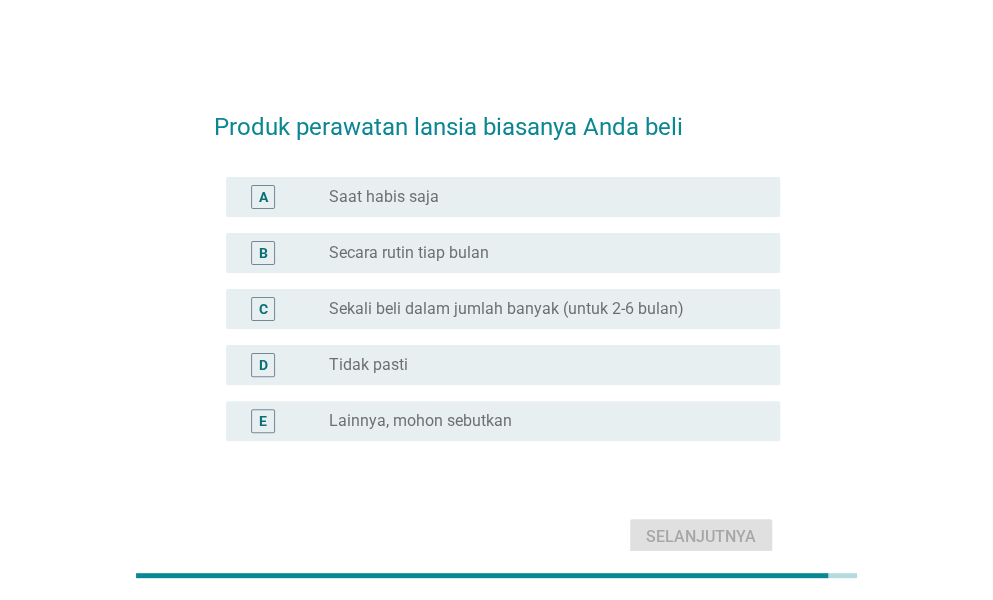 click on "radio_button_unchecked Secara rutin tiap bulan" at bounding box center [538, 253] 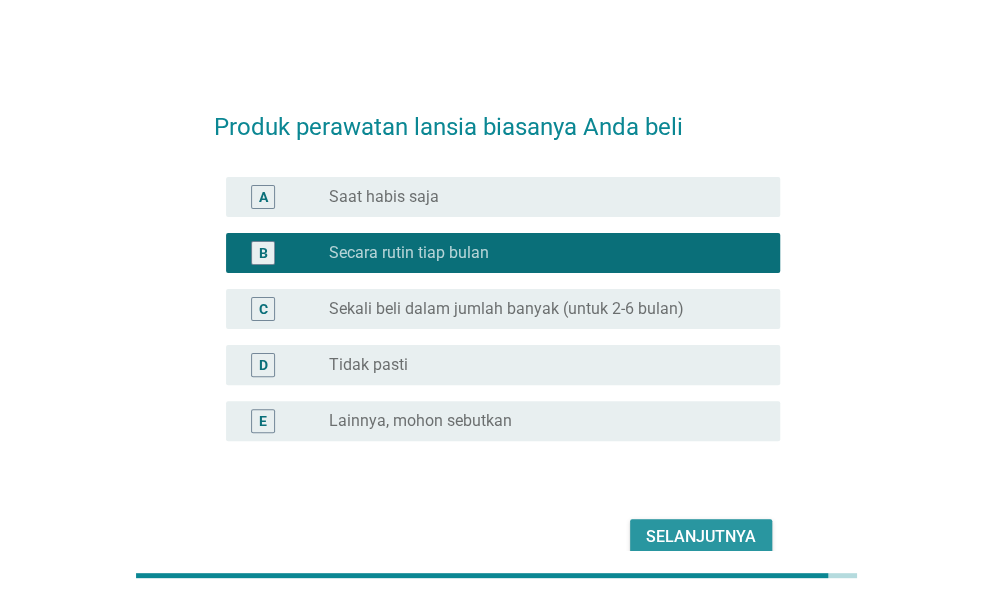 click on "Selanjutnya" at bounding box center [701, 537] 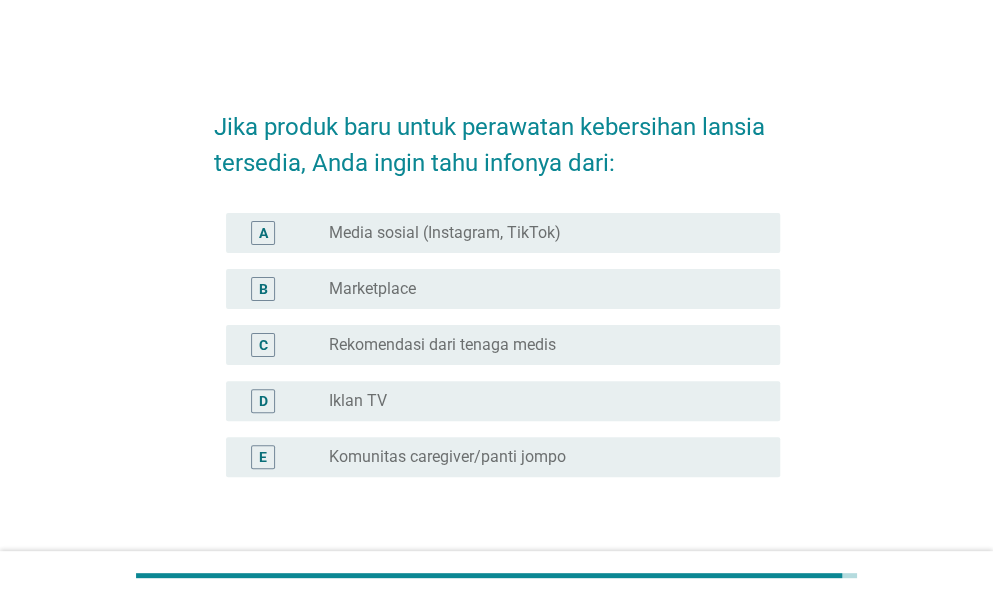 click on "radio_button_unchecked Marketplace" at bounding box center (538, 289) 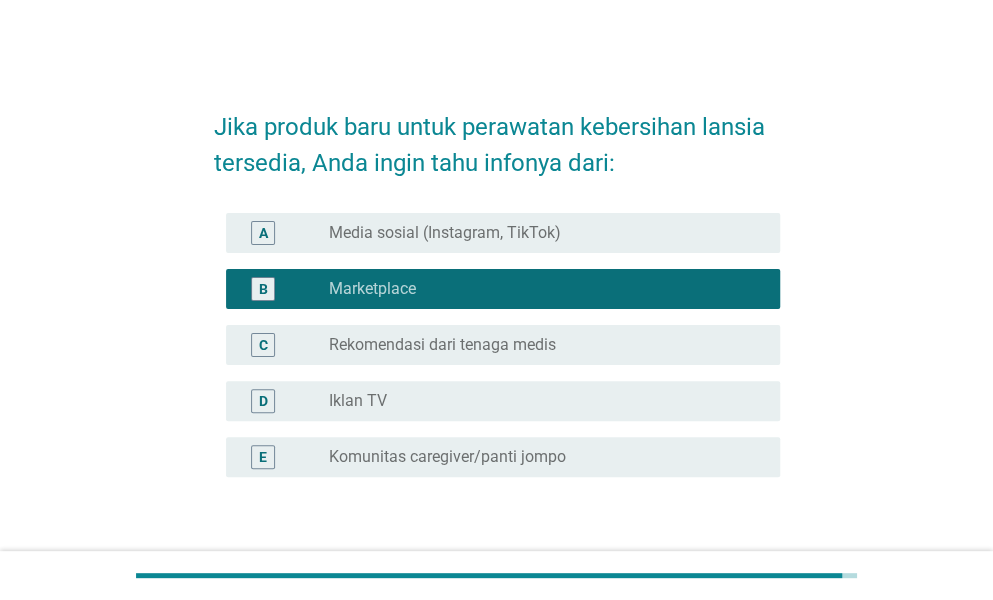 scroll, scrollTop: 134, scrollLeft: 0, axis: vertical 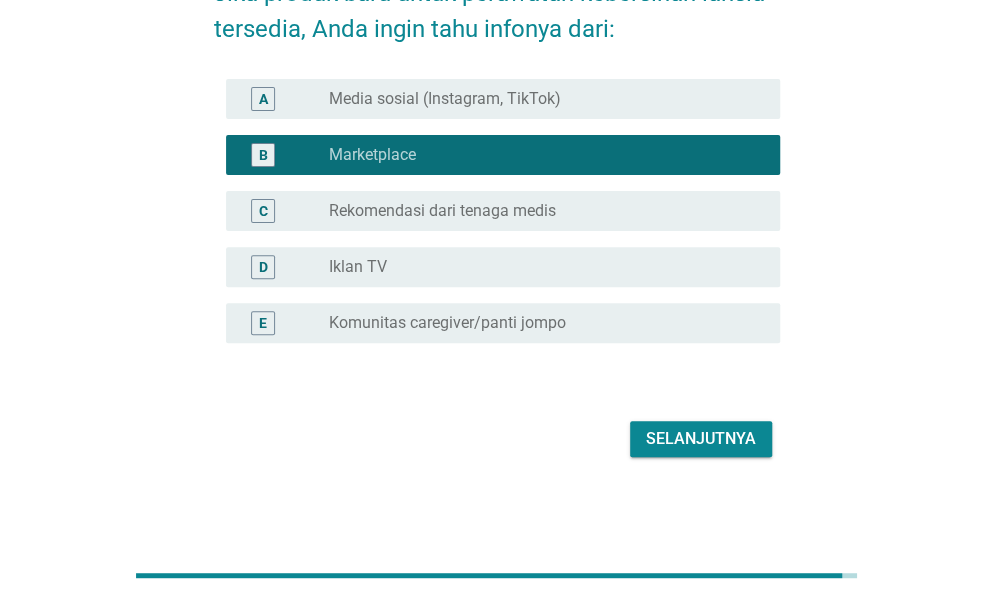 click on "Selanjutnya" at bounding box center (701, 439) 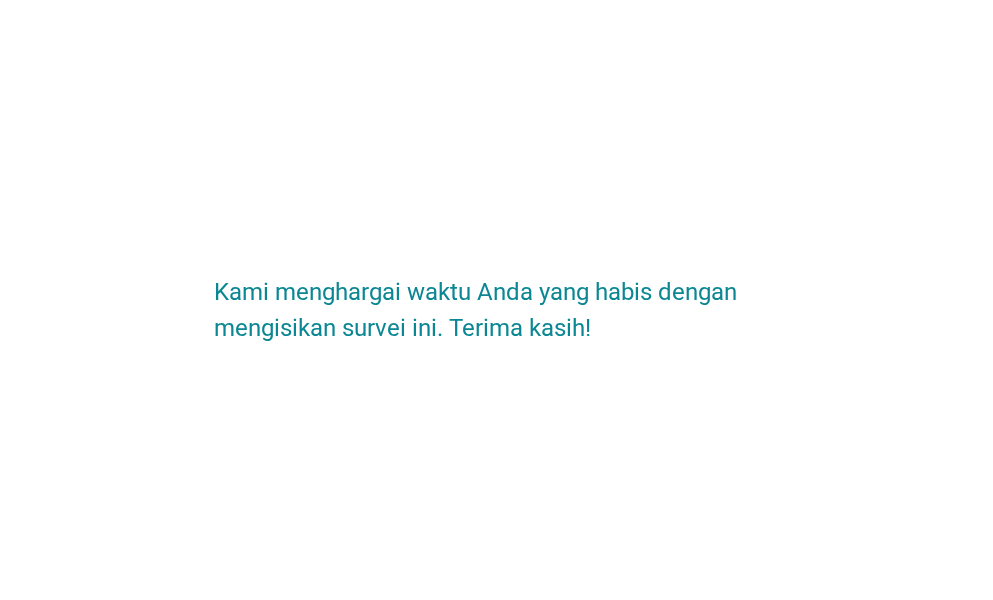 scroll, scrollTop: 0, scrollLeft: 0, axis: both 